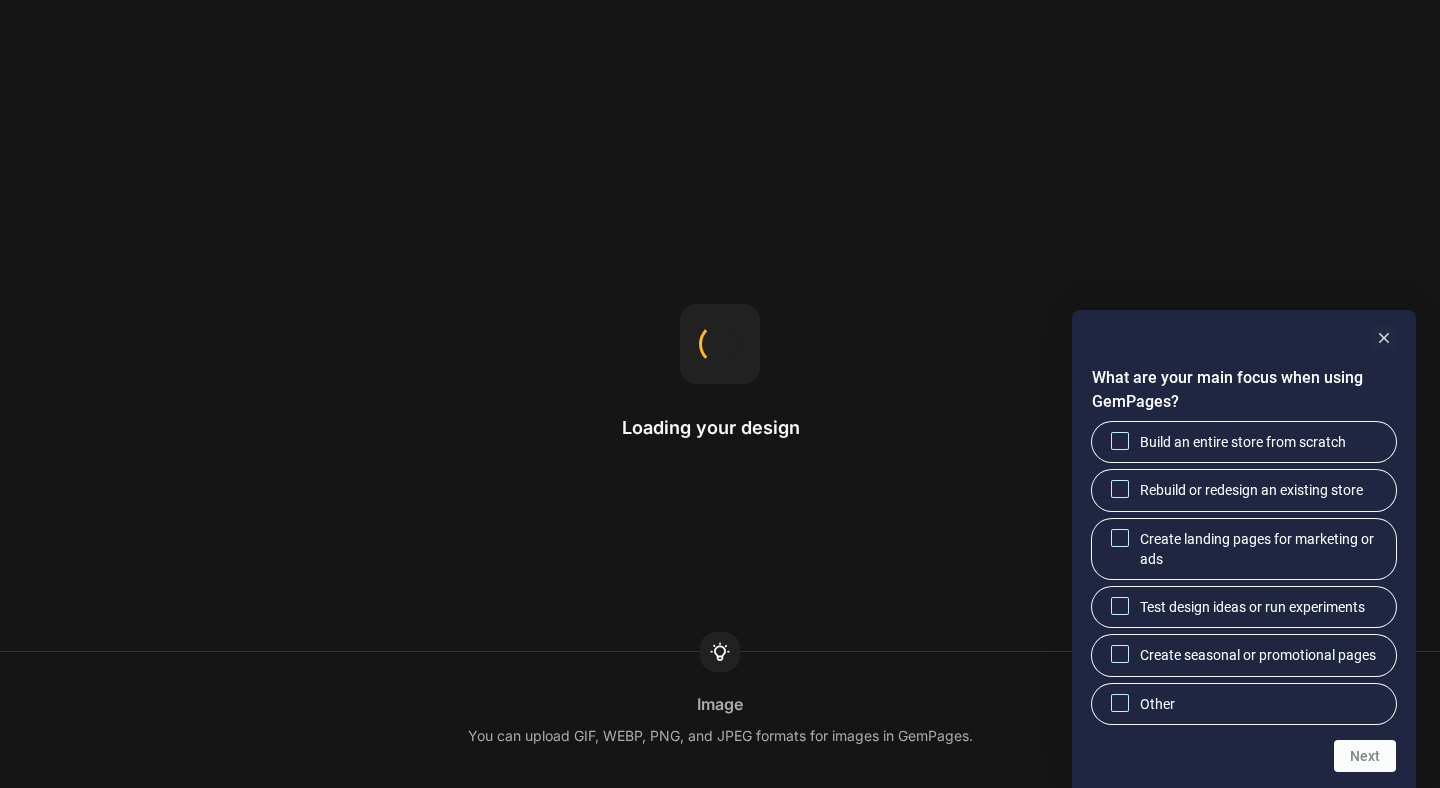 scroll, scrollTop: 0, scrollLeft: 0, axis: both 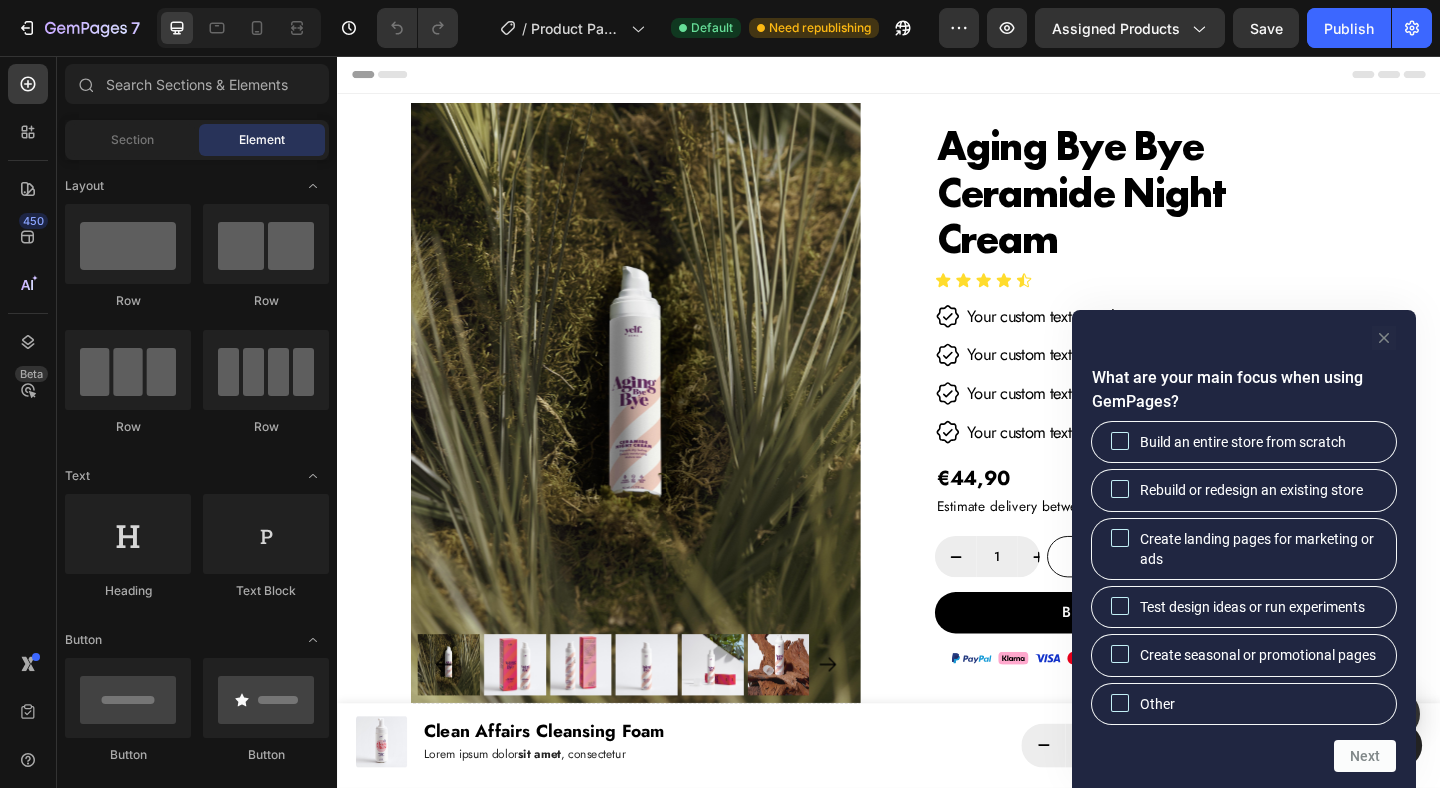 click 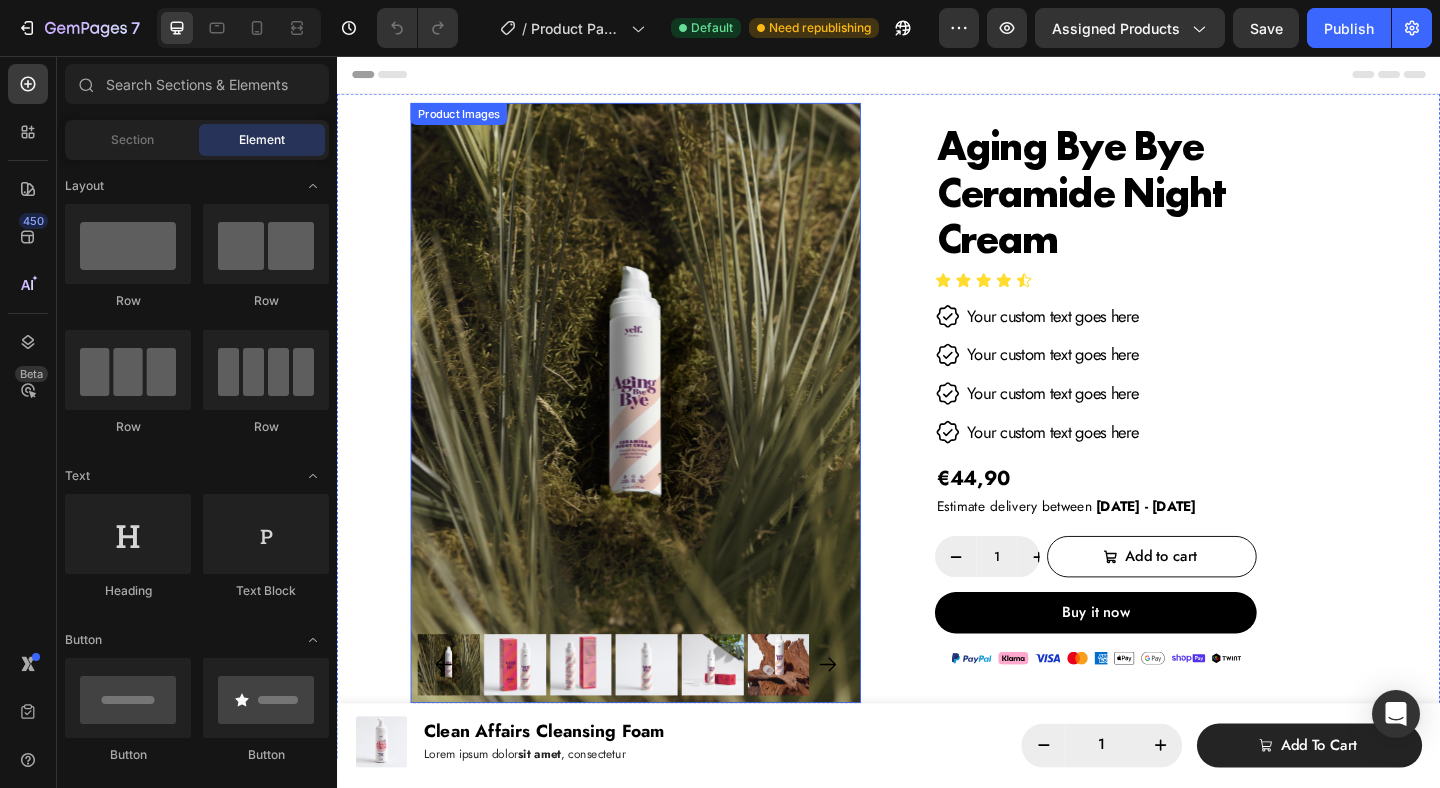 click 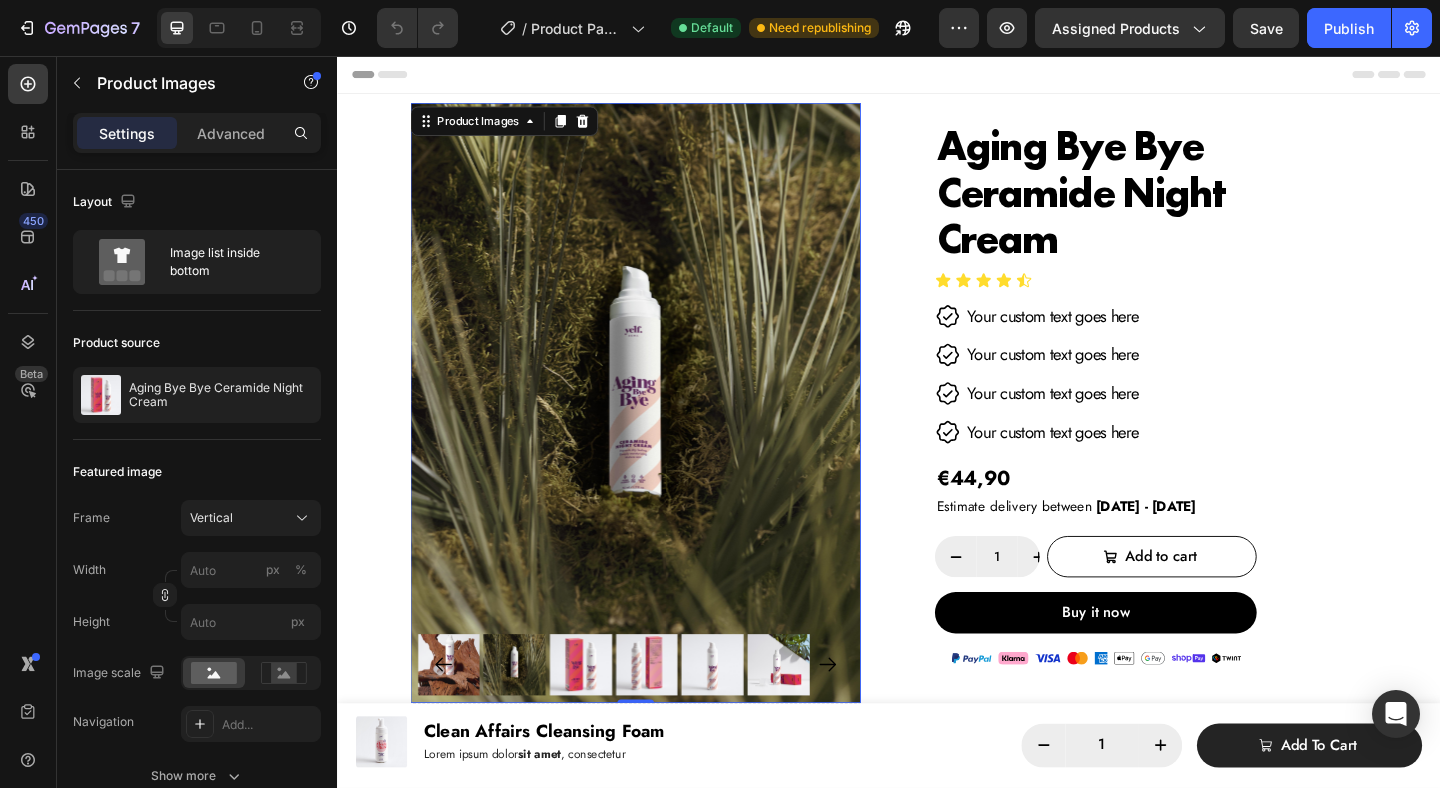 click at bounding box center (459, 719) 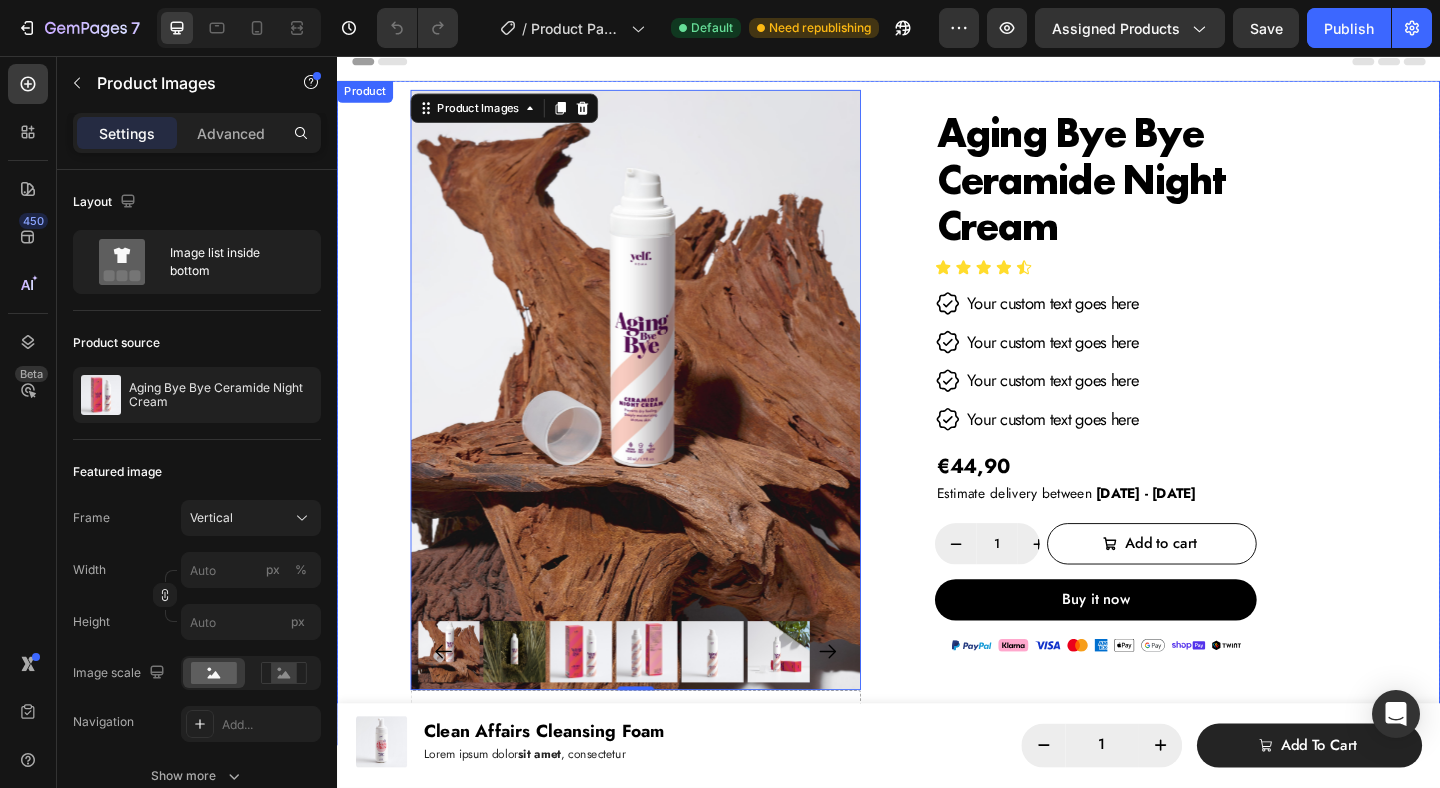 scroll, scrollTop: 0, scrollLeft: 0, axis: both 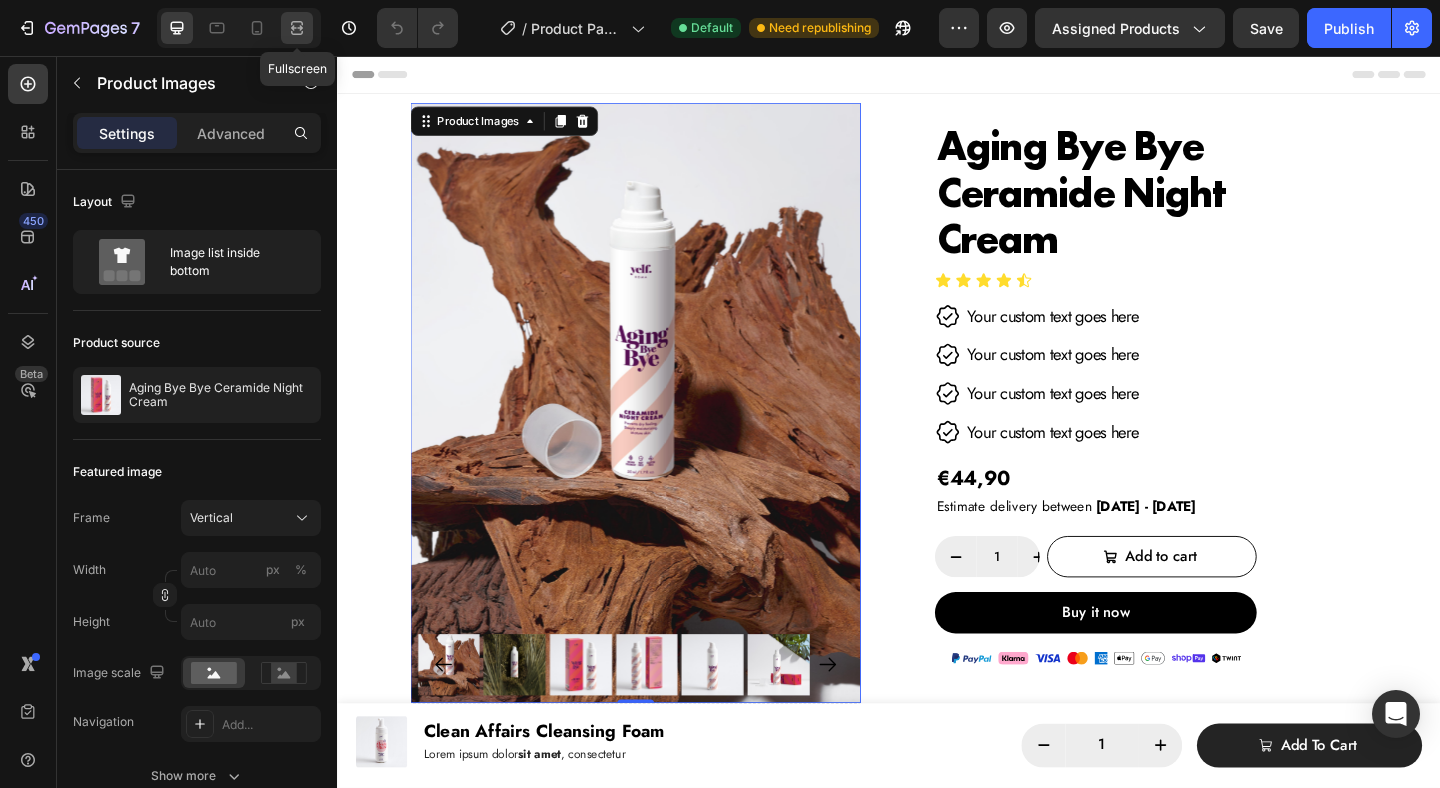 click 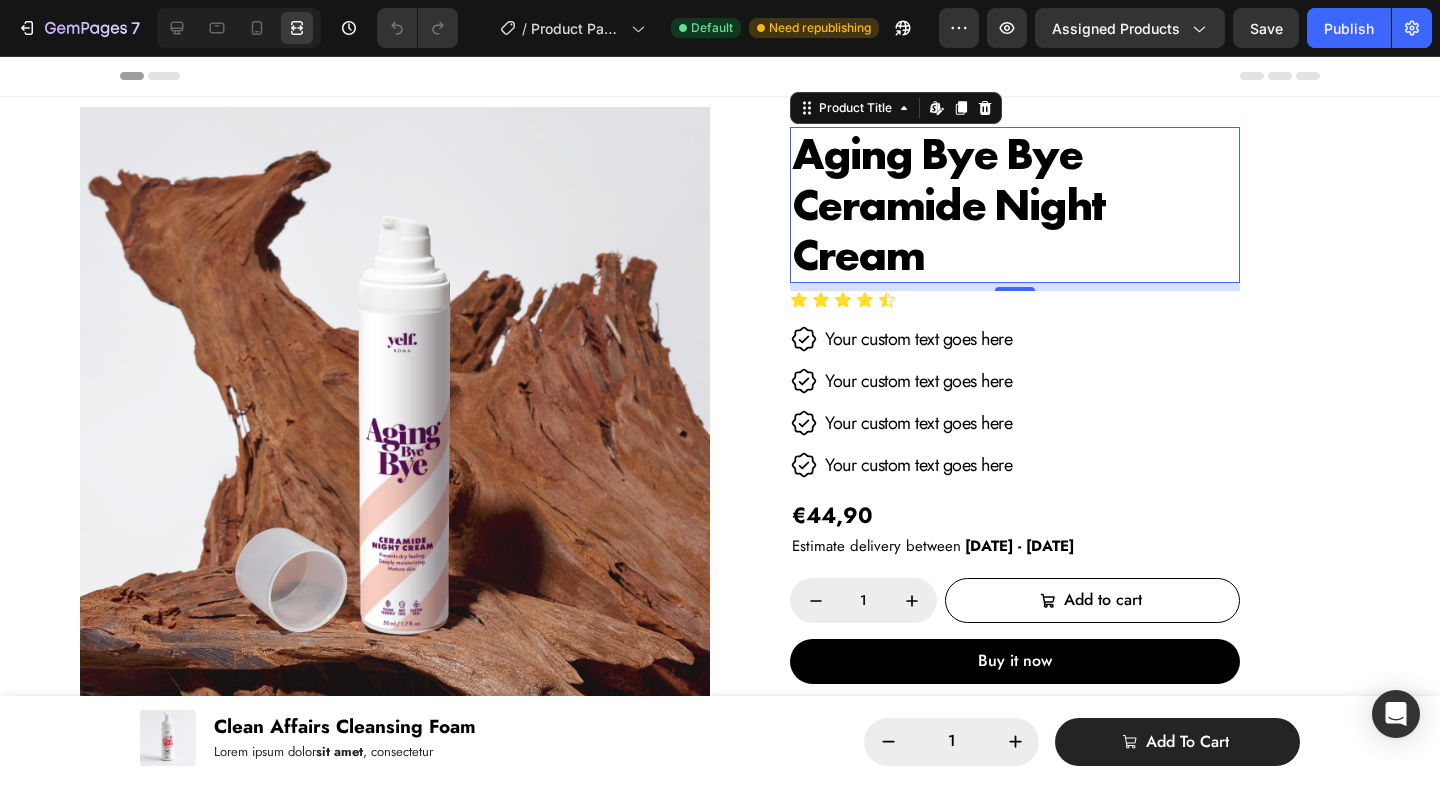 click on "Aging Bye Bye Ceramide Night Cream" at bounding box center [1015, 205] 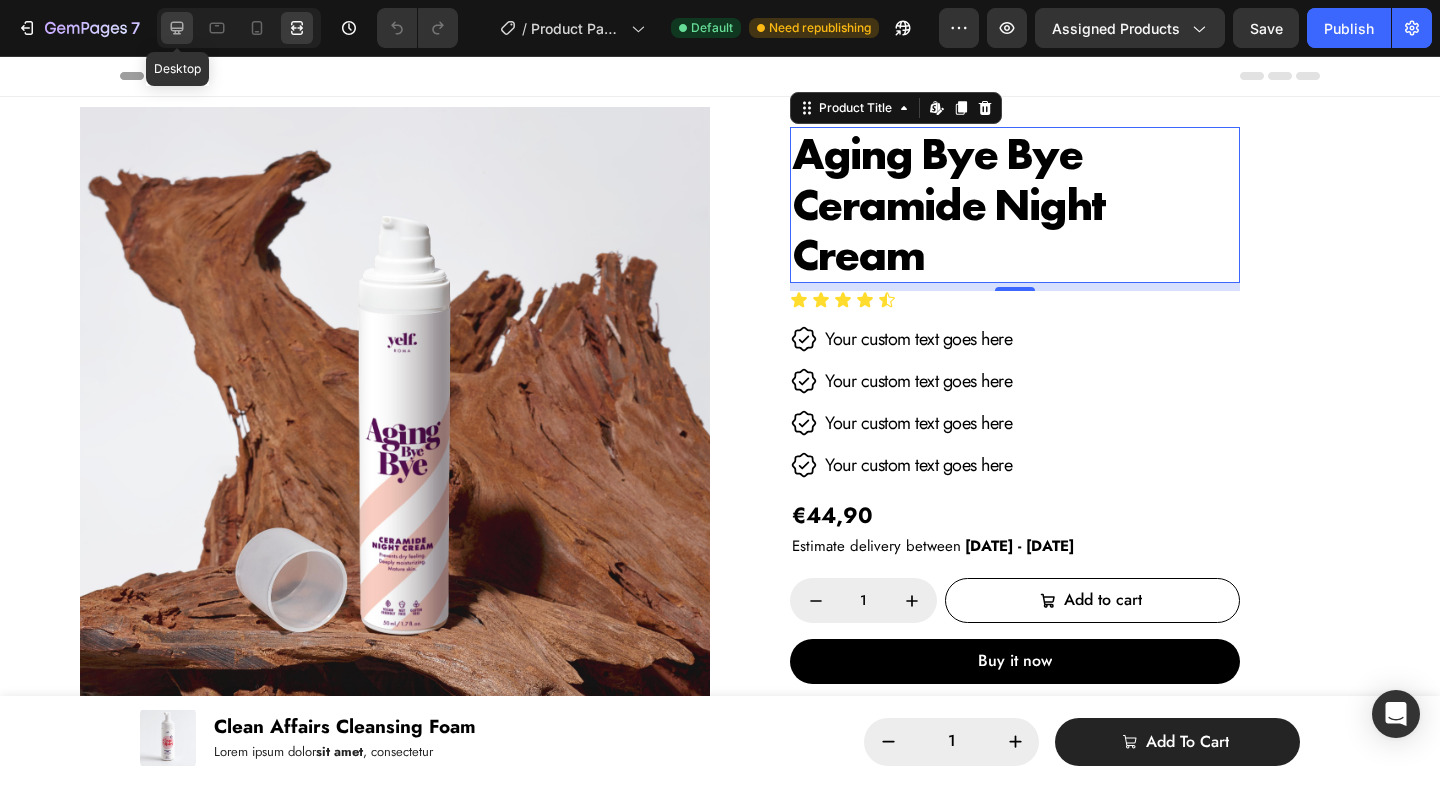 click 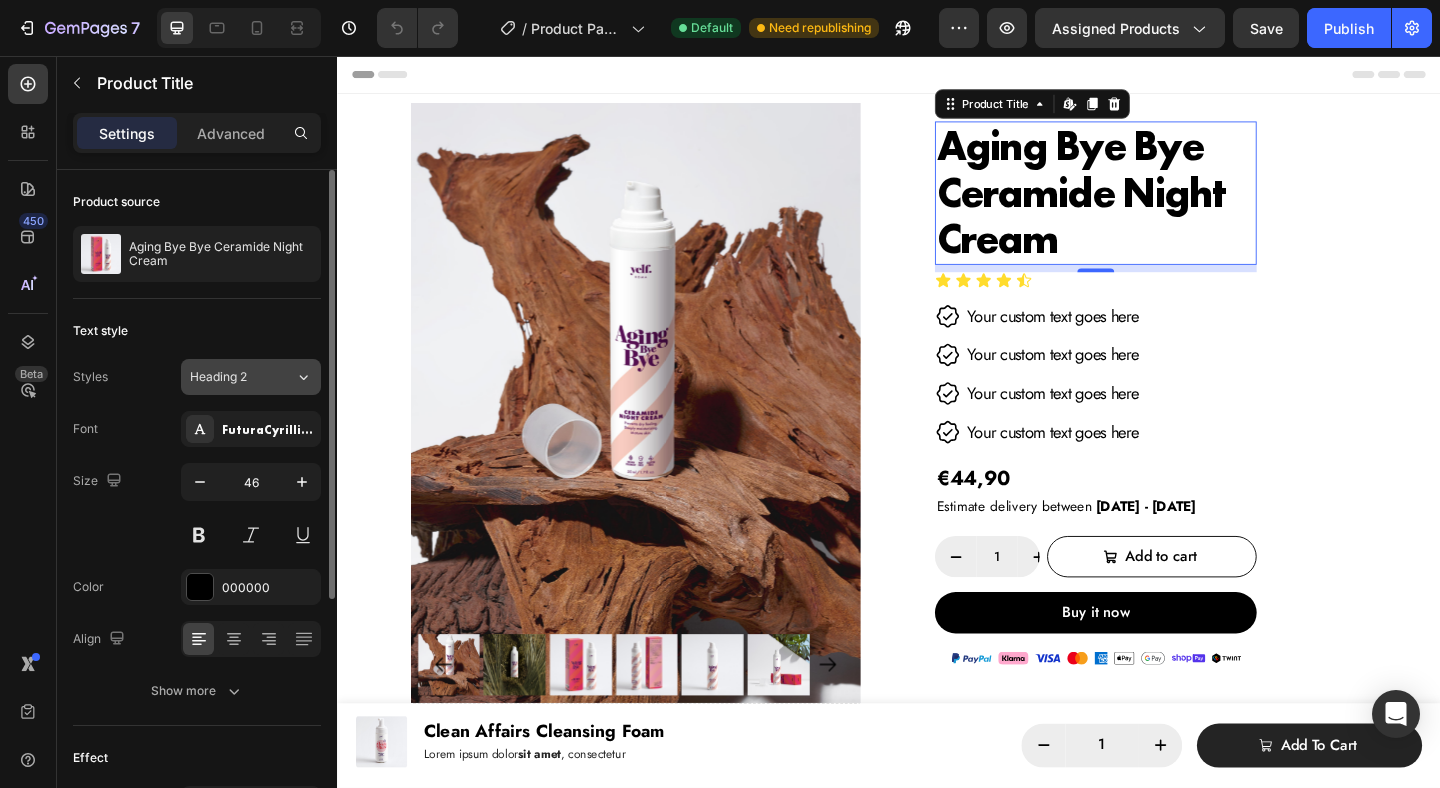 click on "Heading 2" at bounding box center [242, 377] 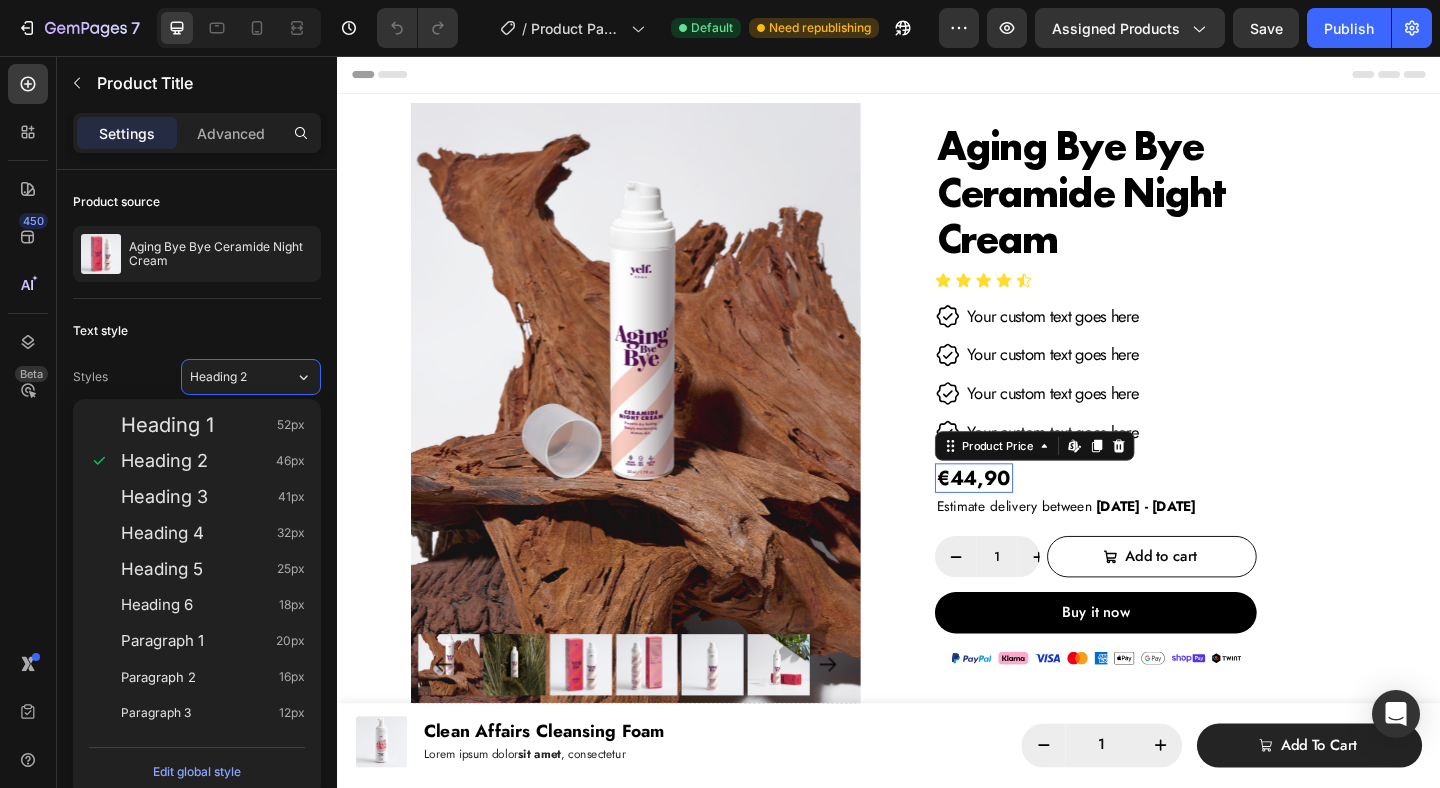 click on "€44,90" at bounding box center (1029, 515) 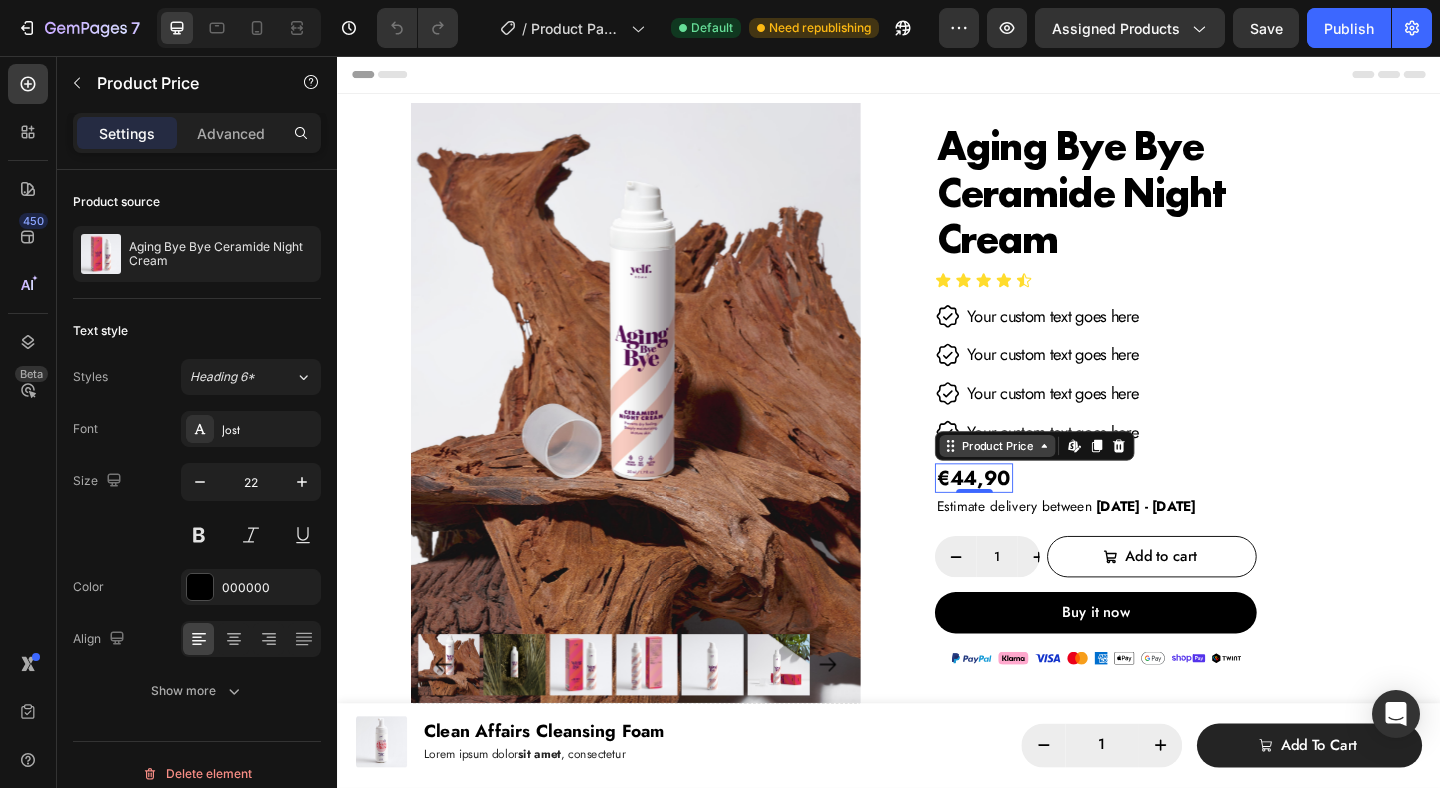 click on "Product Price" at bounding box center (1055, 480) 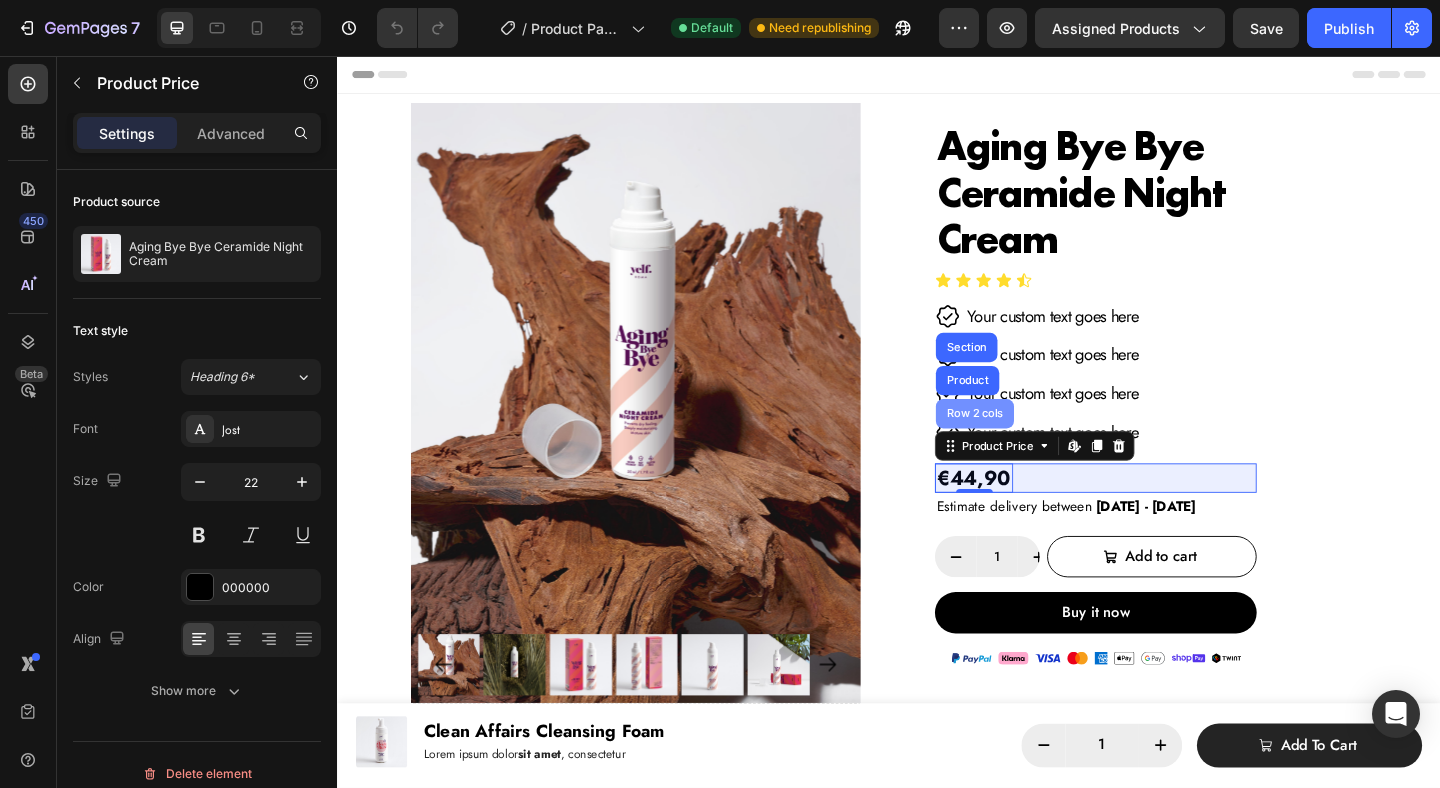 click on "Row 2 cols" at bounding box center (1030, 445) 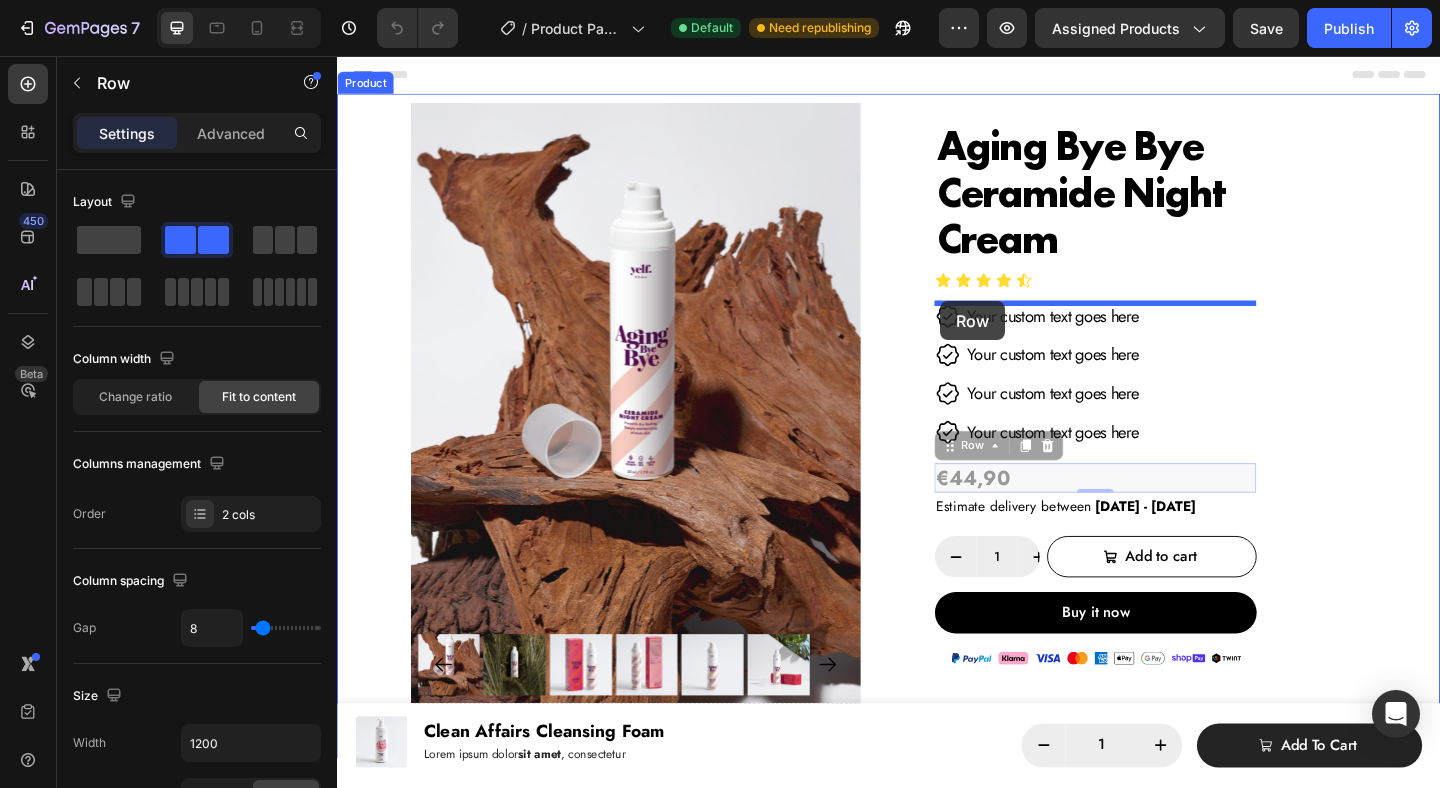 drag, startPoint x: 1000, startPoint y: 478, endPoint x: 993, endPoint y: 323, distance: 155.15799 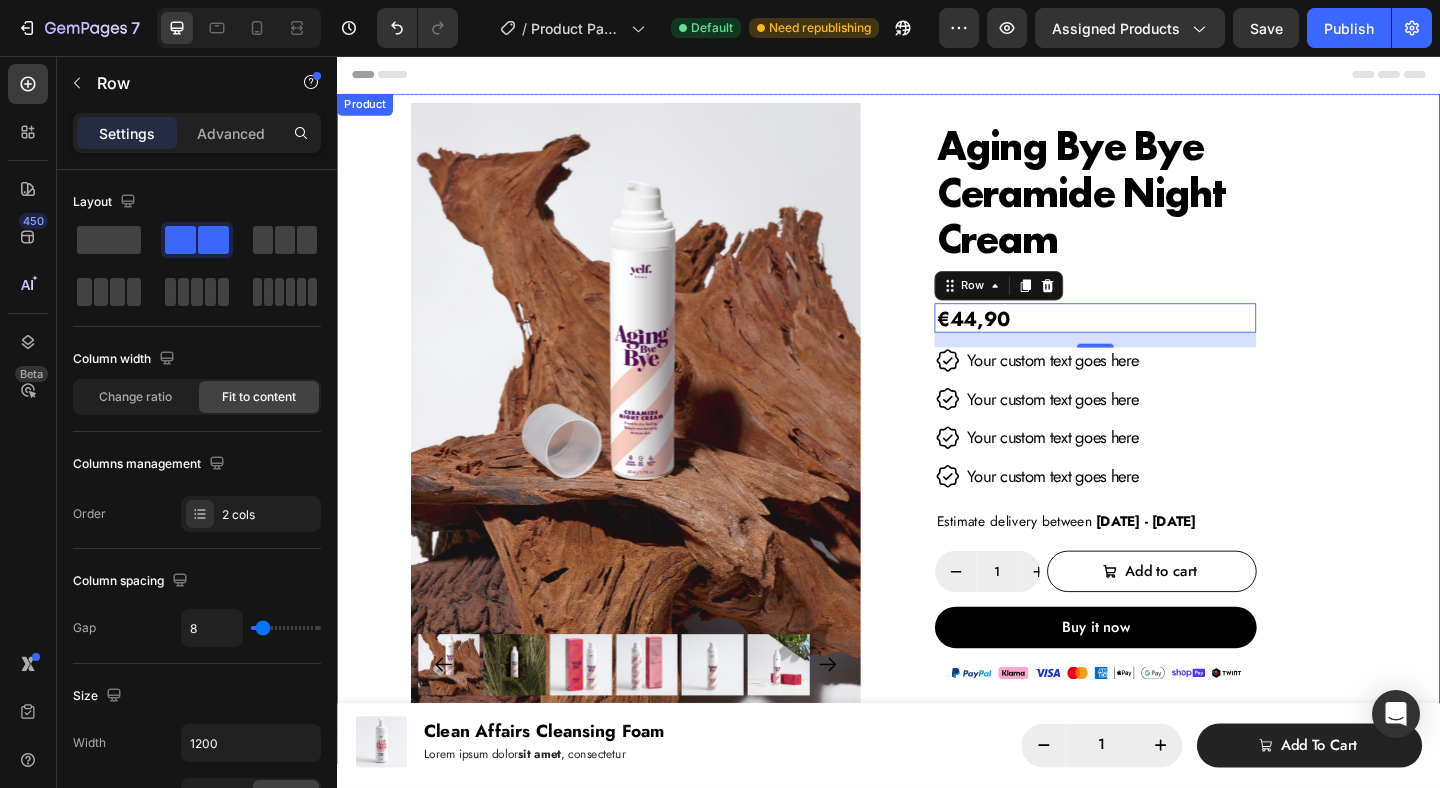 click on "Estimate delivery between
[DATE] - [DATE]
Delivery Date Title: Default Default Default Default Product Variants & Swatches
1
Product Quantity
Add to cart Add to Cart Row Buy it now Dynamic Checkout Image
Drop element here Product" at bounding box center [937, 466] 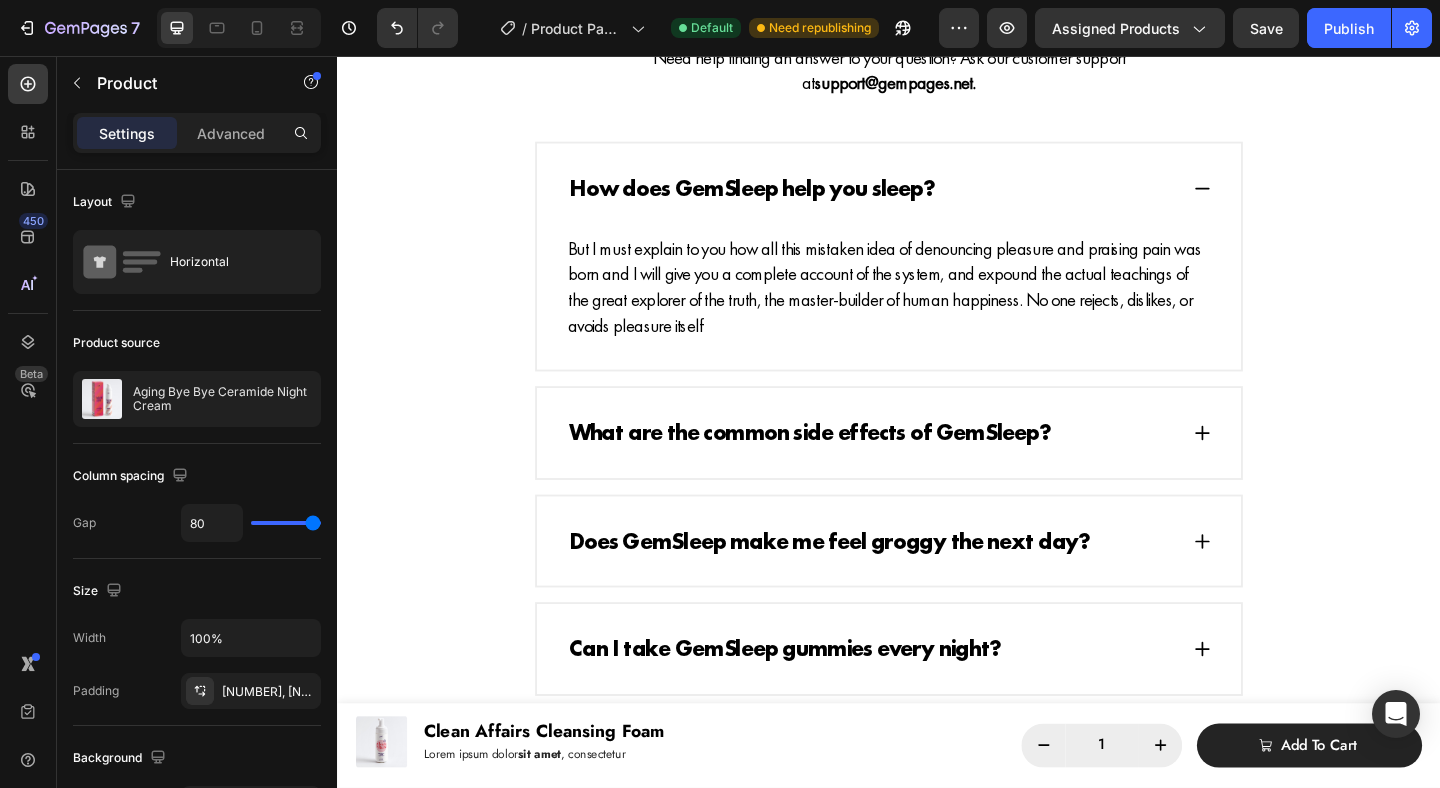 scroll, scrollTop: 4036, scrollLeft: 0, axis: vertical 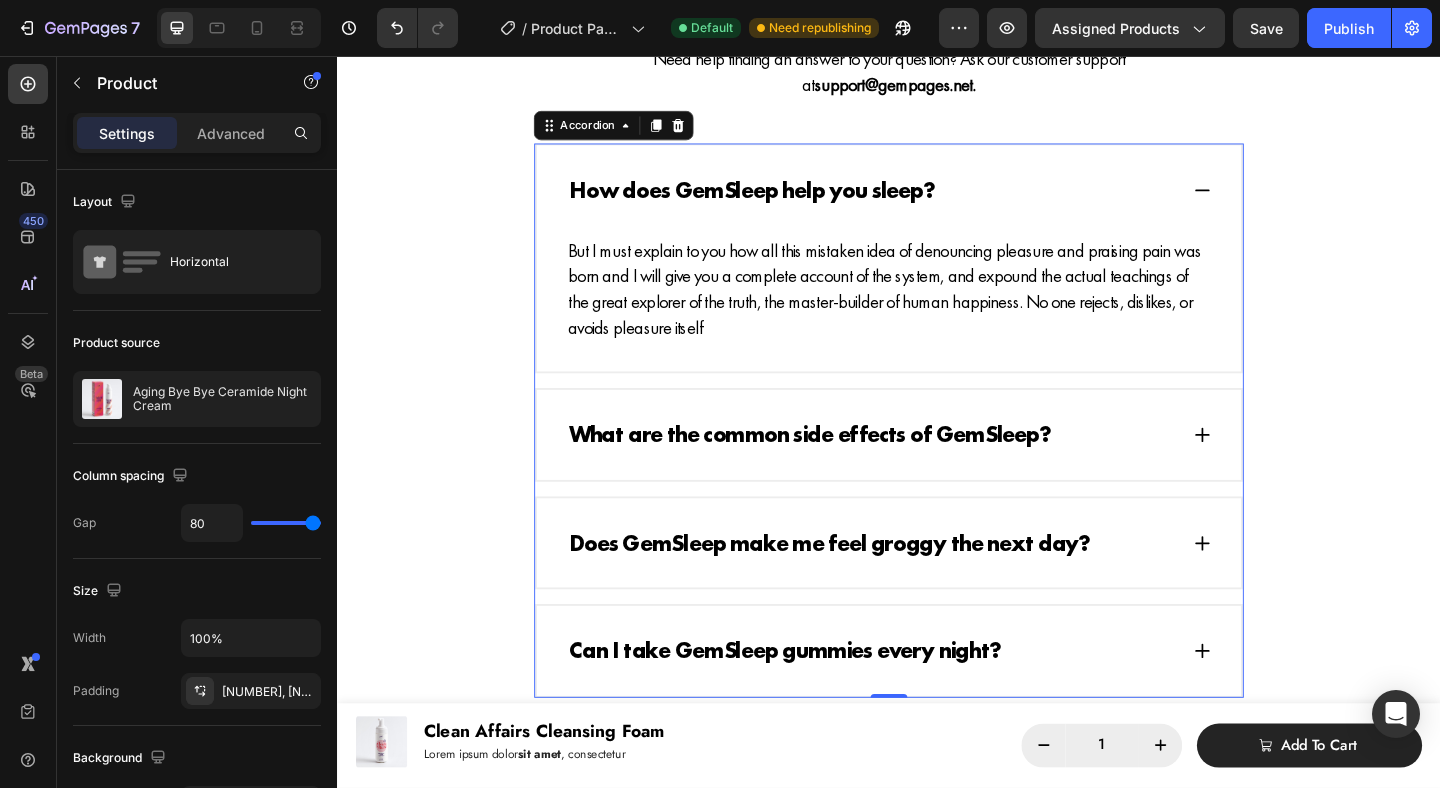 click 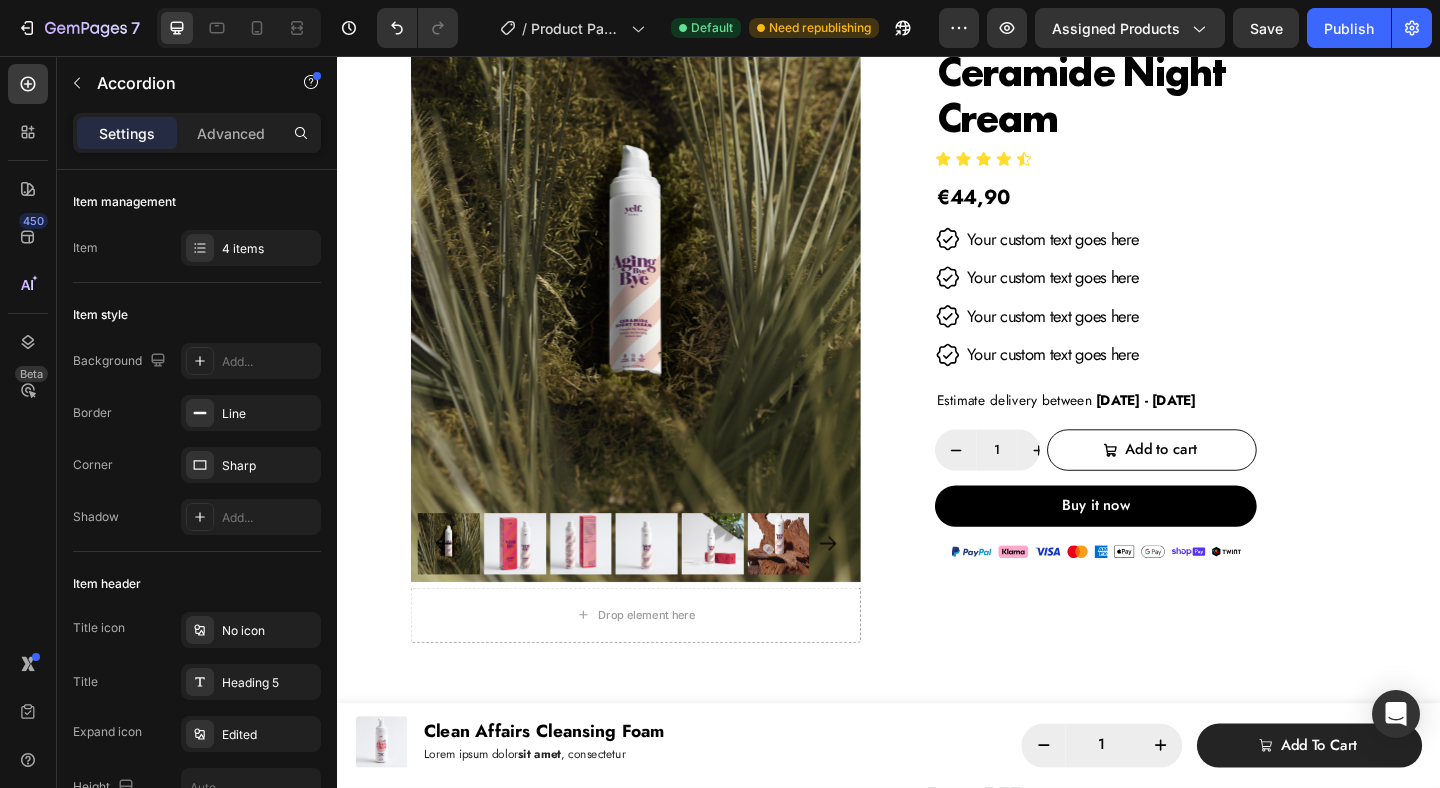 scroll, scrollTop: 131, scrollLeft: 0, axis: vertical 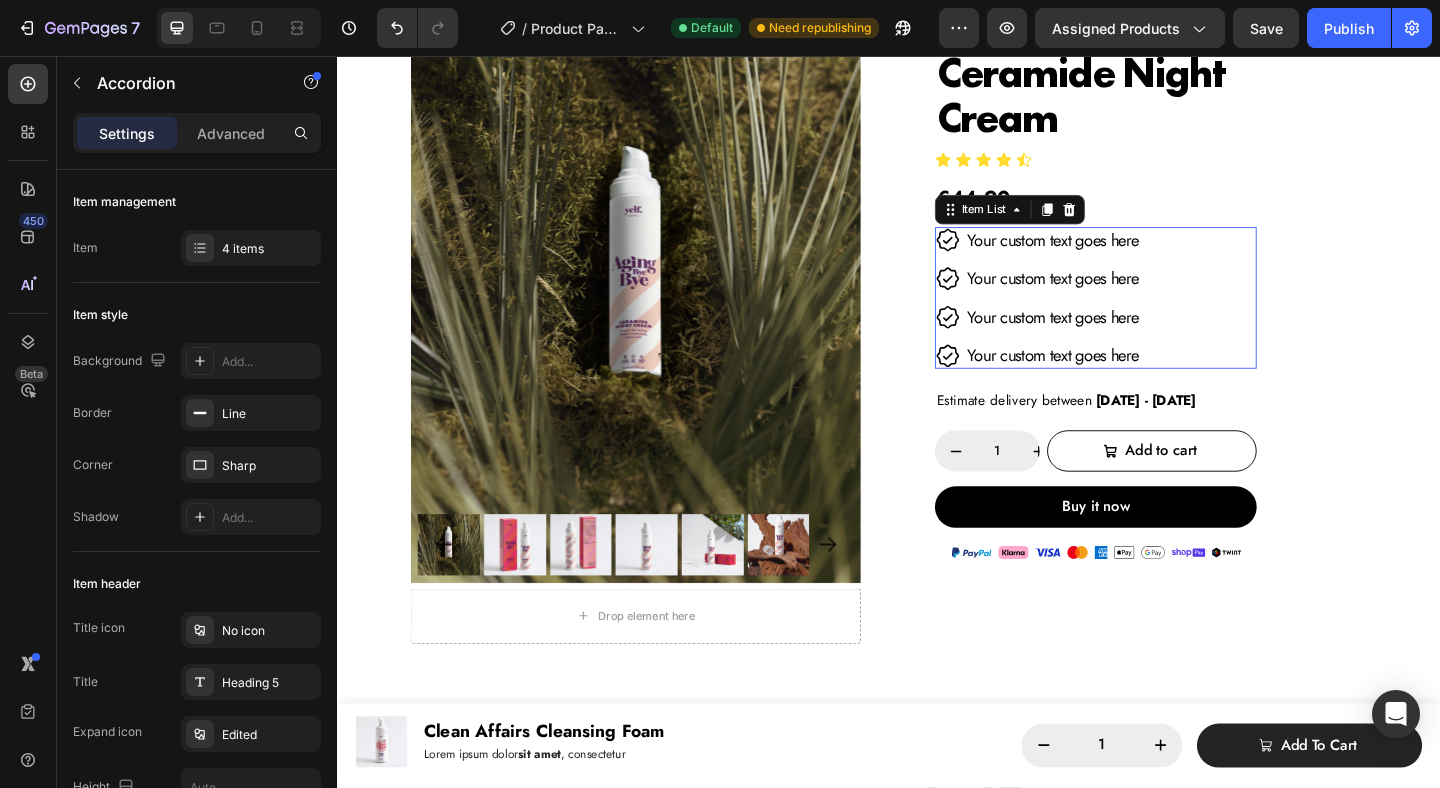 click on "Your custom text goes here" at bounding box center (1115, 256) 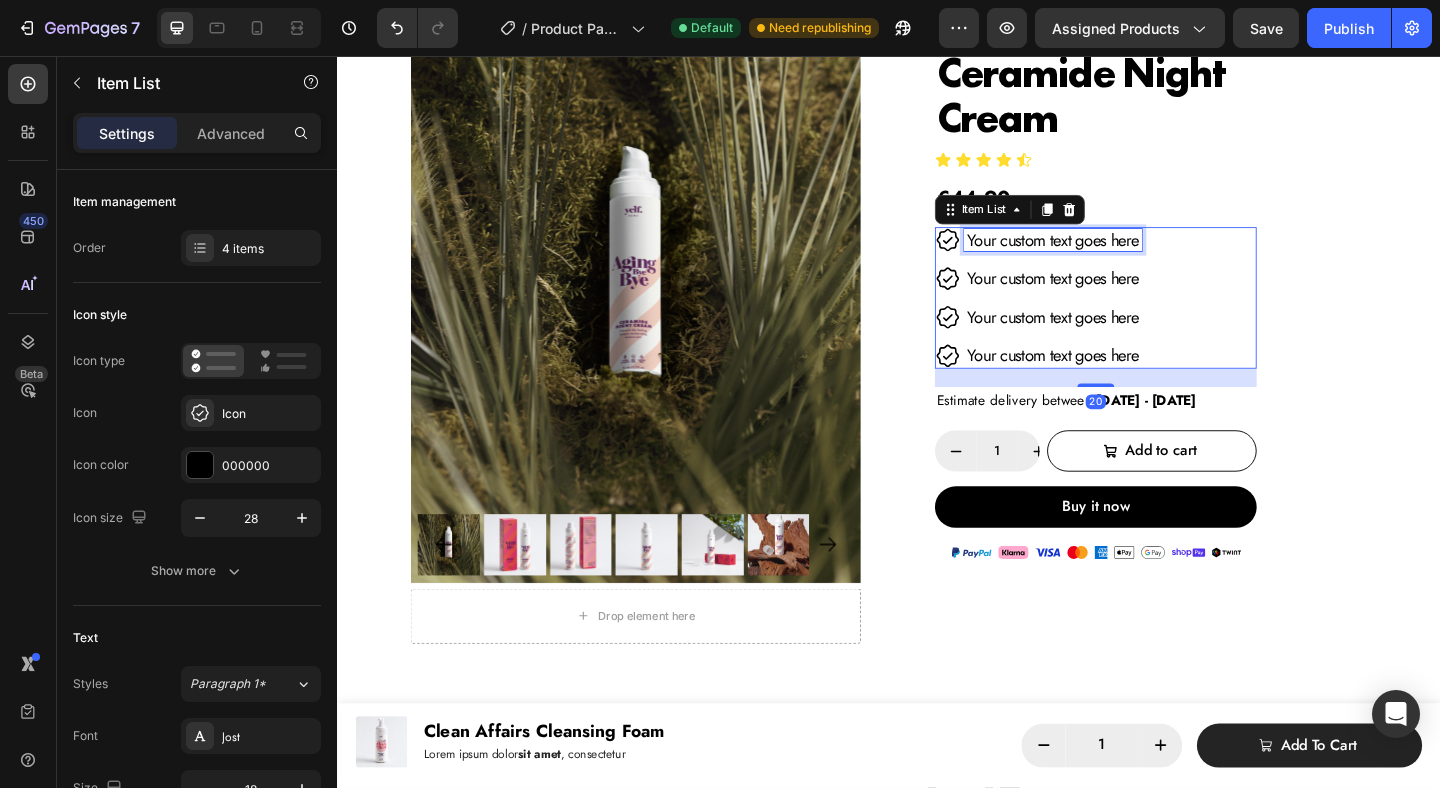 click on "Your custom text goes here" at bounding box center (1115, 256) 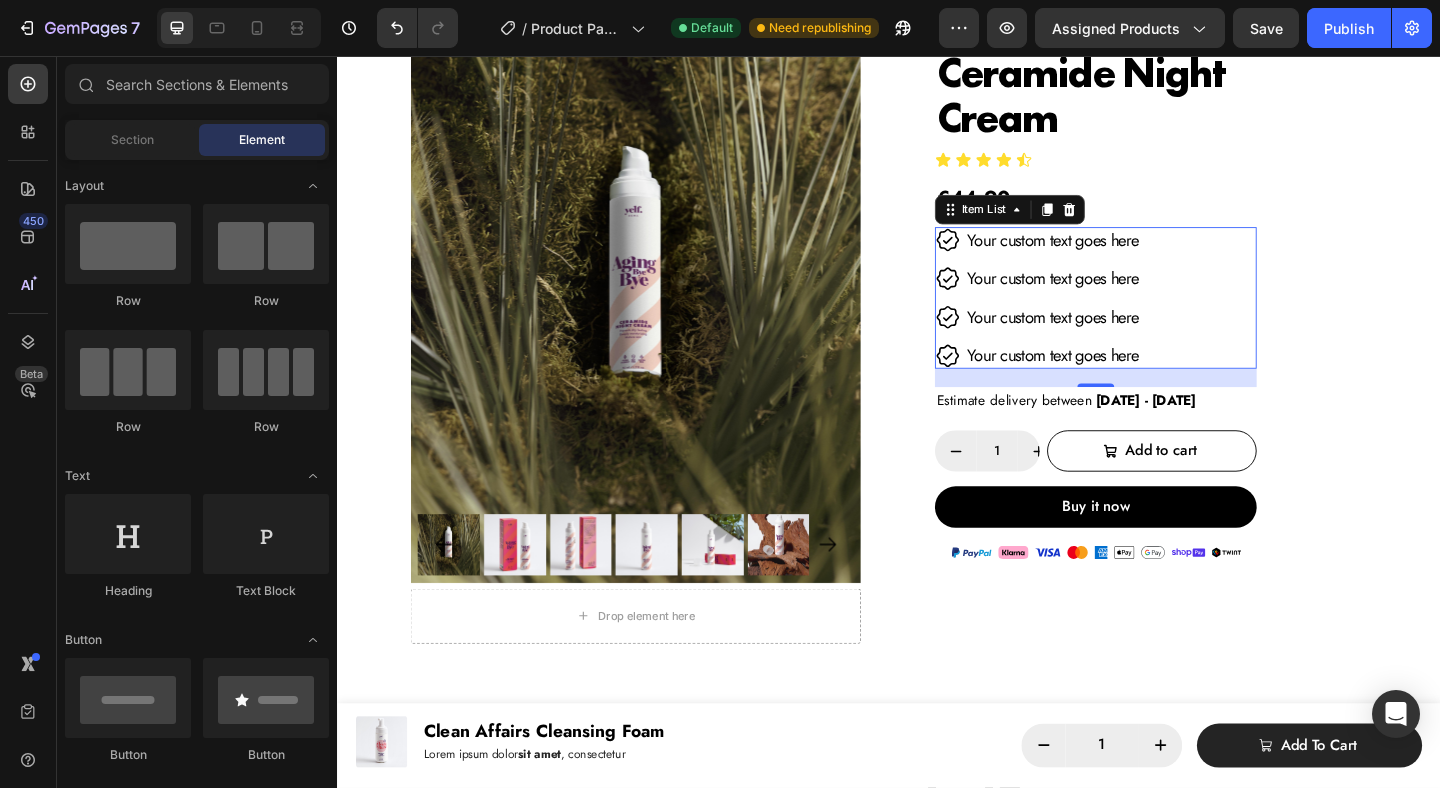click on "Your custom text goes here" at bounding box center (1115, 298) 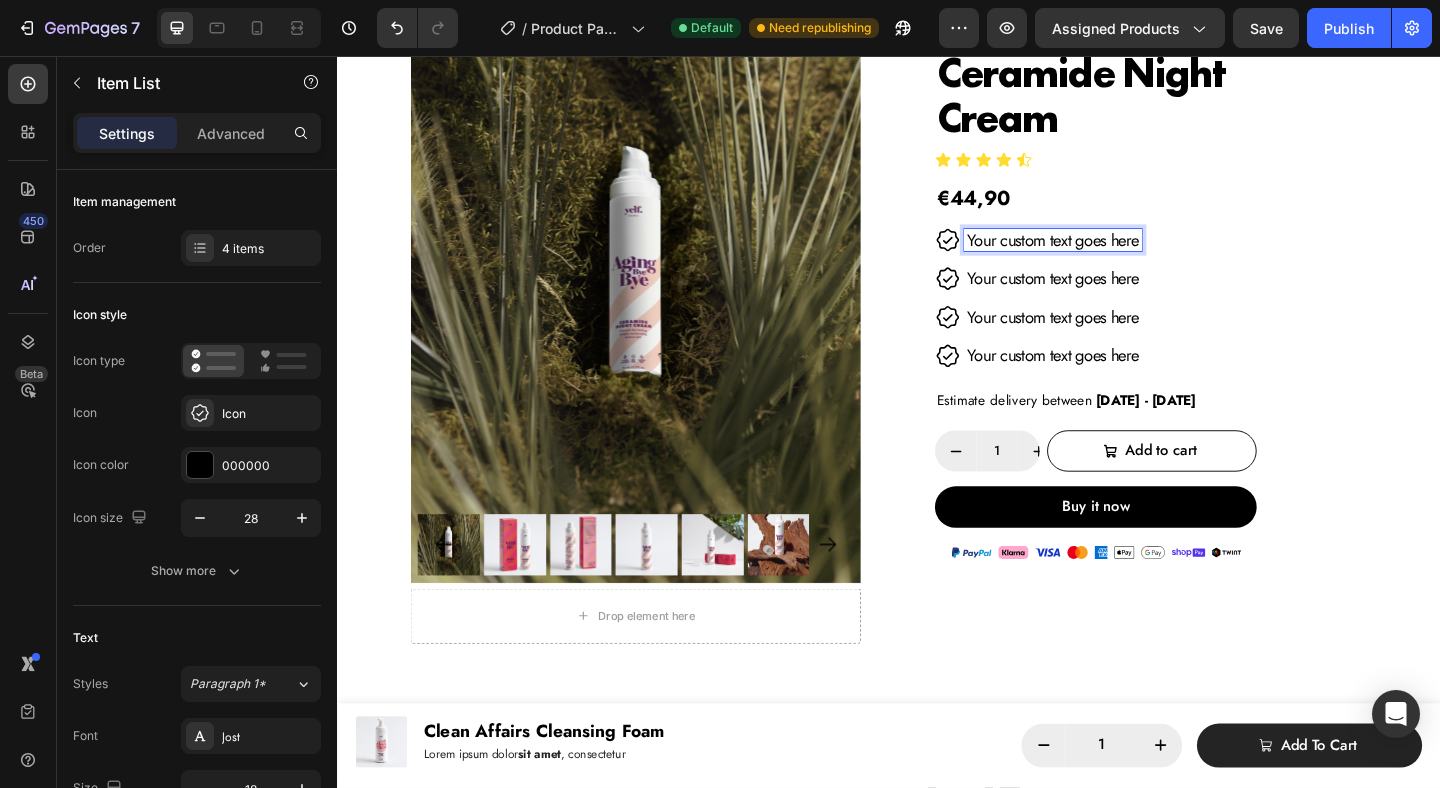 click on "Your custom text goes here" at bounding box center [1115, 340] 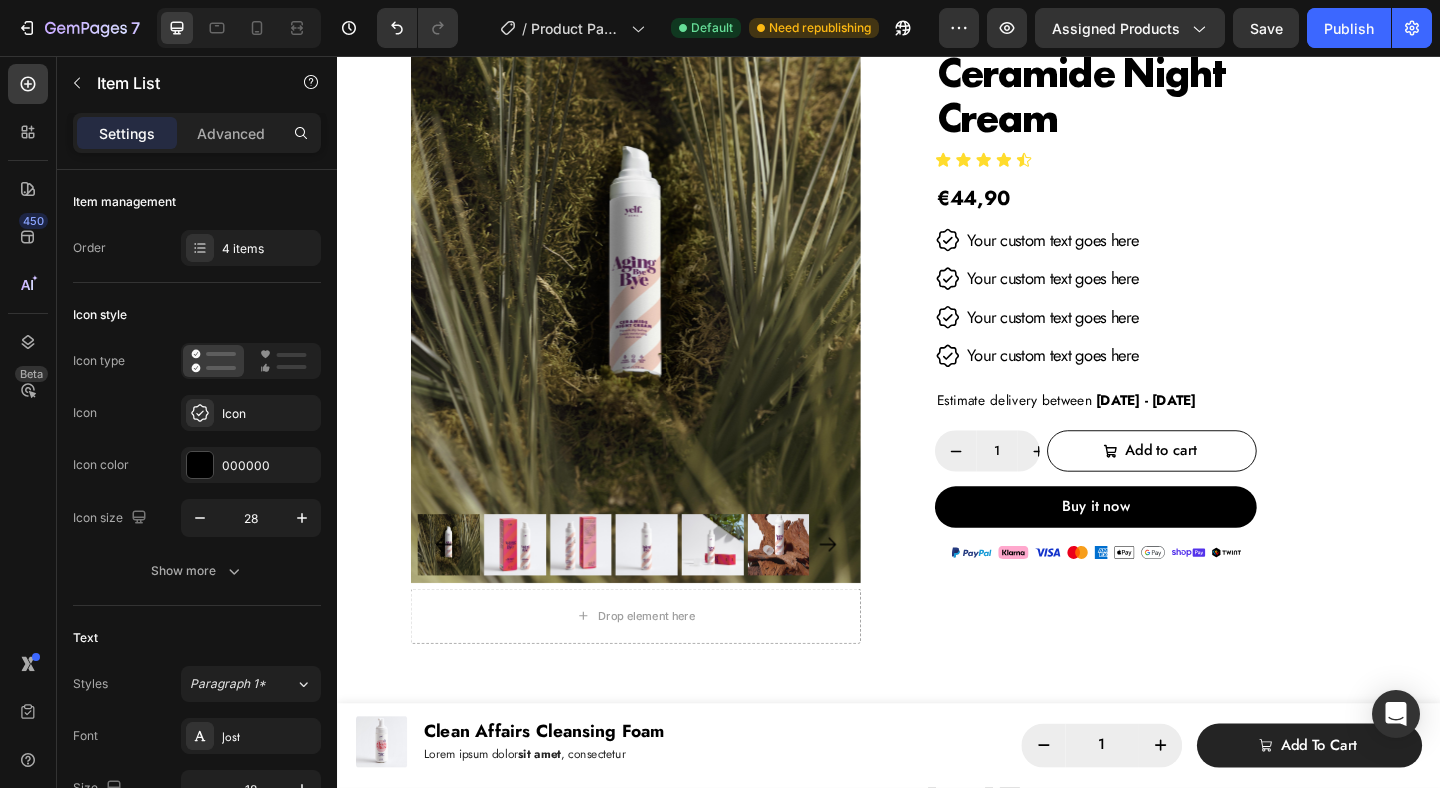 click on "Your custom text goes here
Your custom text goes here
Your custom text goes here
Your custom text goes here" at bounding box center [1162, 319] 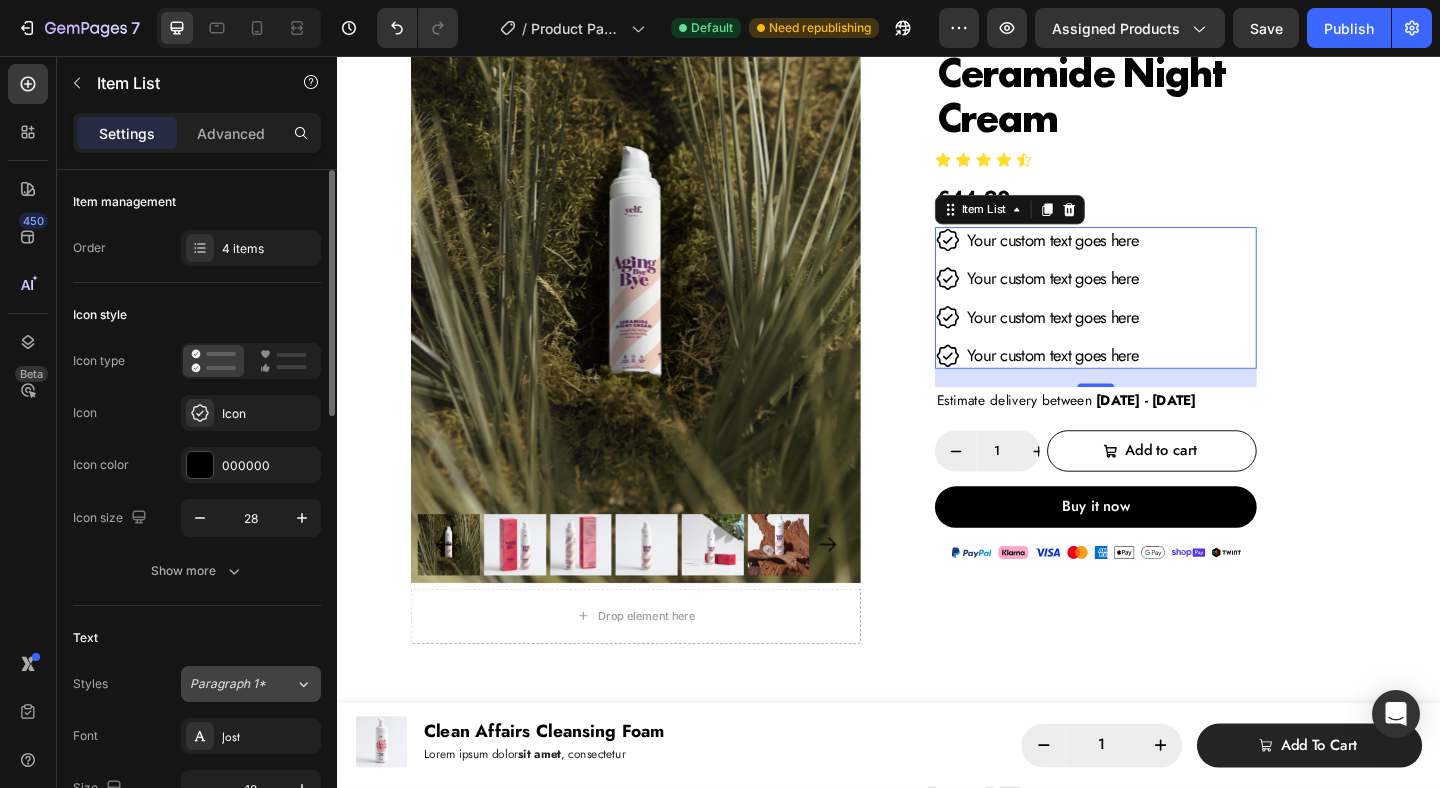 click on "Paragraph 1*" 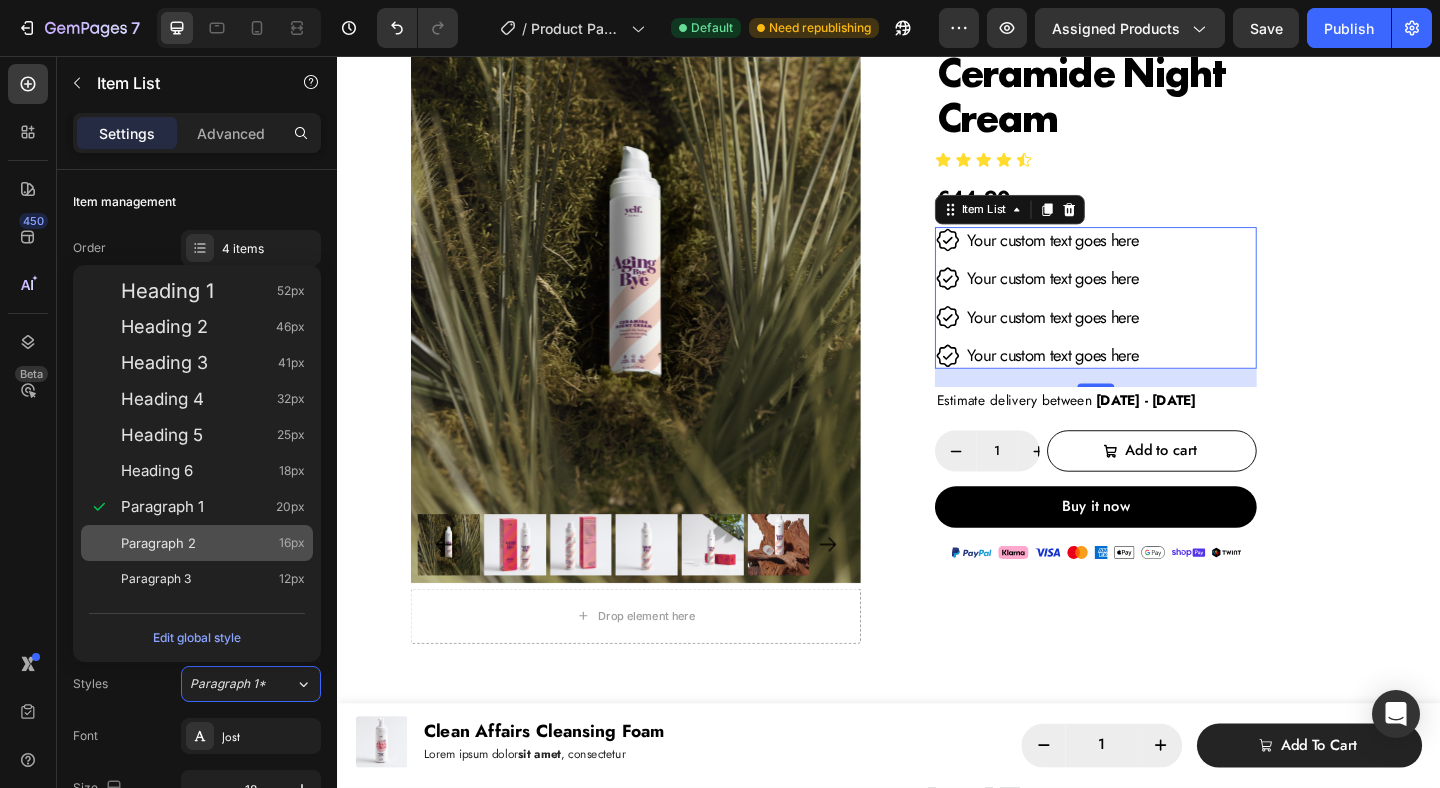 click on "Paragraph 2 16px" at bounding box center (213, 543) 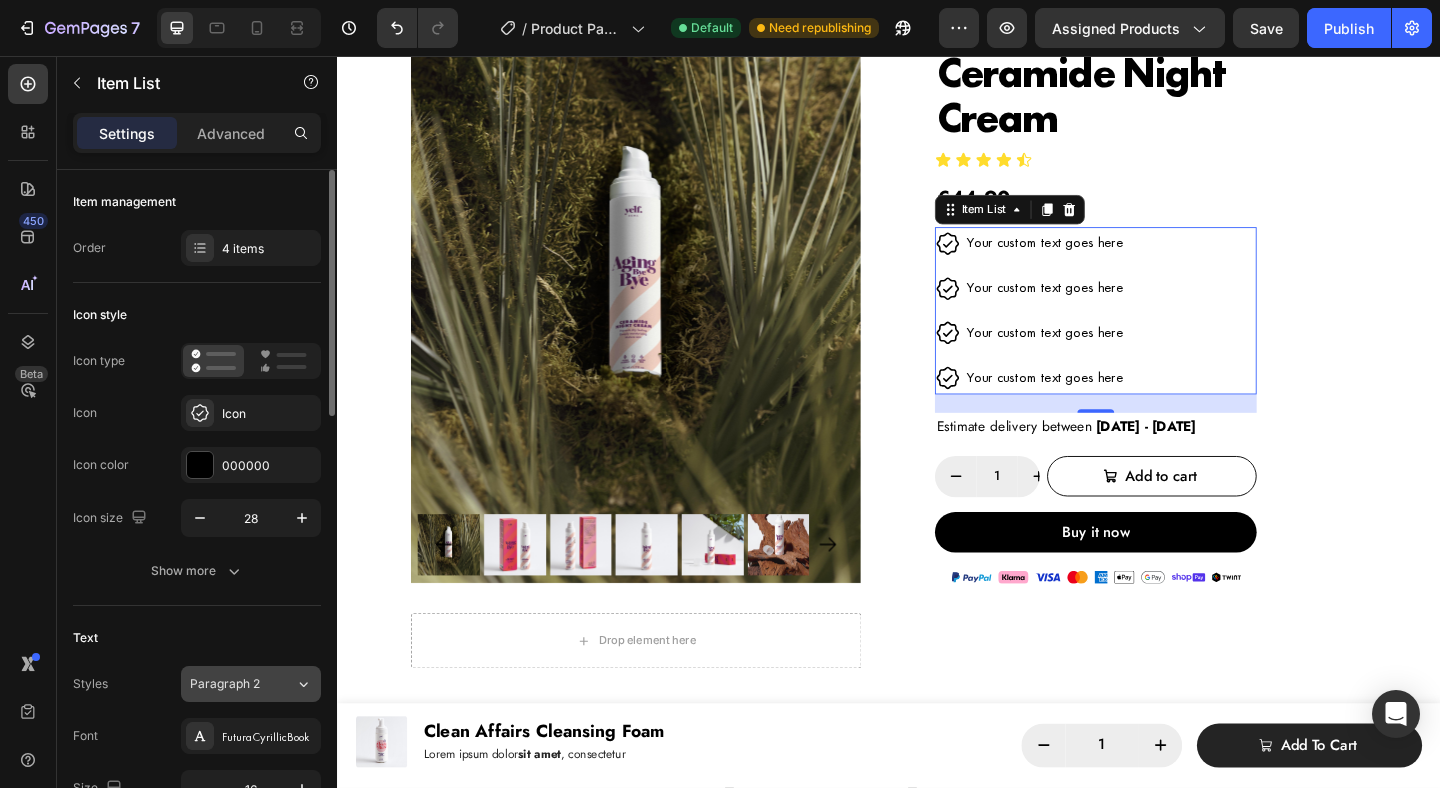 click on "Paragraph 2" 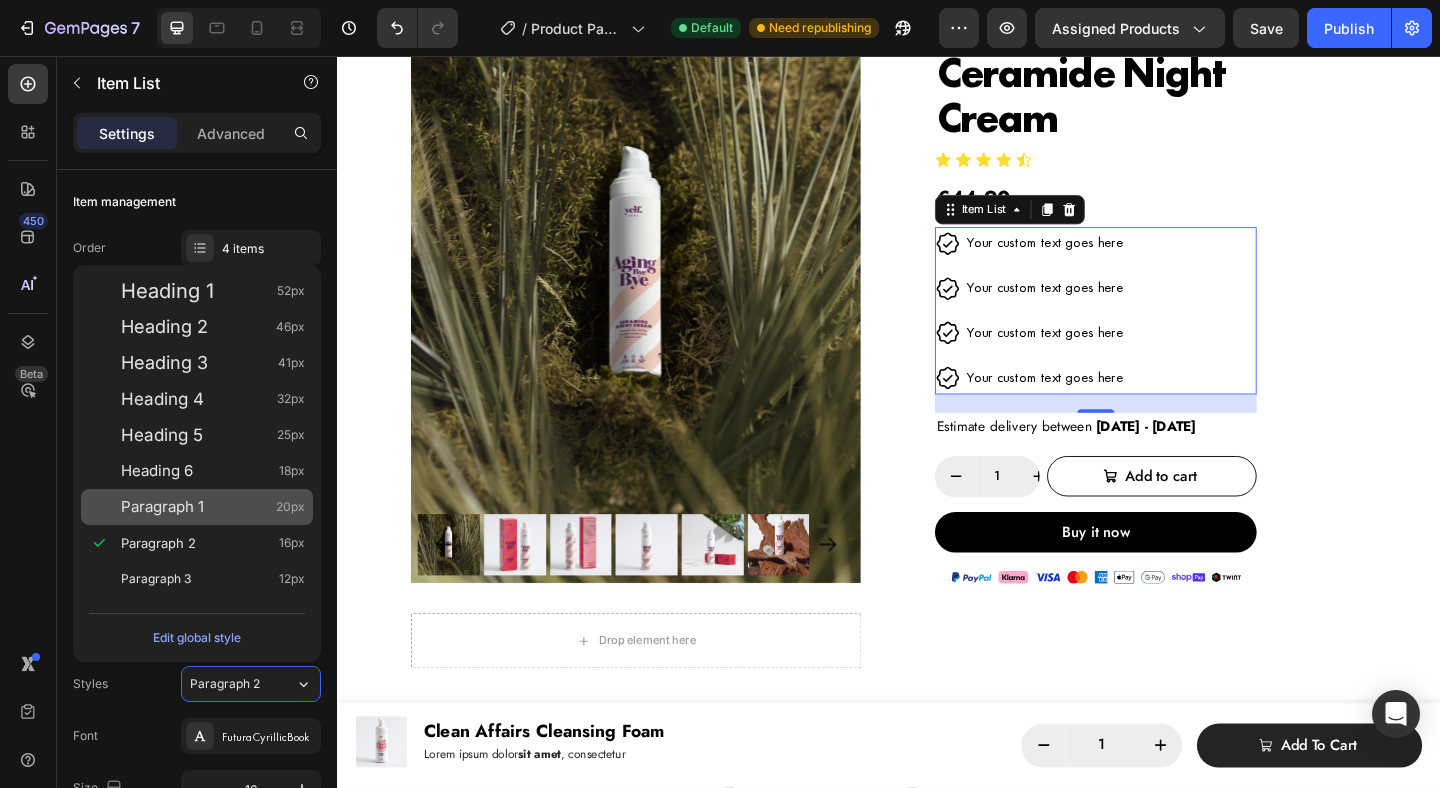 click on "Paragraph 1 20px" at bounding box center [213, 507] 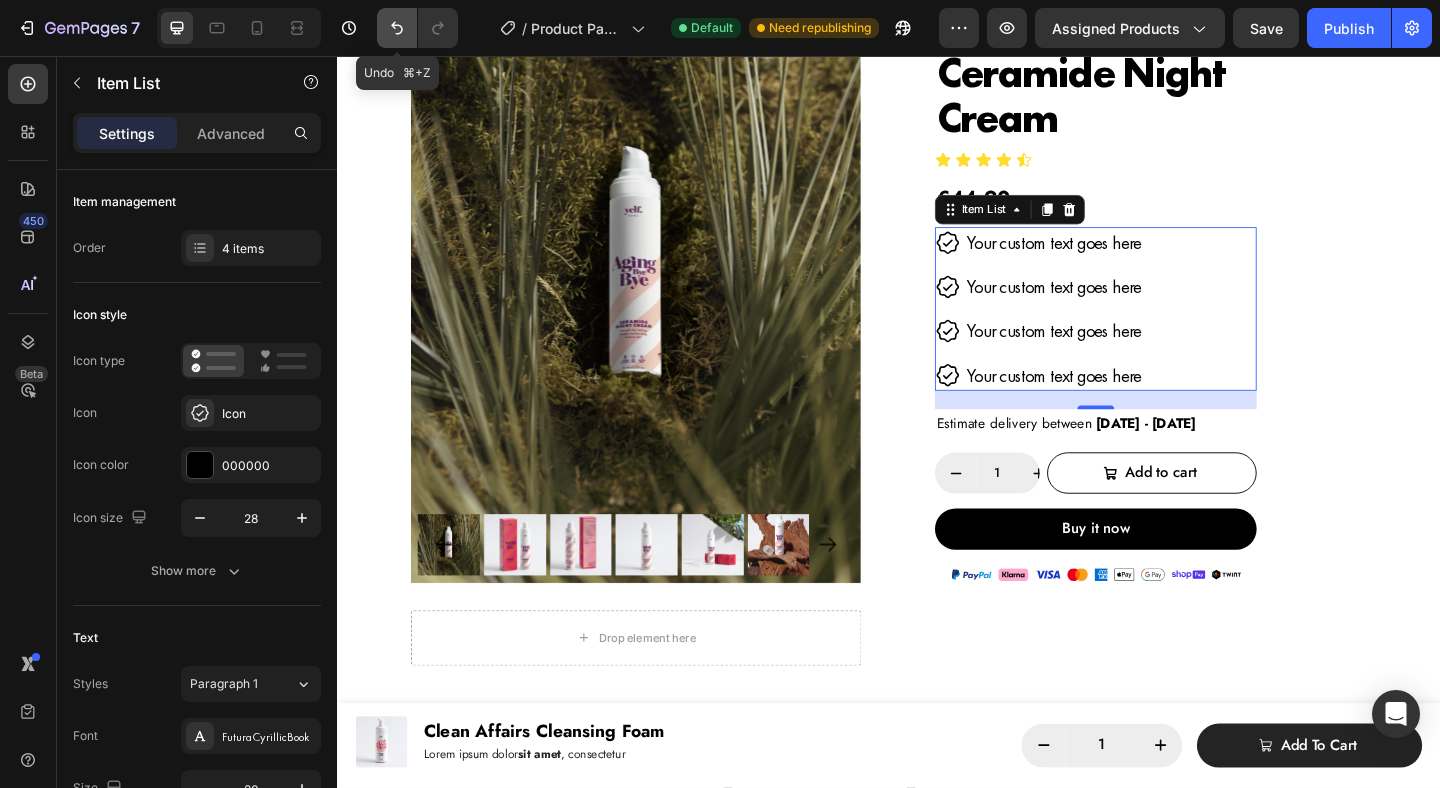 click 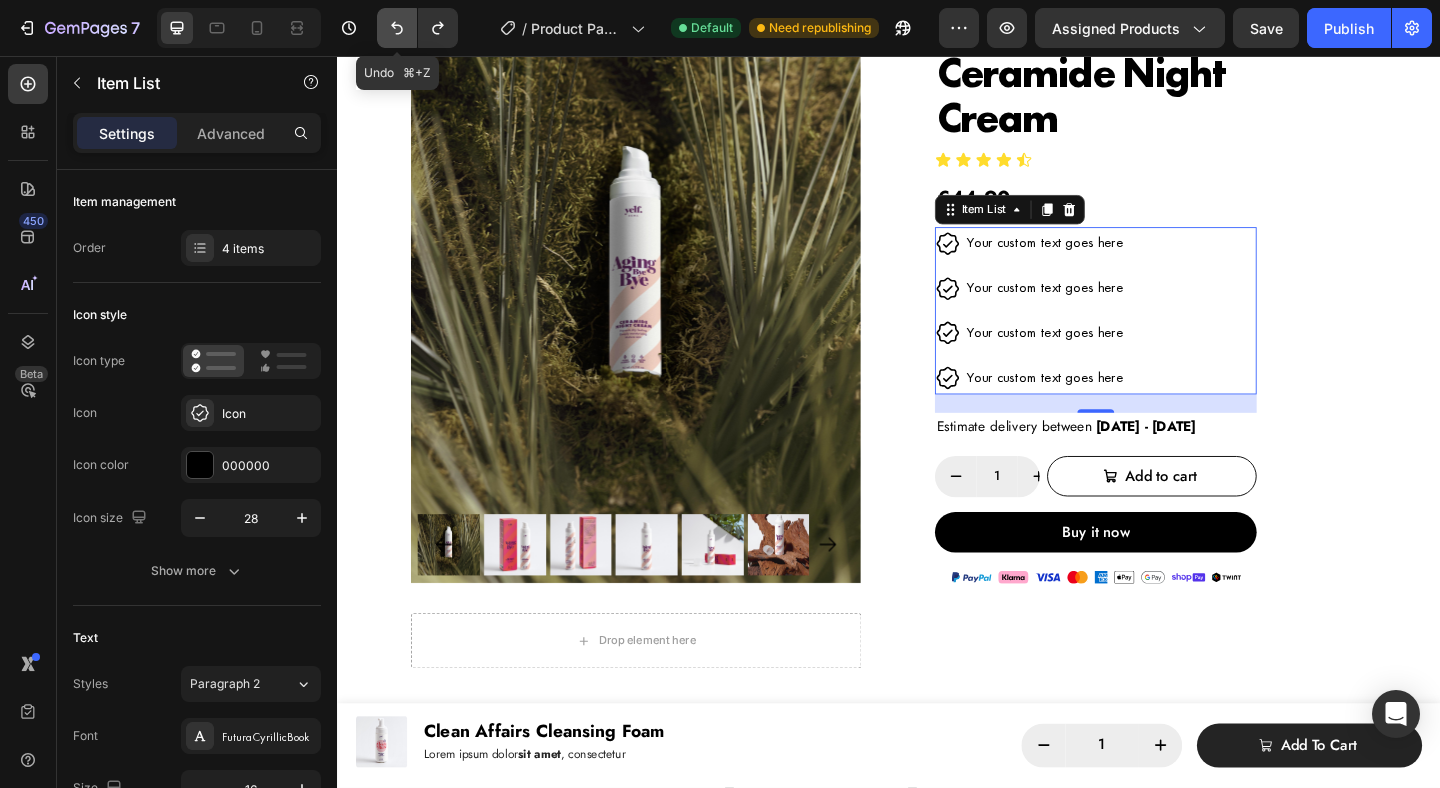 click 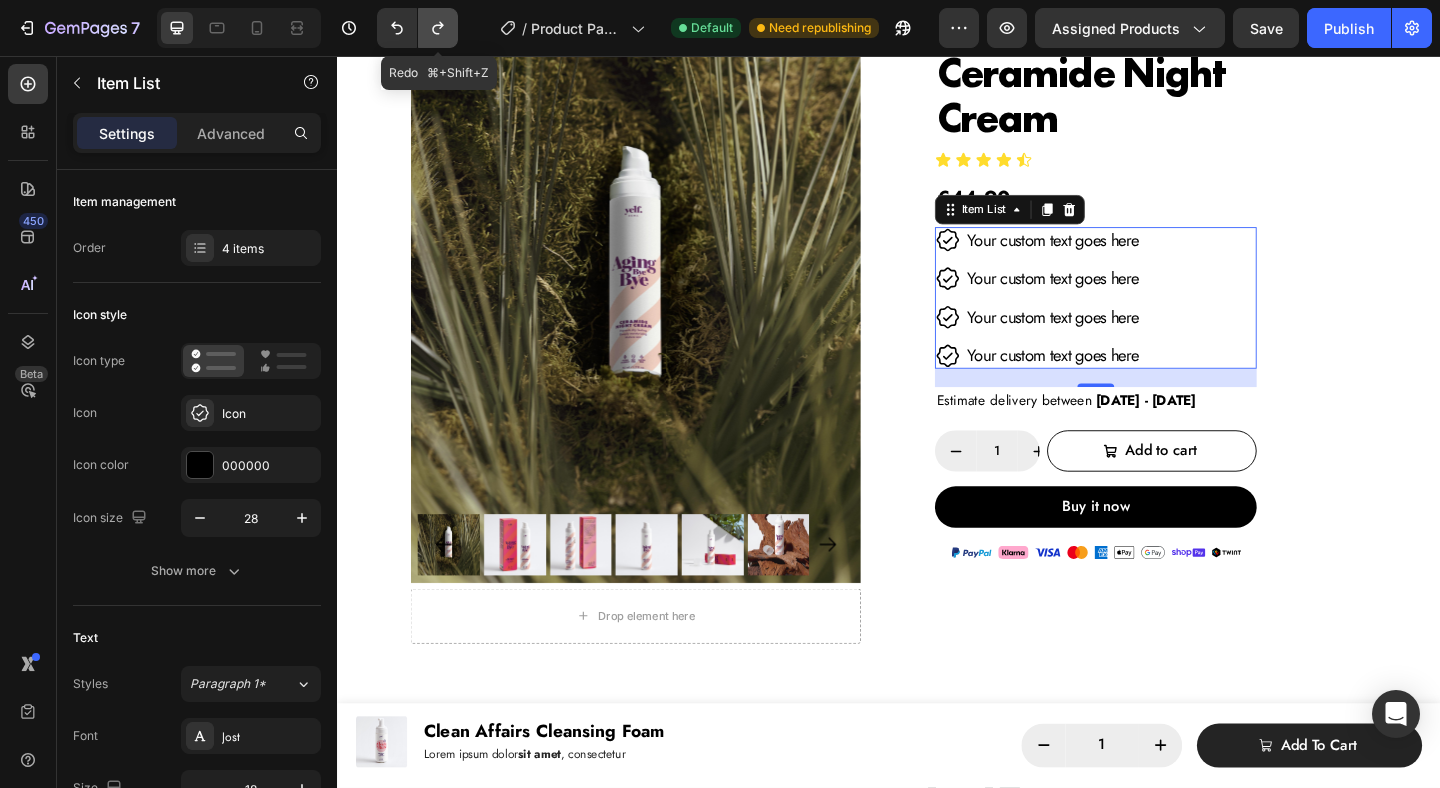 click 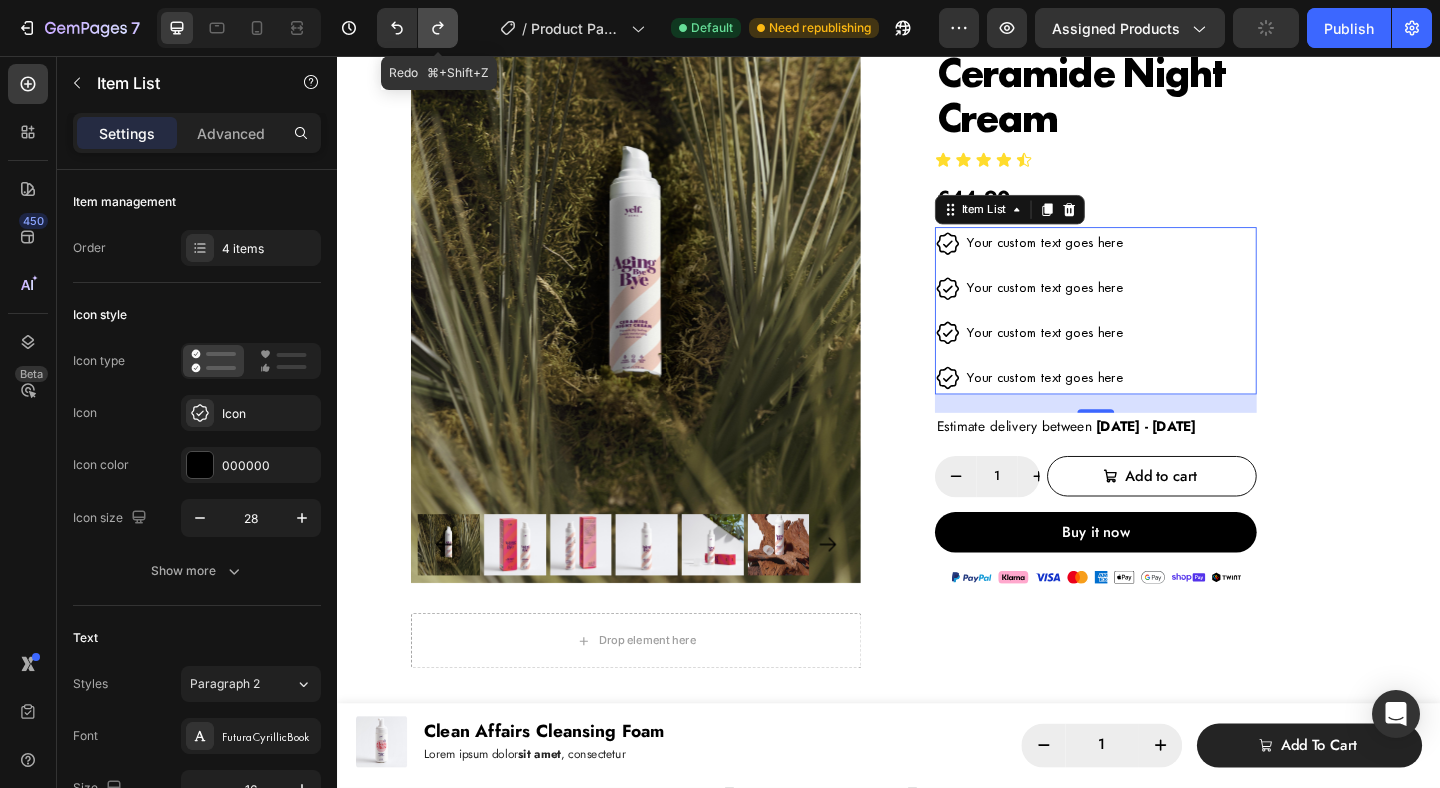 click 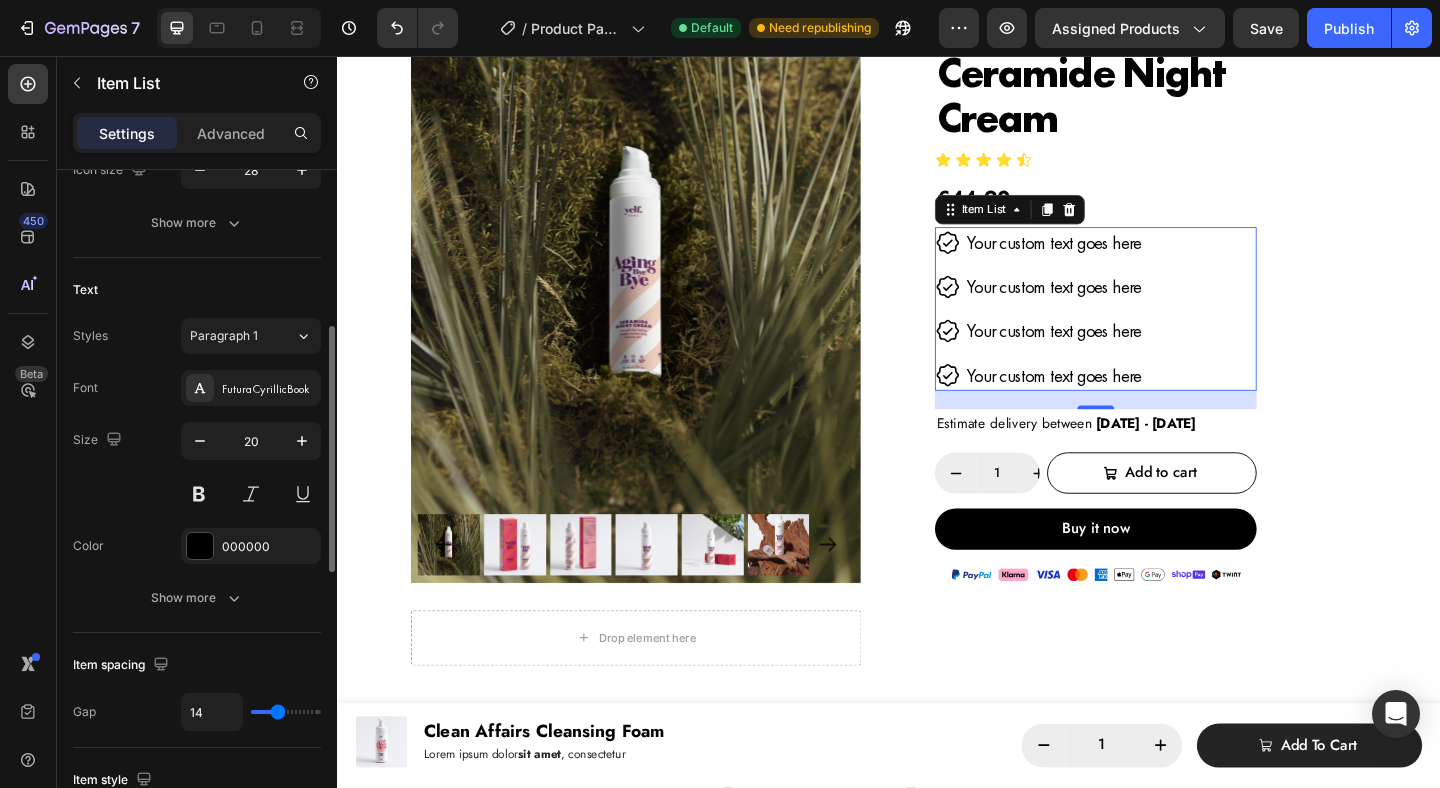 scroll, scrollTop: 369, scrollLeft: 0, axis: vertical 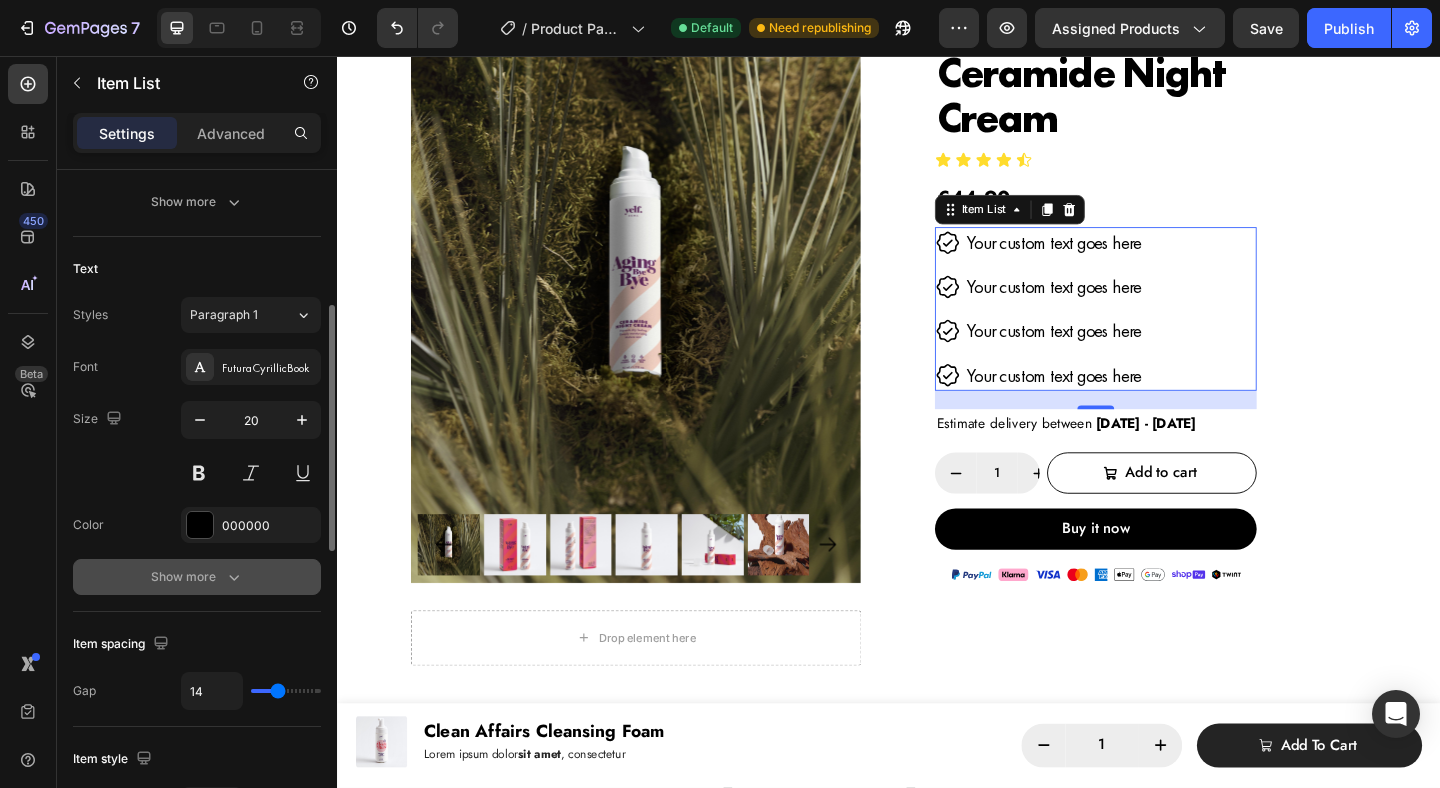 click 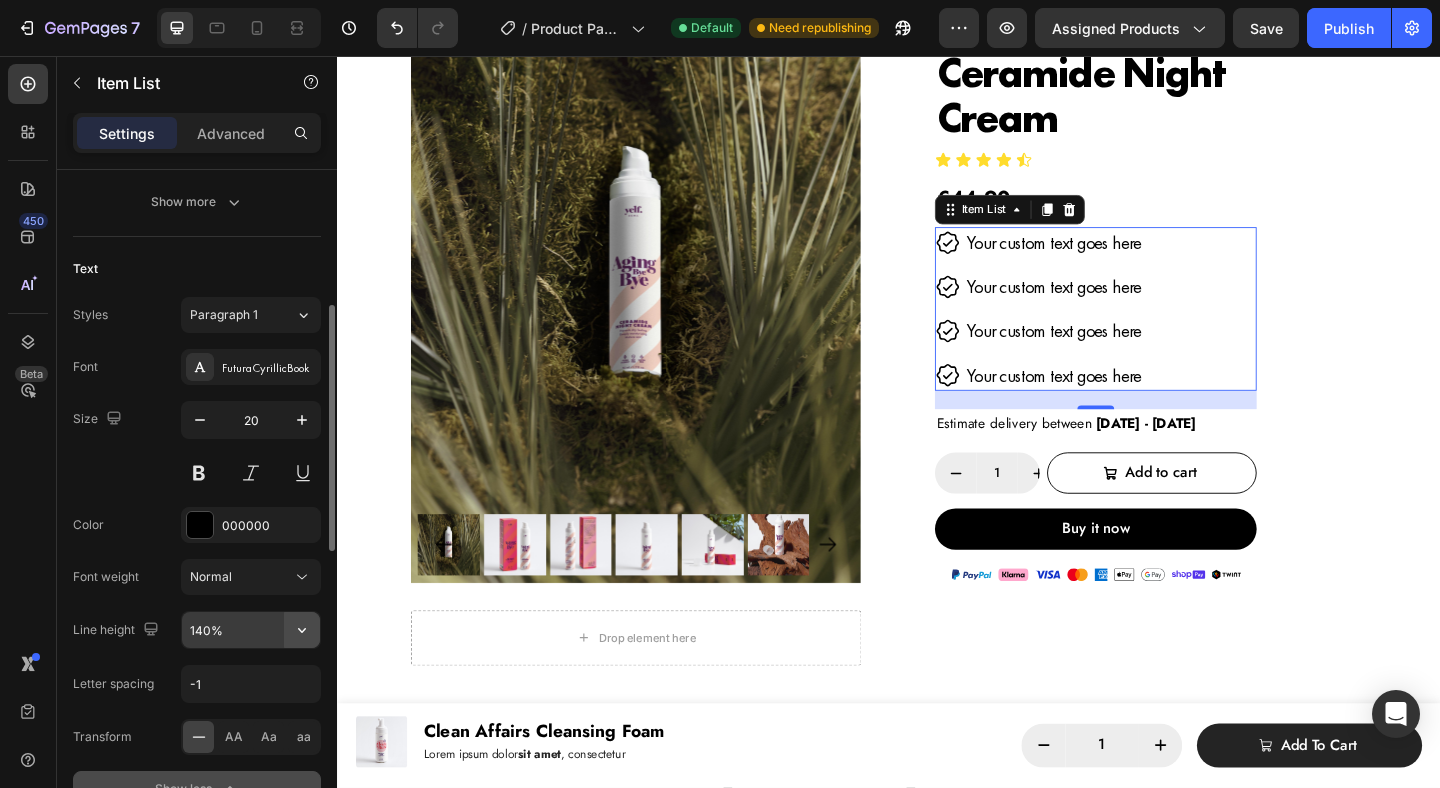 click 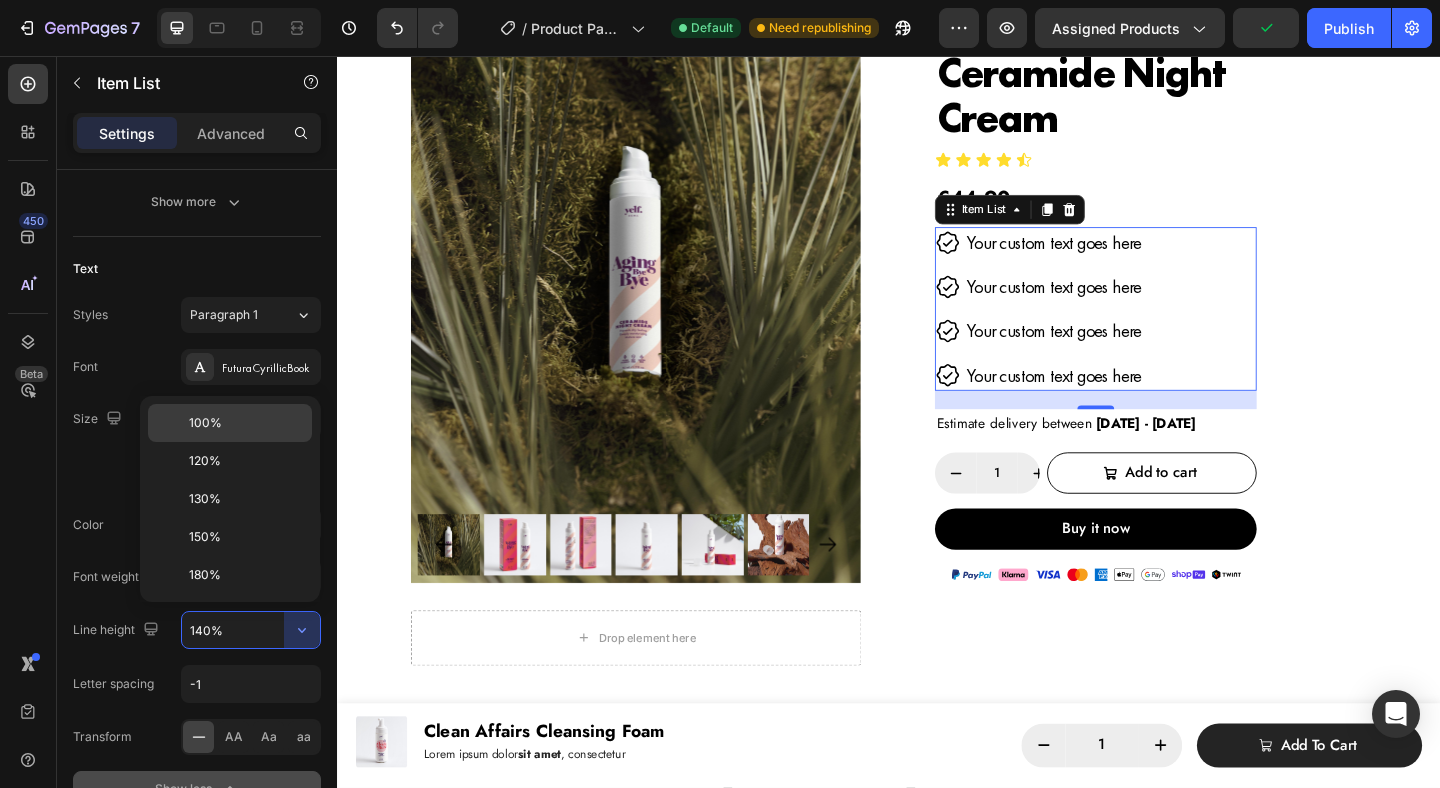 click on "100%" at bounding box center (246, 423) 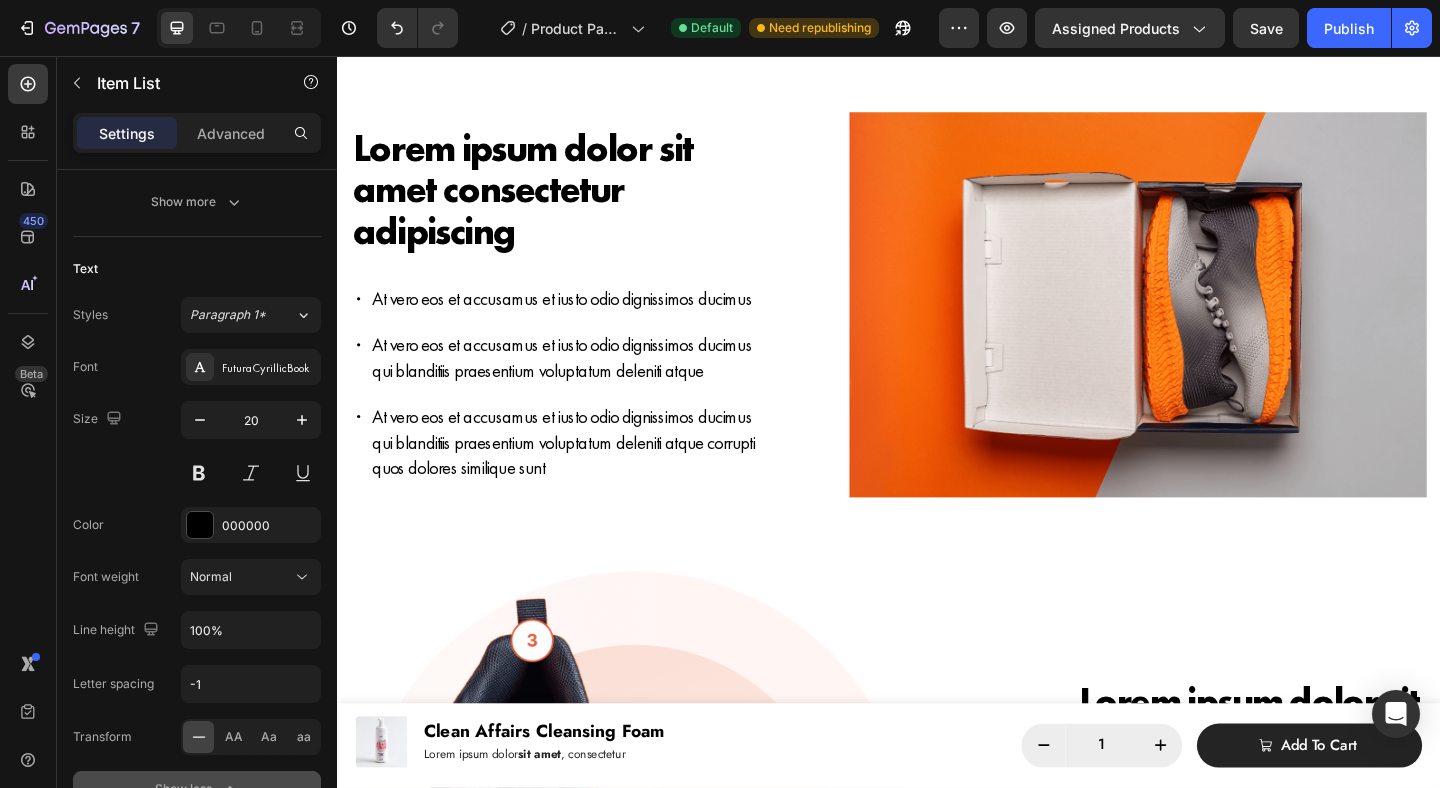 scroll, scrollTop: 1645, scrollLeft: 0, axis: vertical 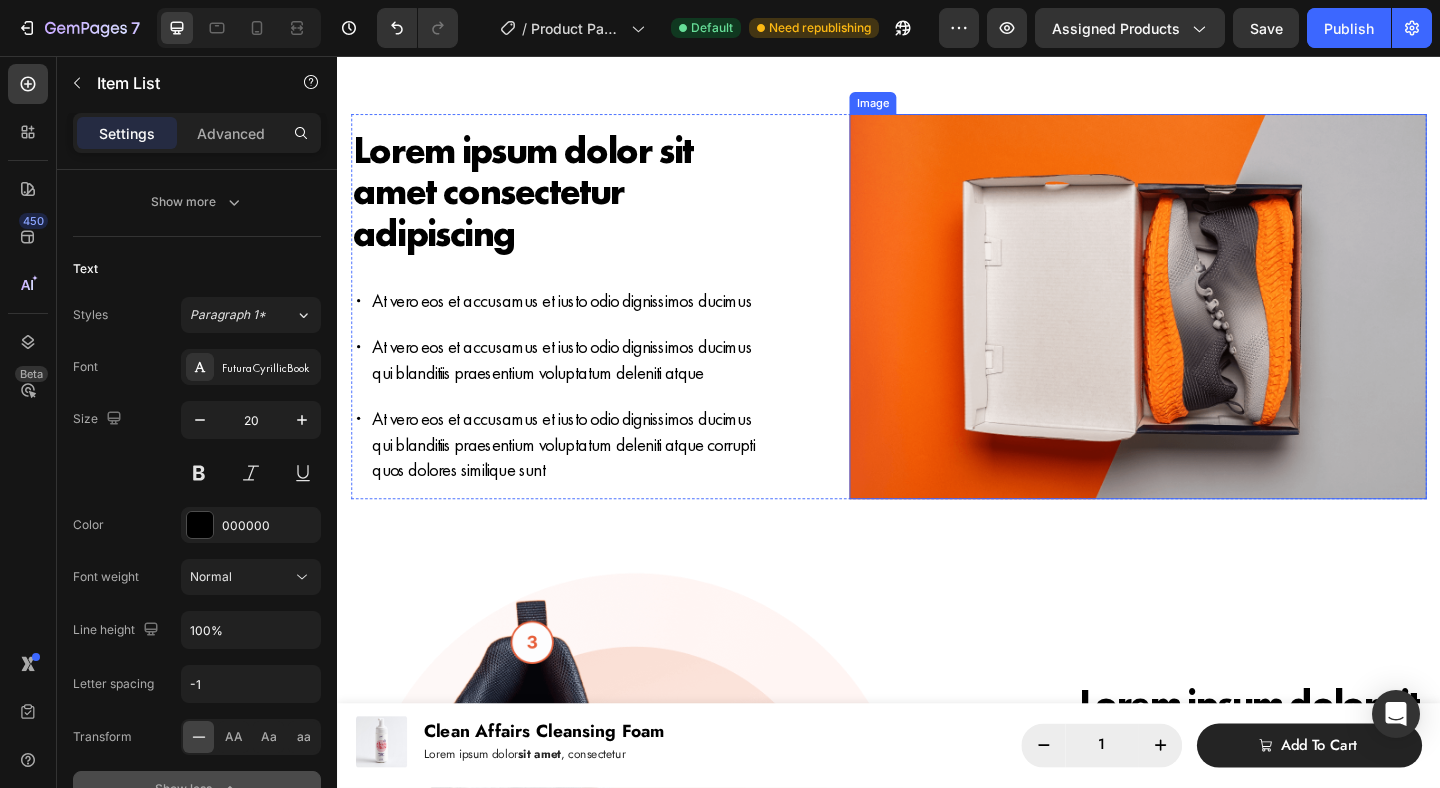 click at bounding box center [1208, 328] 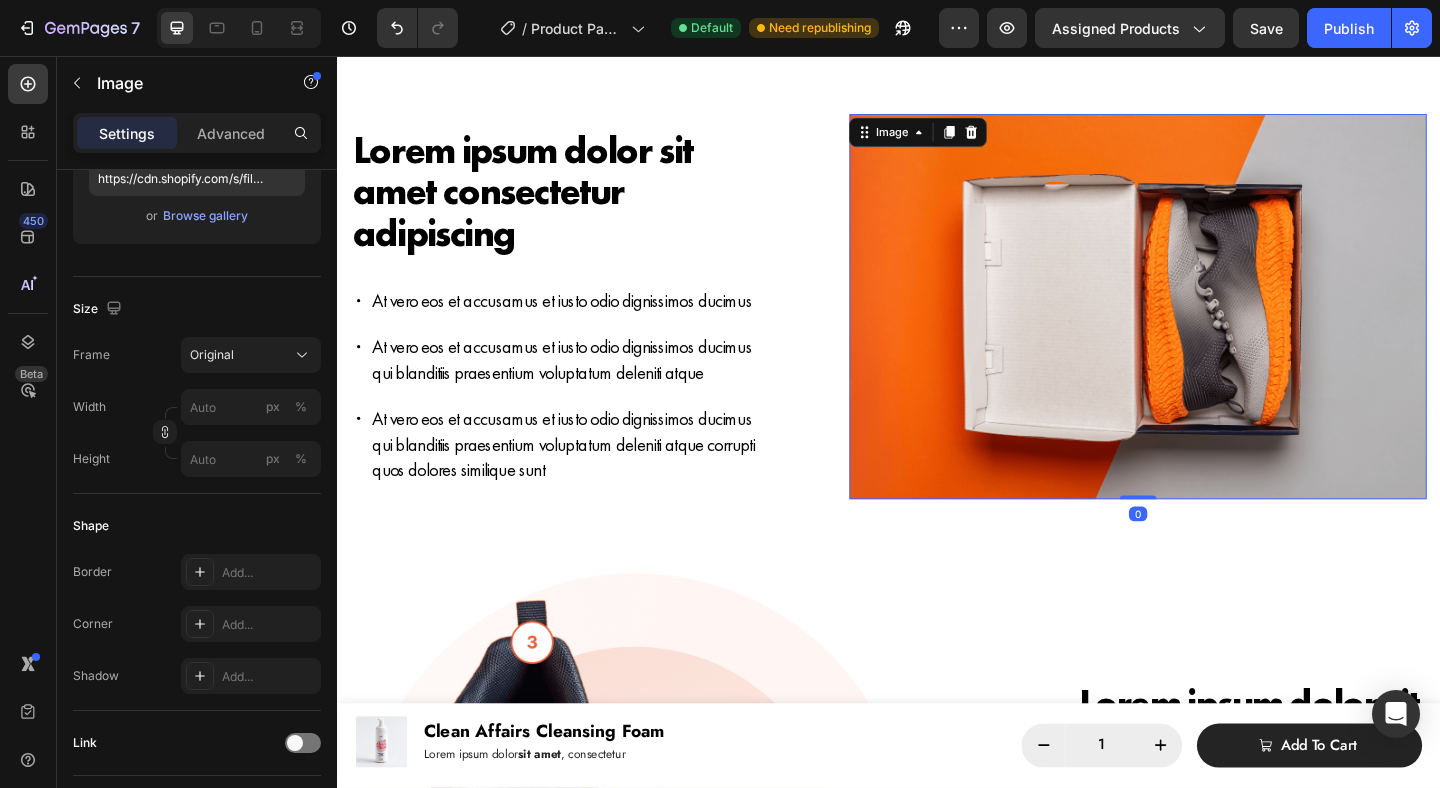 scroll, scrollTop: 0, scrollLeft: 0, axis: both 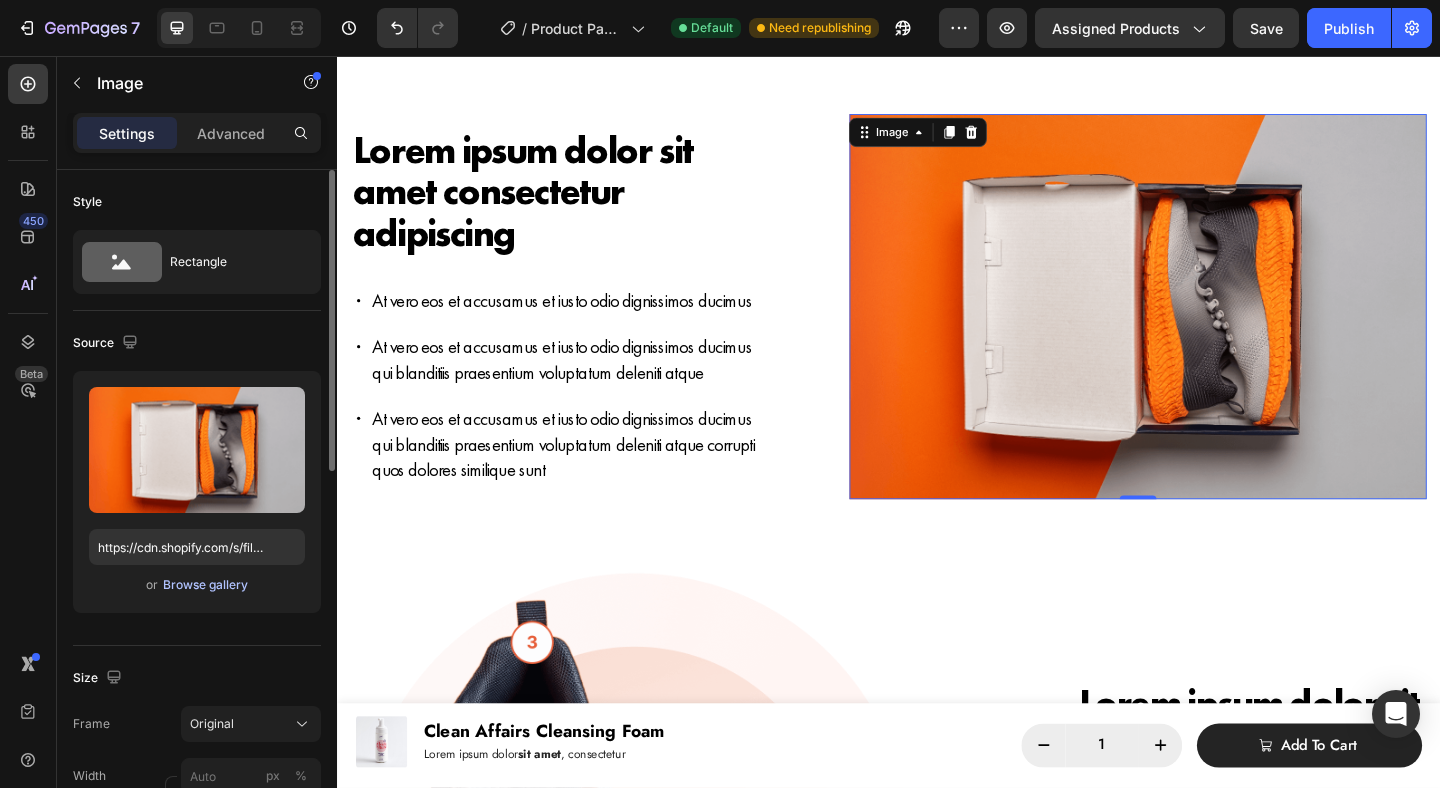 click on "Browse gallery" at bounding box center [205, 585] 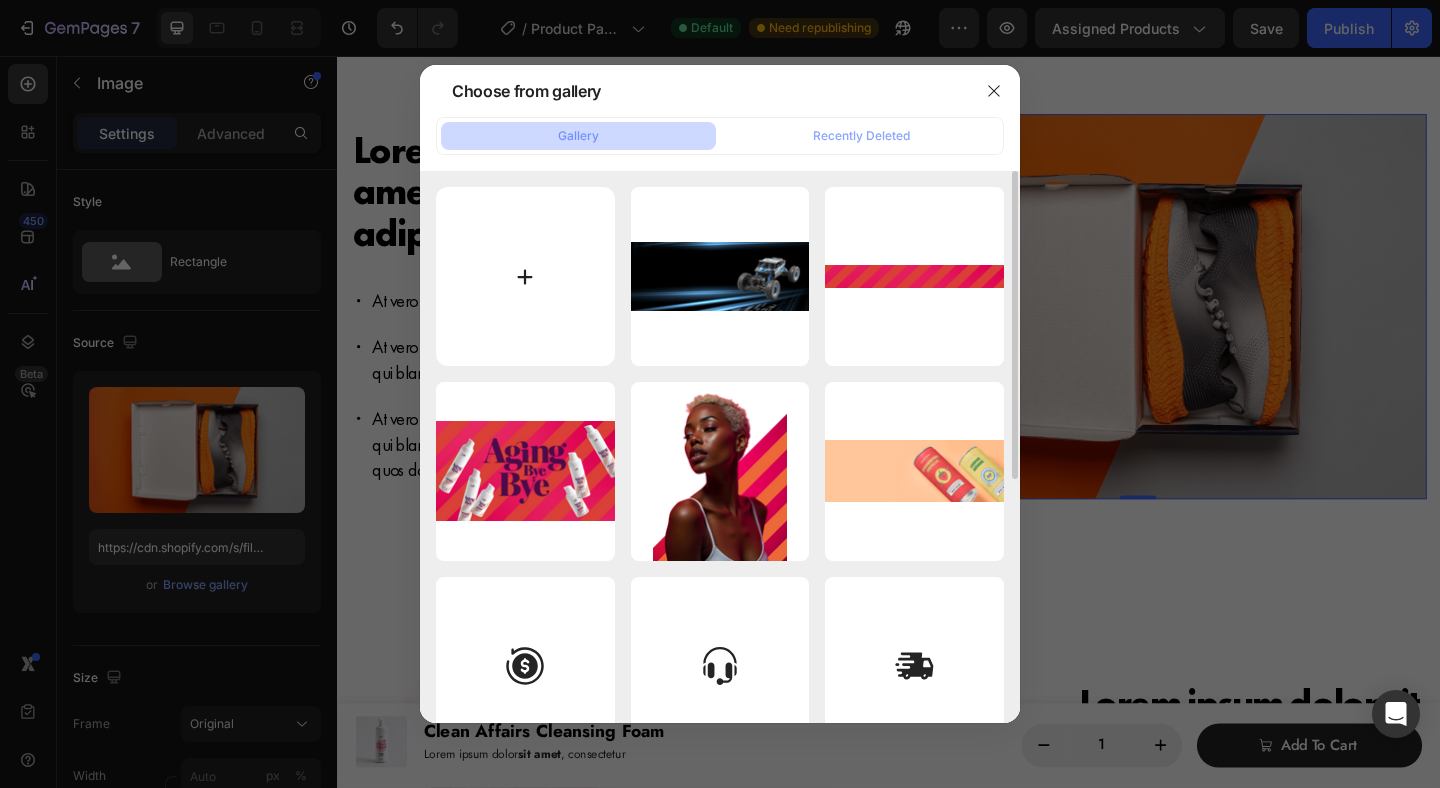 click at bounding box center [525, 276] 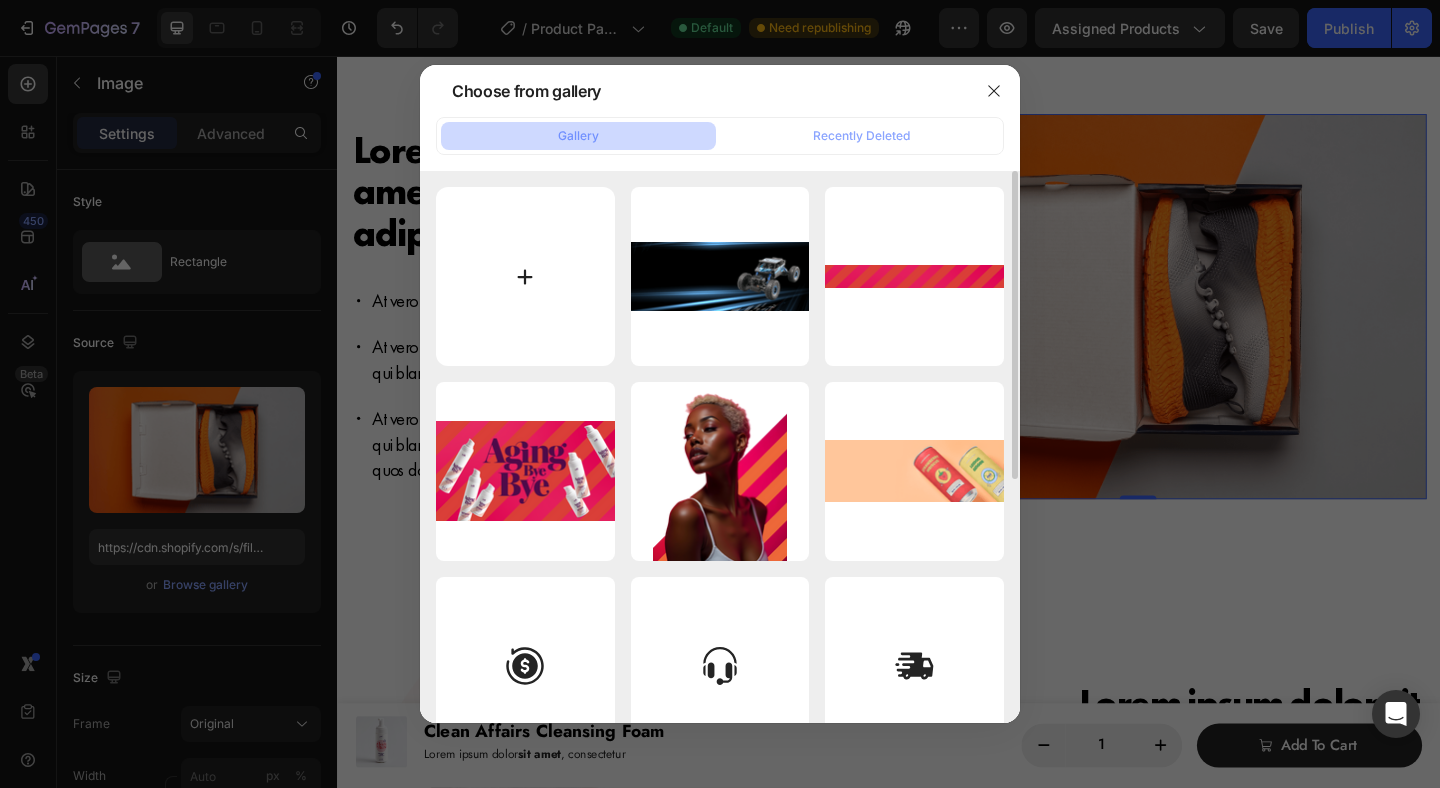 type on "C:\fakepath\[FILENAME]" 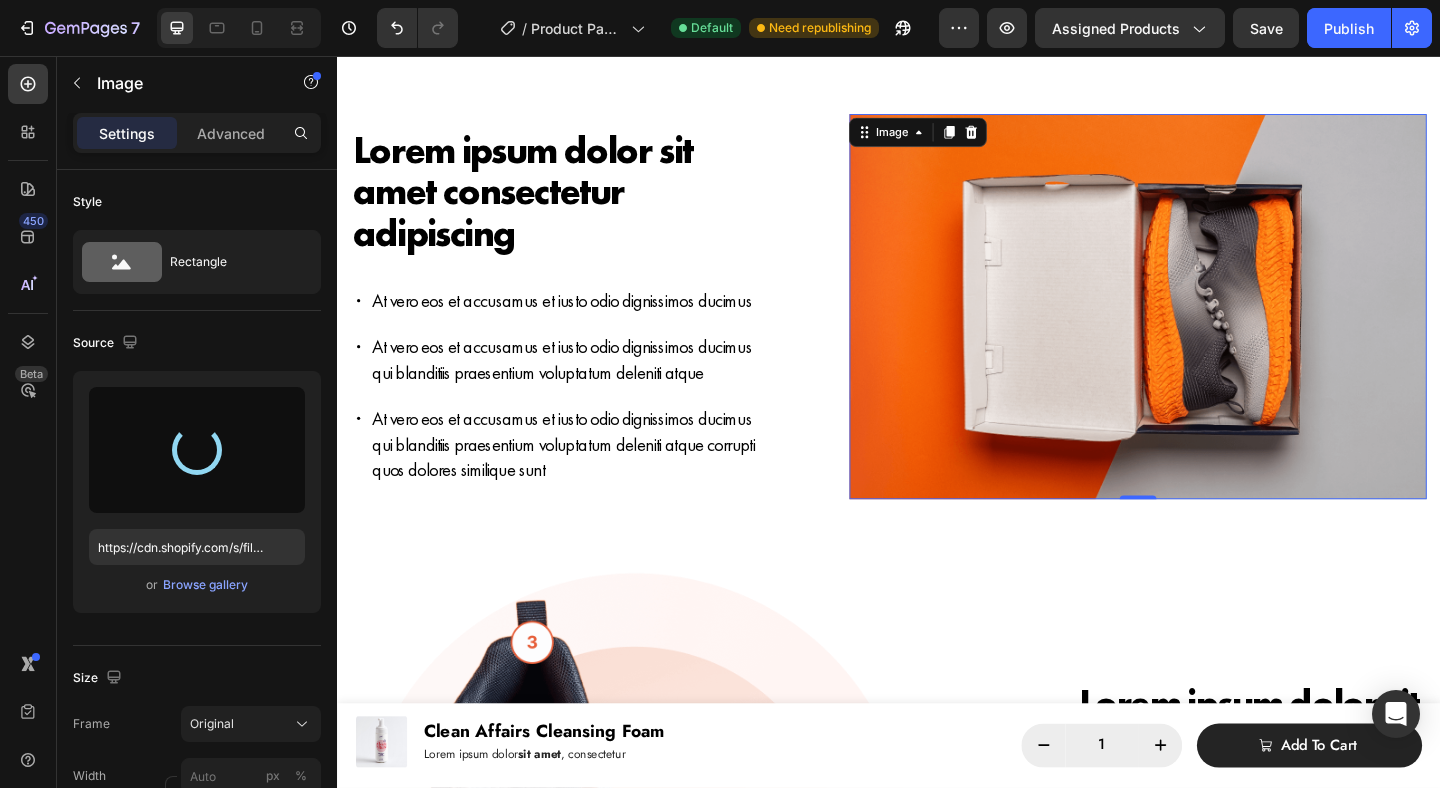 type on "https://cdn.shopify.com/s/files/1/0917/2369/4466/files/gempages_577483217116856870-0f74716a-4c2f-4fd5-9f6b-2d2a44d5f4b4.png" 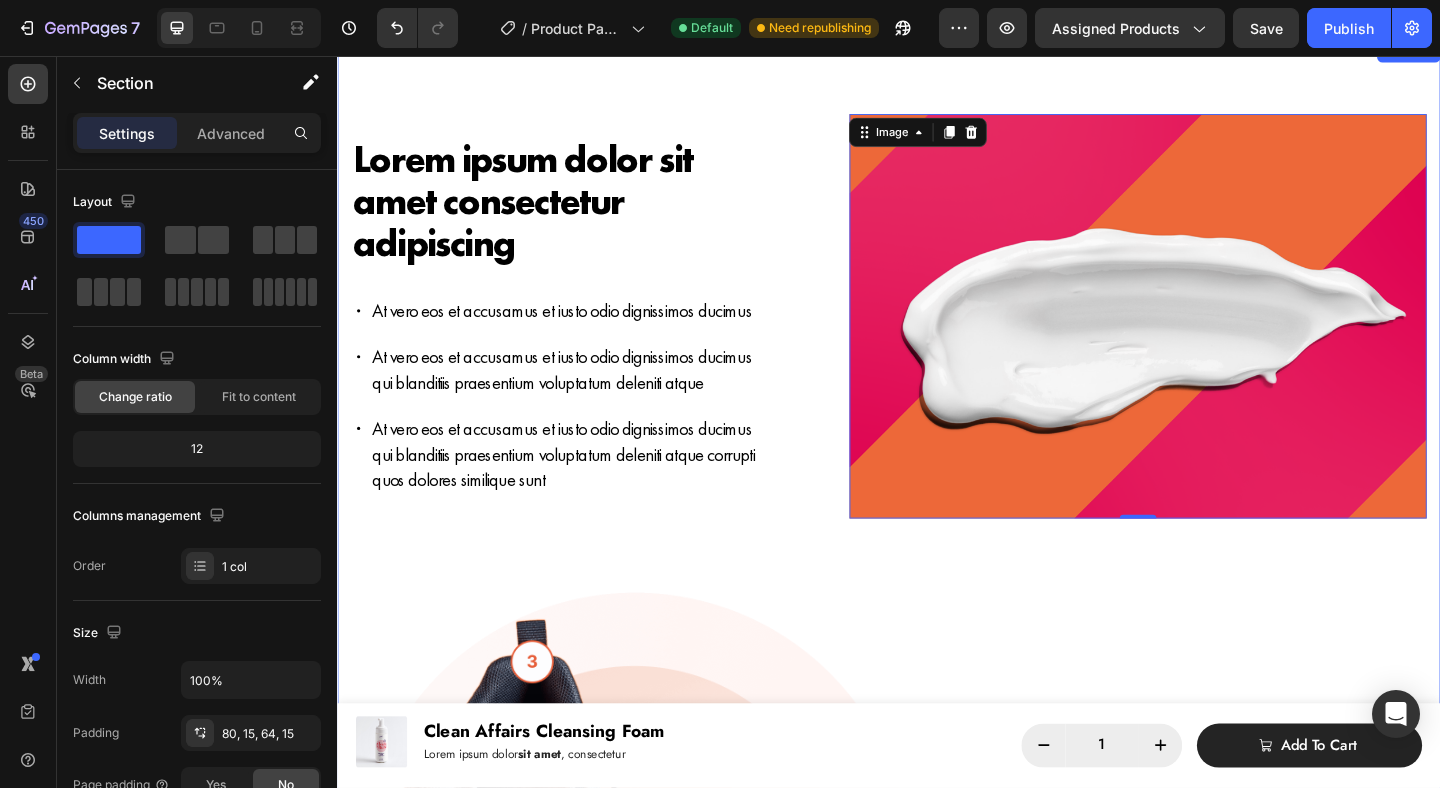click on "Lorem ipsum dolor sit amet consectetur adipiscing Heading
At vero eos et accusamus et iusto odio dignissimos ducimus
At vero eos et accusamus et iusto odio dignissimos ducimus qui blanditiis praesentium voluptatum deleniti atque
At vero eos et accusamus et iusto odio dignissimos ducimus qui blanditiis praesentium voluptatum deleniti atque corrupti quos dolores similique sunt Item List Image   0 Row Lorem ipsum dolor sit amet consectetur adipiscing Heading Image Lorem ipsum dolor sit amet, consectetur Heading At vero eos et accusamus et iusto odio dignissimos ducimus qui blanditiis praesentium voluptatum deleniti atque corrupti quos dolores similique sunt Text Block At vero eos et accusamus et iusto odio dignissimos ducimus qui blanditiis praesentium voluptatum Text Block Image Row Row" at bounding box center [937, 670] 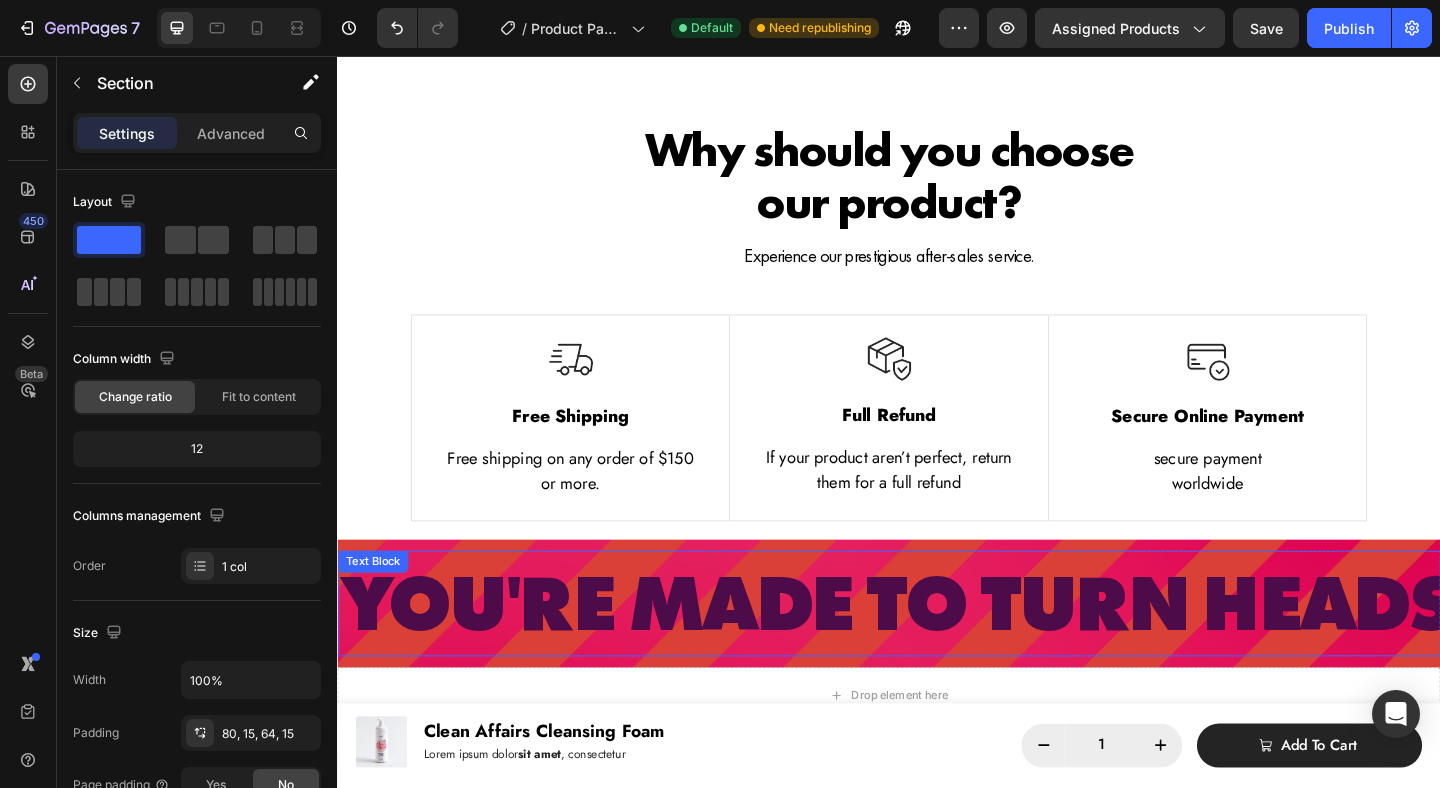 scroll, scrollTop: 755, scrollLeft: 0, axis: vertical 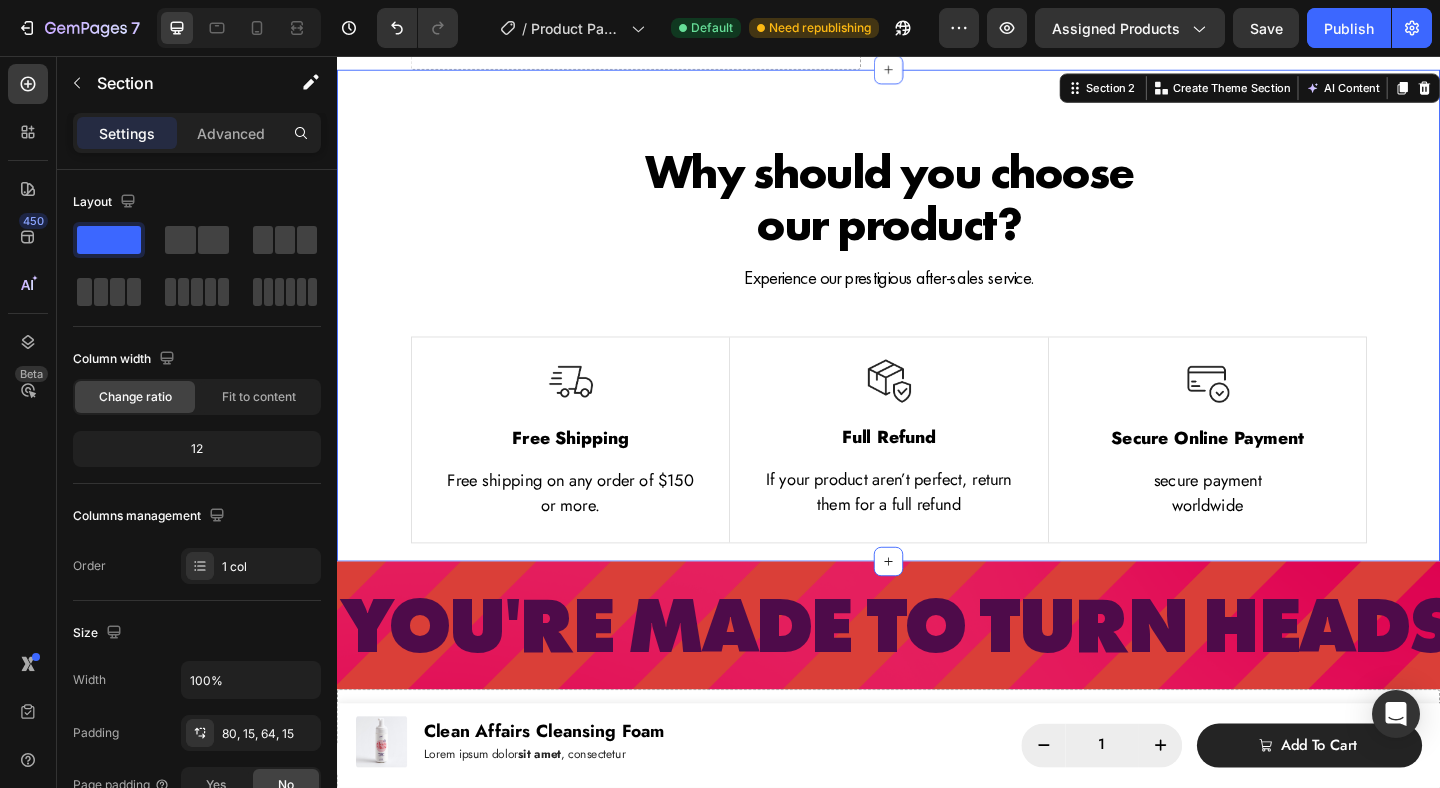 click on "Why should you choose our product? Heading Experience our prestigious after-sales service. Text block Row Image Free Shipping Text Block Free shipping on any order of $150  or more. Text block Row Image Full Refund Text Block If your product aren’t perfect, return them for a full refund Text block Row Image Secure Online Payment Text Block secure payment worldwide Text block Row Row Image Free Shipping Text Block Free shipping on any order of $150  or more. Text block Row Image Full Refund Text Block If your product aren’t perfect, return them for a full refund Text block Row Image Secure Online Payment Text Block secure payment worldwide Text block Row Row Section 2   You can create reusable sections Create Theme Section AI Content Write with GemAI What would you like to describe here? Tone and Voice Persuasive Product Show more Generate" at bounding box center [937, 338] 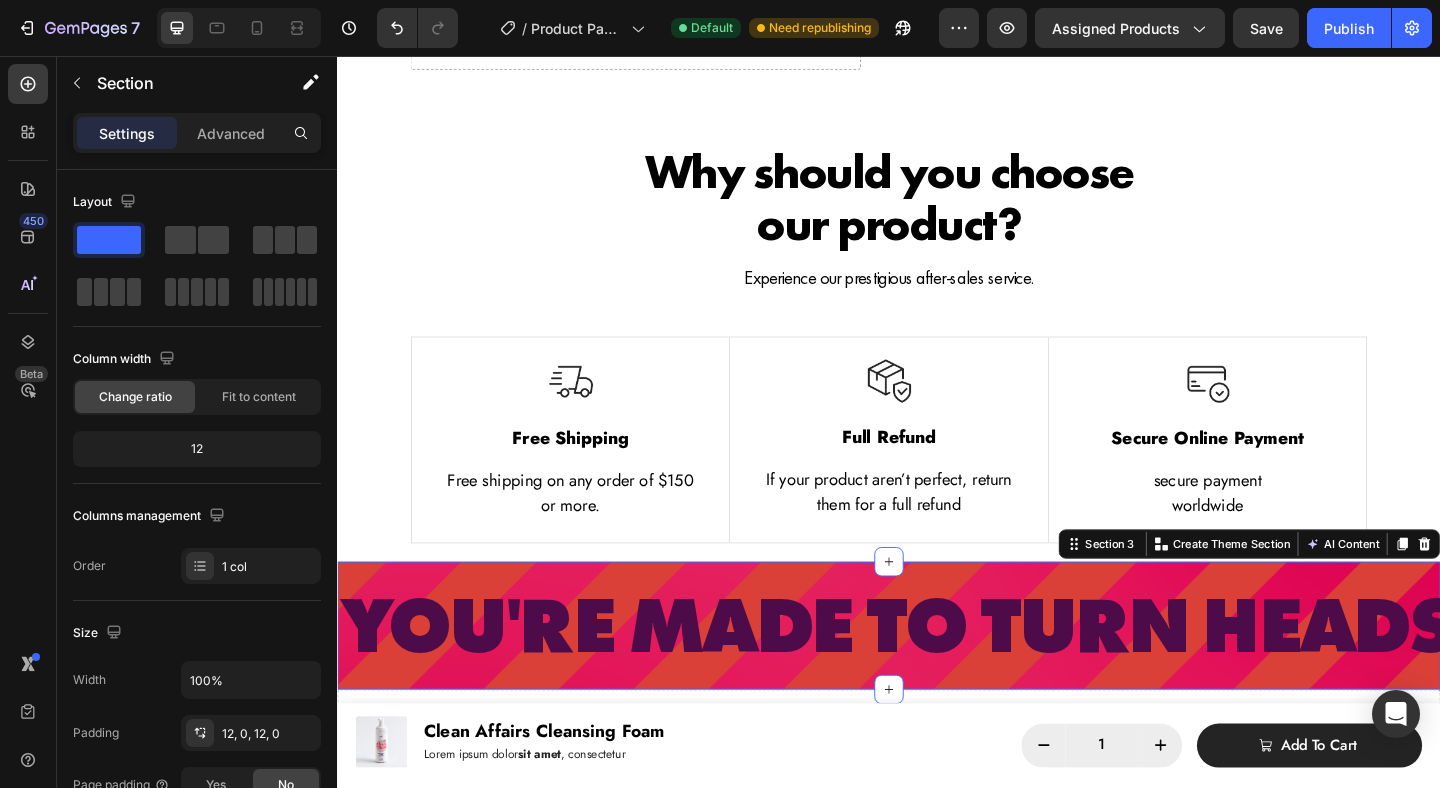 click on "You're made to turn heads! Text Block You're made to turn heads! Text Block Marquee Section 3   You can create reusable sections Create Theme Section AI Content Write with GemAI What would you like to describe here? Tone and Voice Persuasive Product Show more Generate" at bounding box center (937, 676) 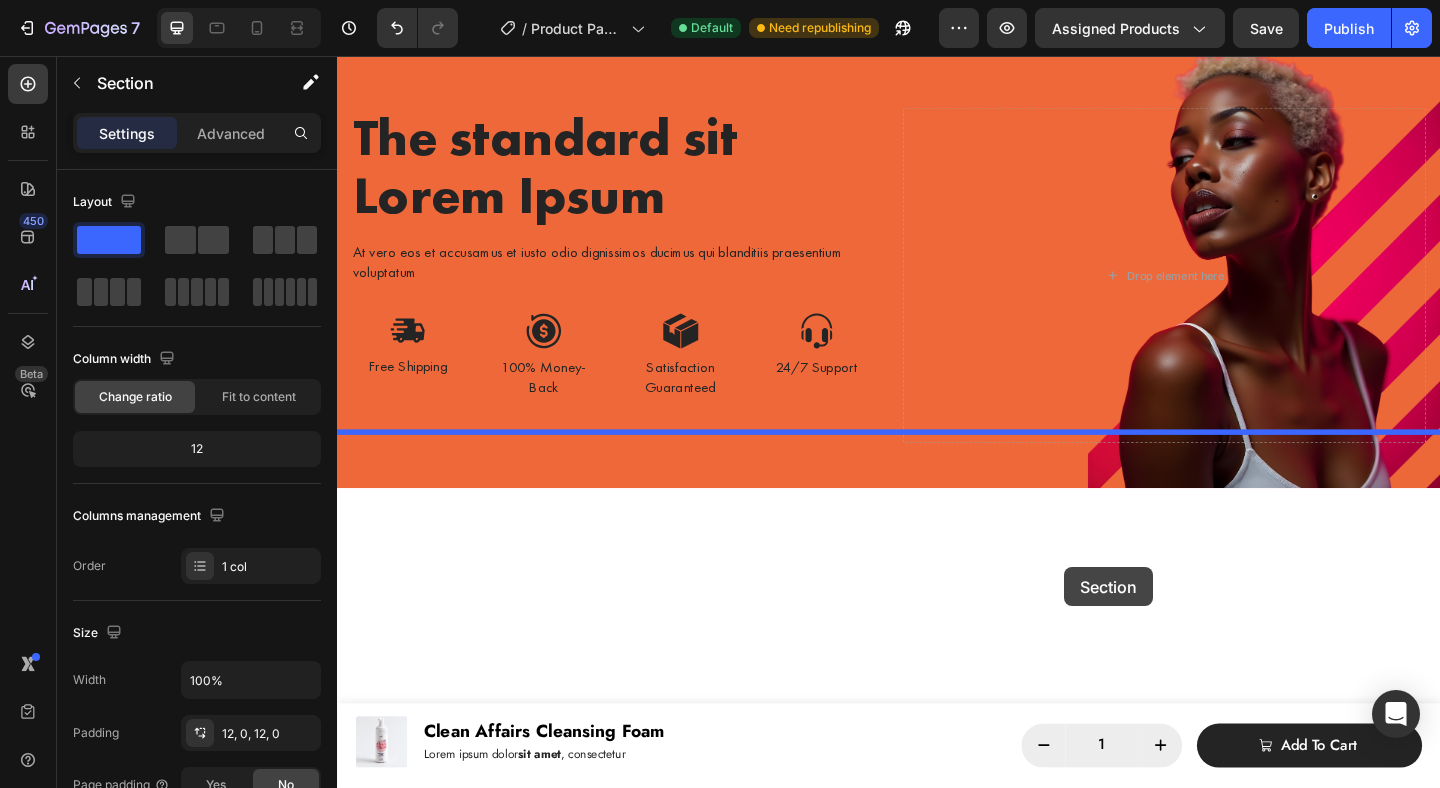drag, startPoint x: 1141, startPoint y: 591, endPoint x: 1128, endPoint y: 612, distance: 24.698177 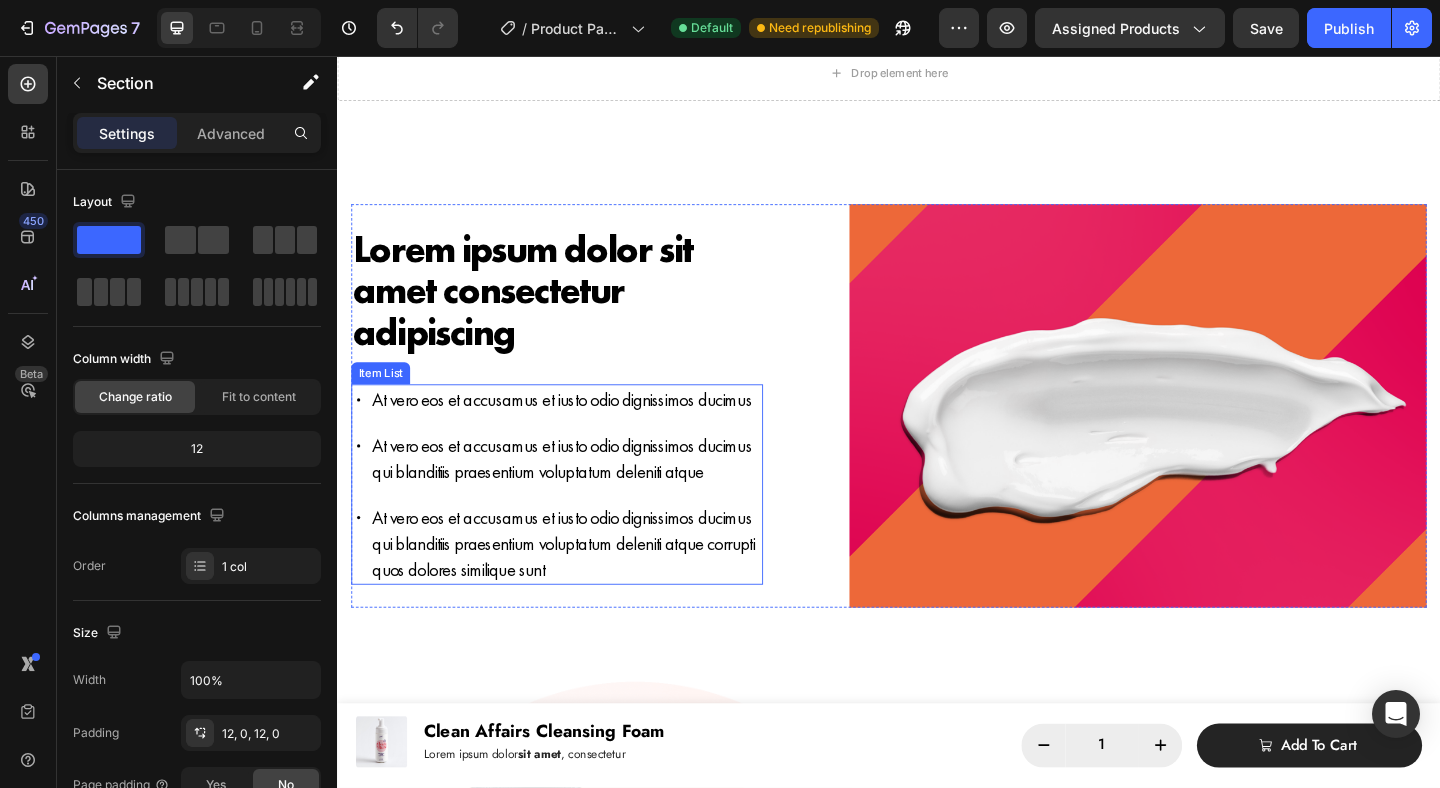 scroll, scrollTop: 1409, scrollLeft: 0, axis: vertical 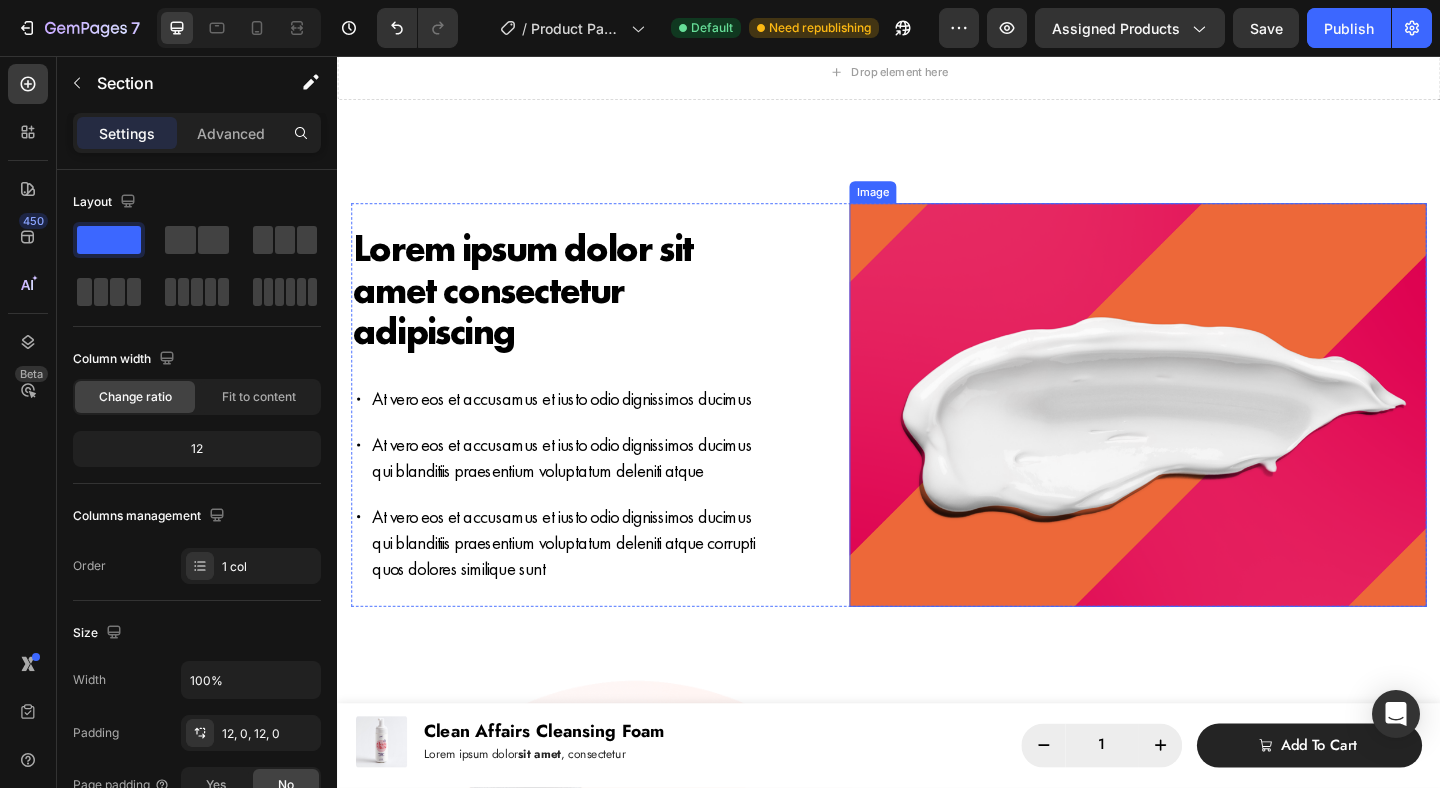 click at bounding box center [1208, 435] 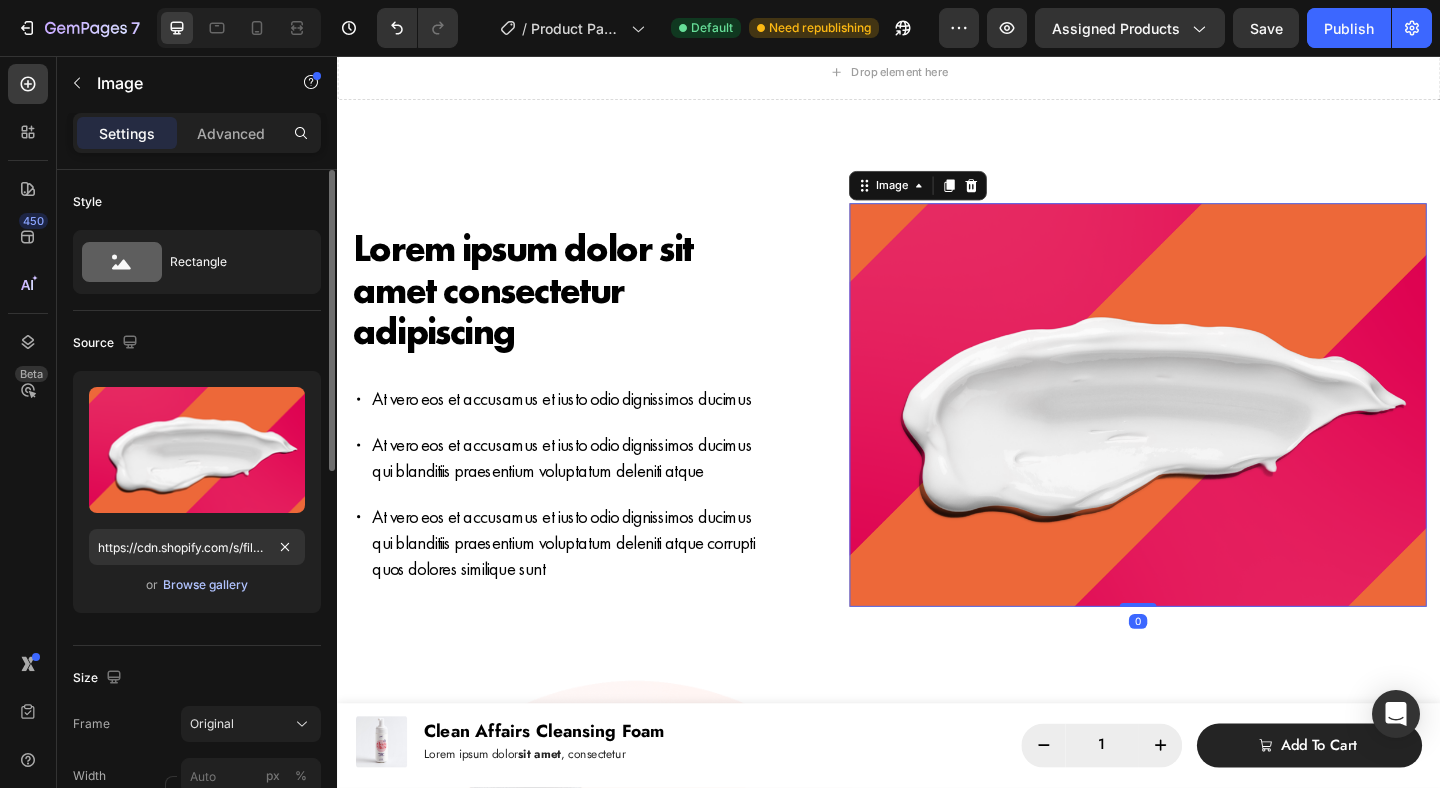 click on "Browse gallery" at bounding box center [205, 585] 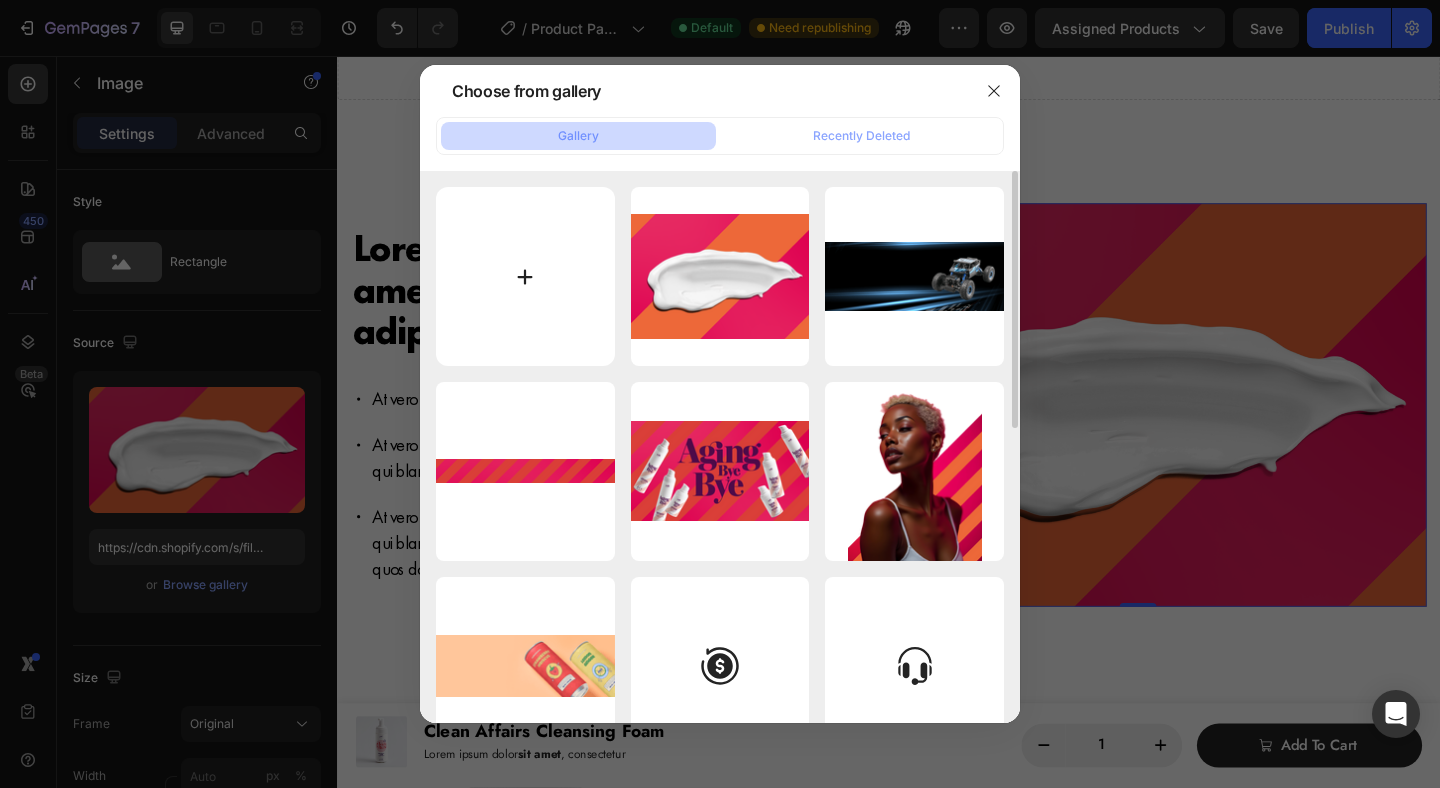 click at bounding box center [525, 276] 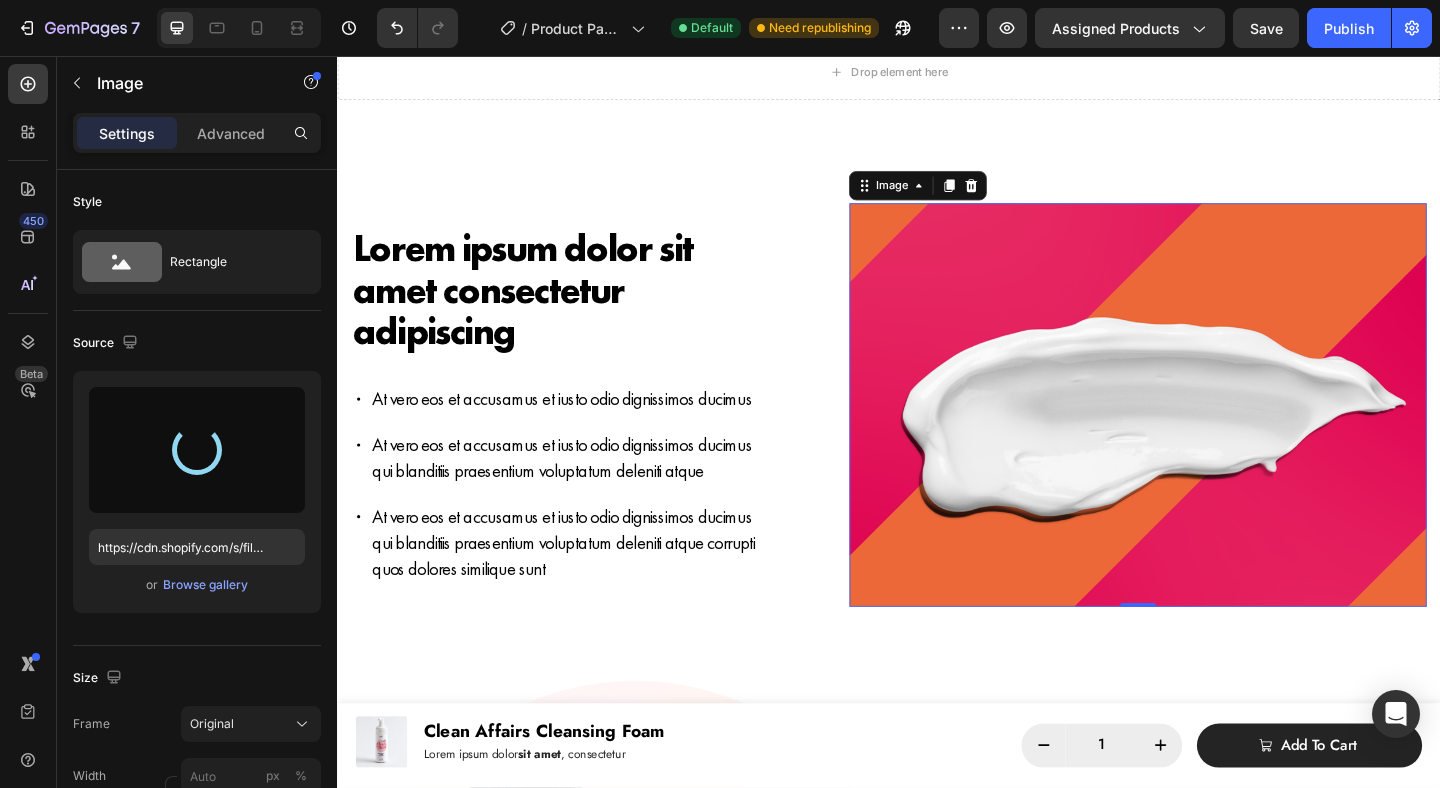 type on "https://cdn.shopify.com/s/files/1/0917/2369/4466/files/gempages_577483217116856870-14c8e09f-7154-4d83-9d73-6c696a7754f8.png" 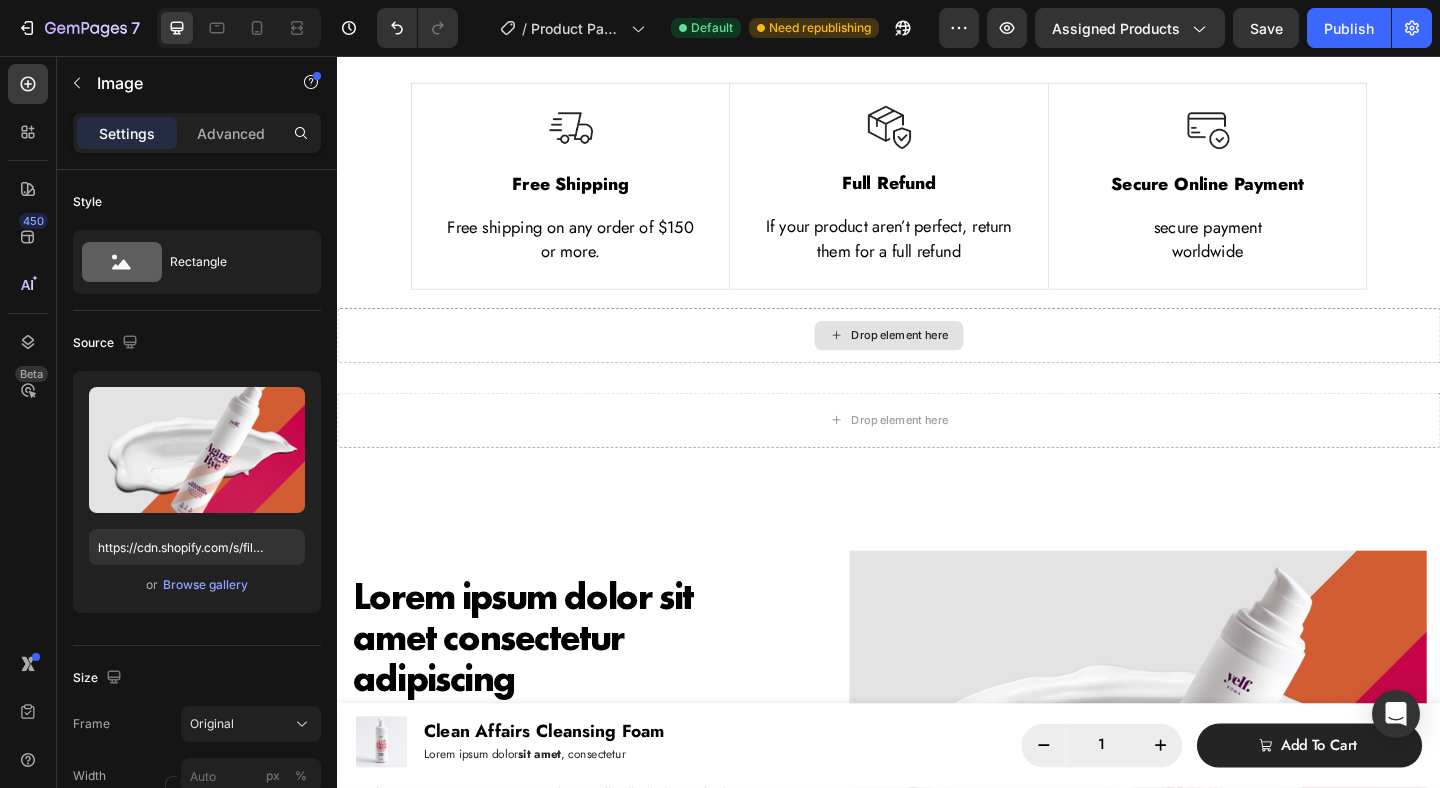 scroll, scrollTop: 1071, scrollLeft: 0, axis: vertical 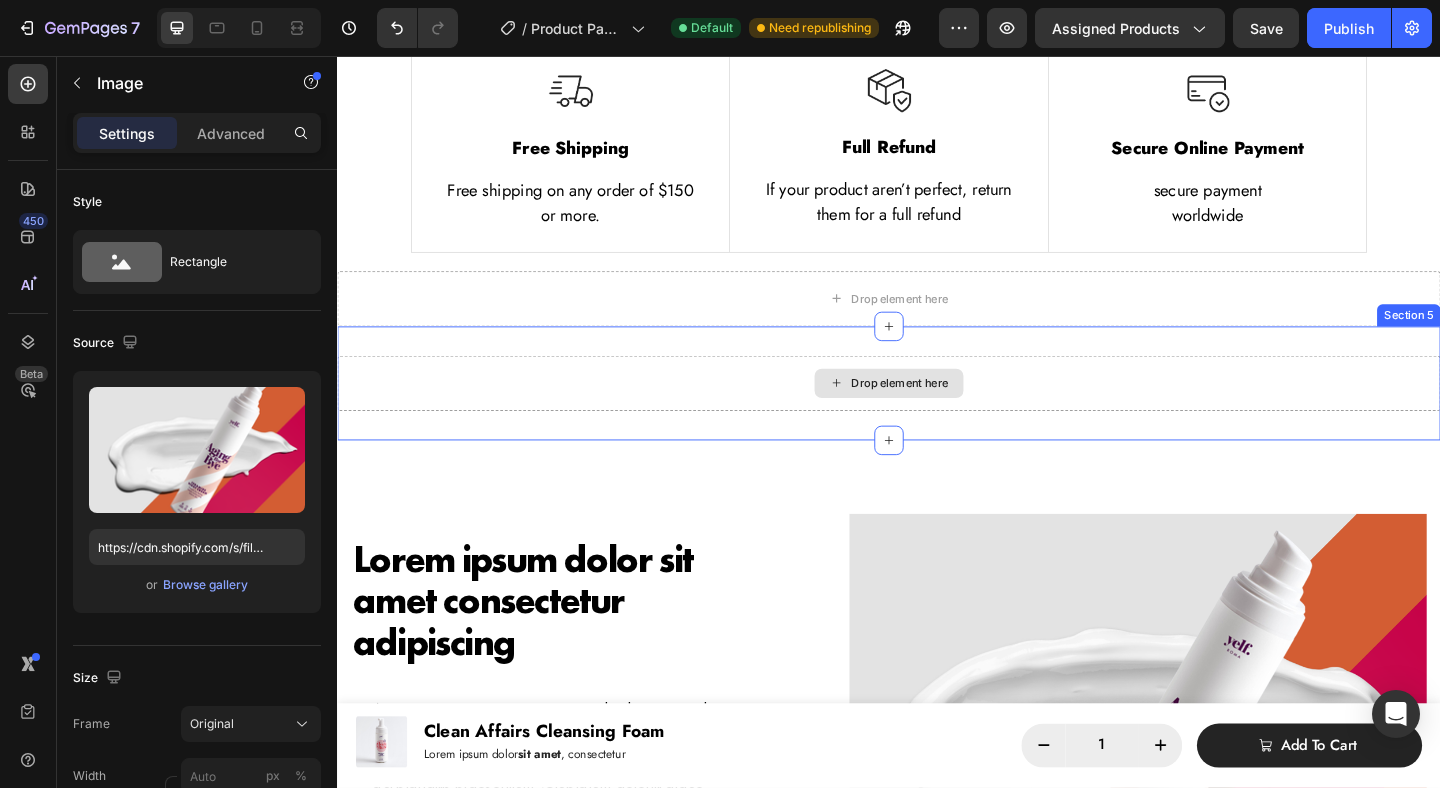 click on "Drop element here" at bounding box center [937, 412] 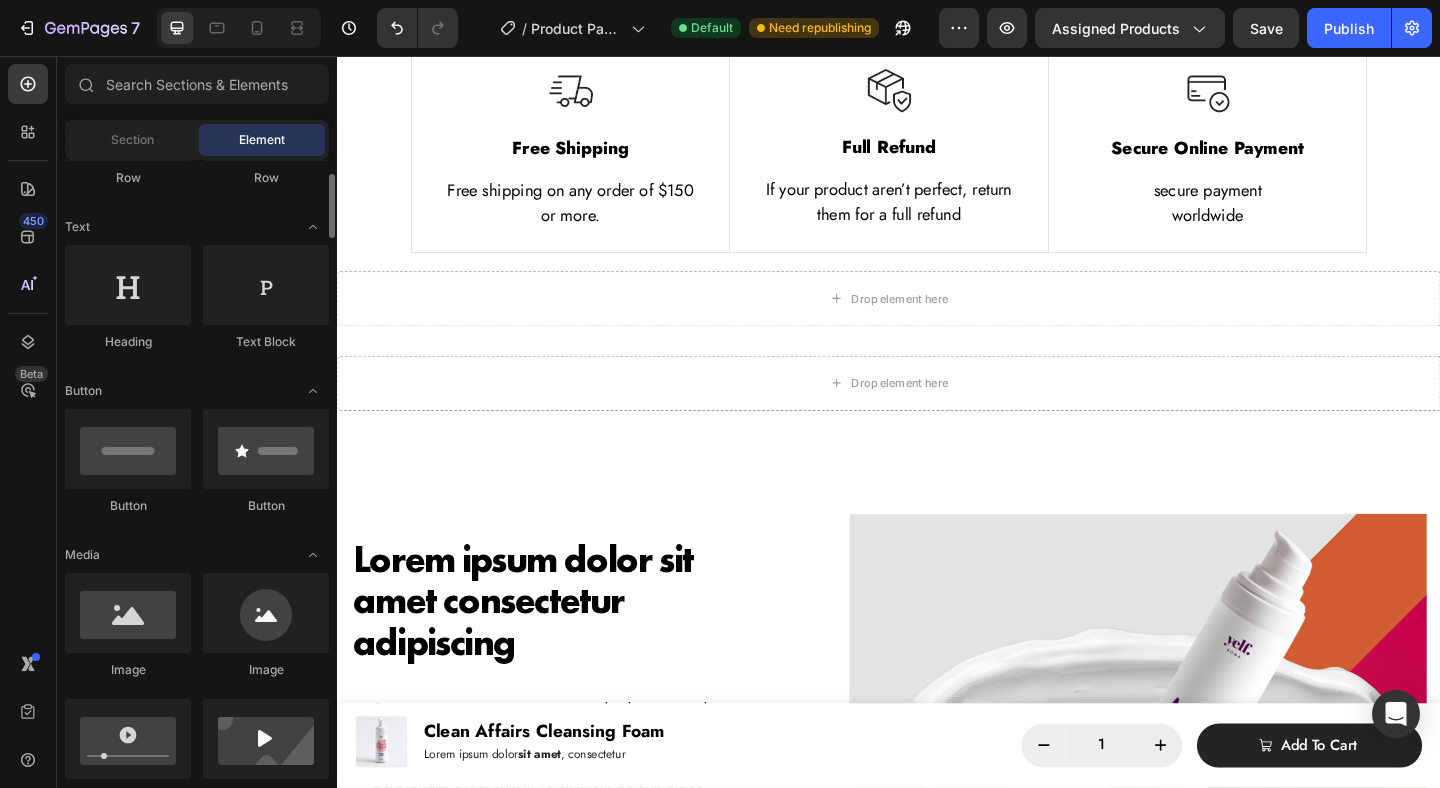 scroll, scrollTop: 250, scrollLeft: 0, axis: vertical 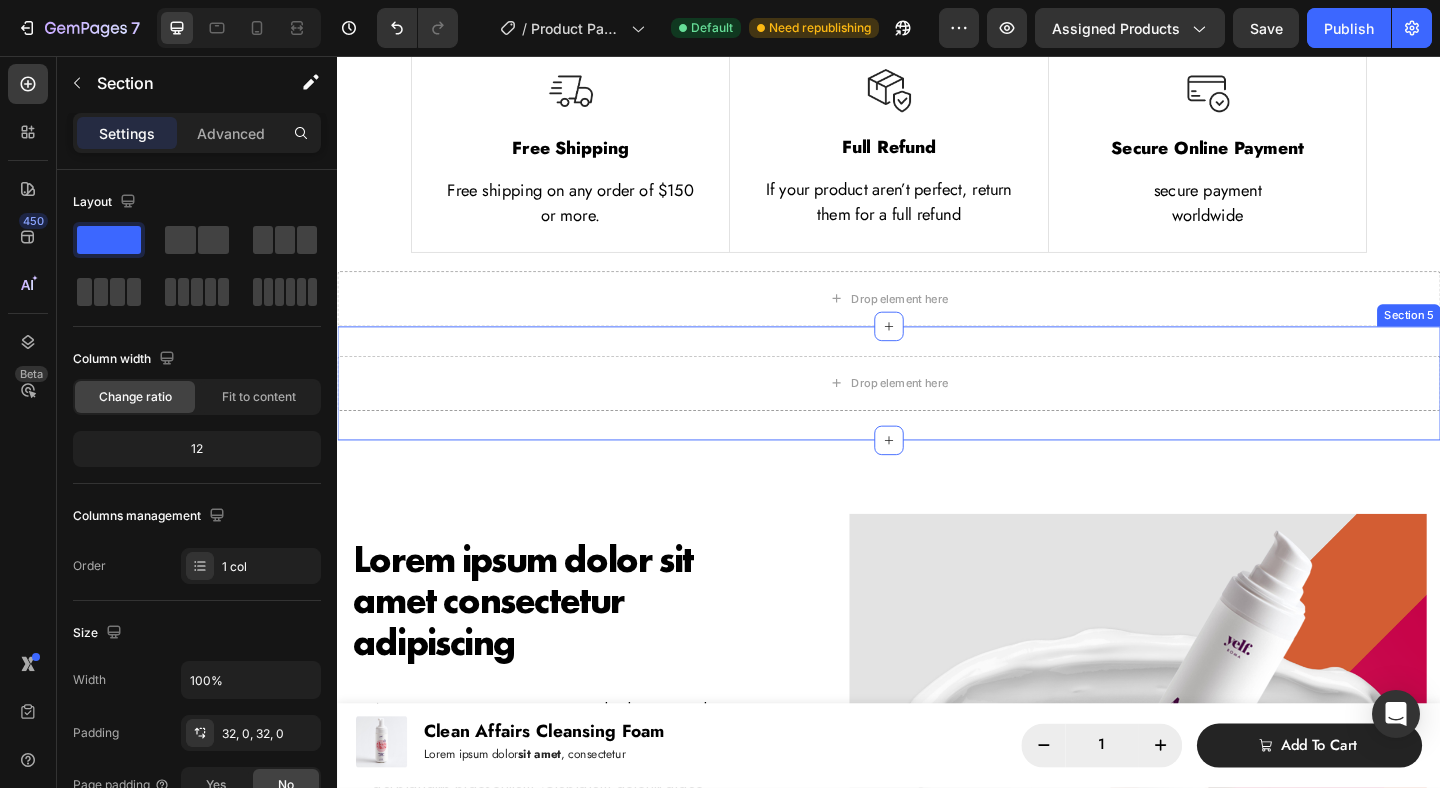 click on "Drop element here Section 5" at bounding box center (937, 412) 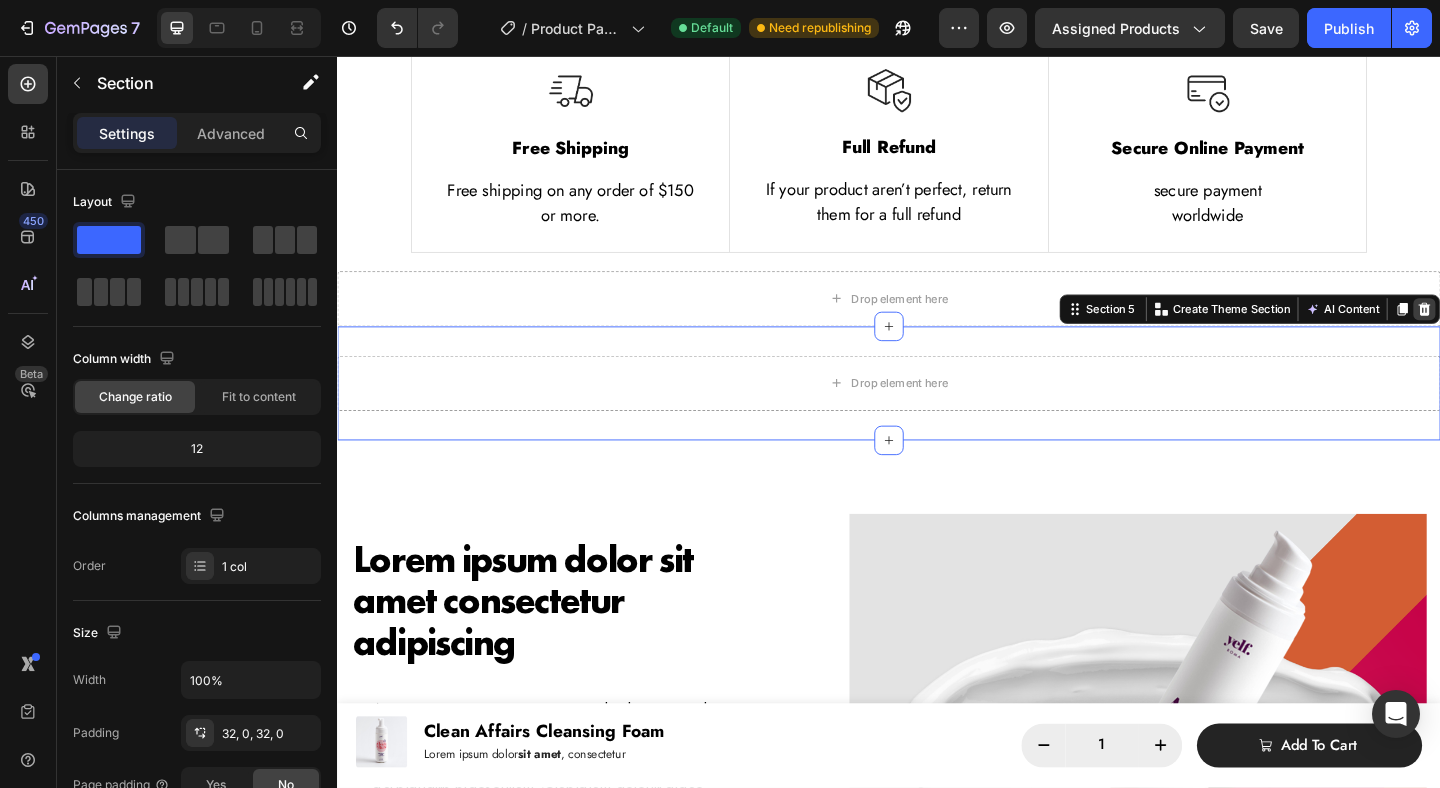 click 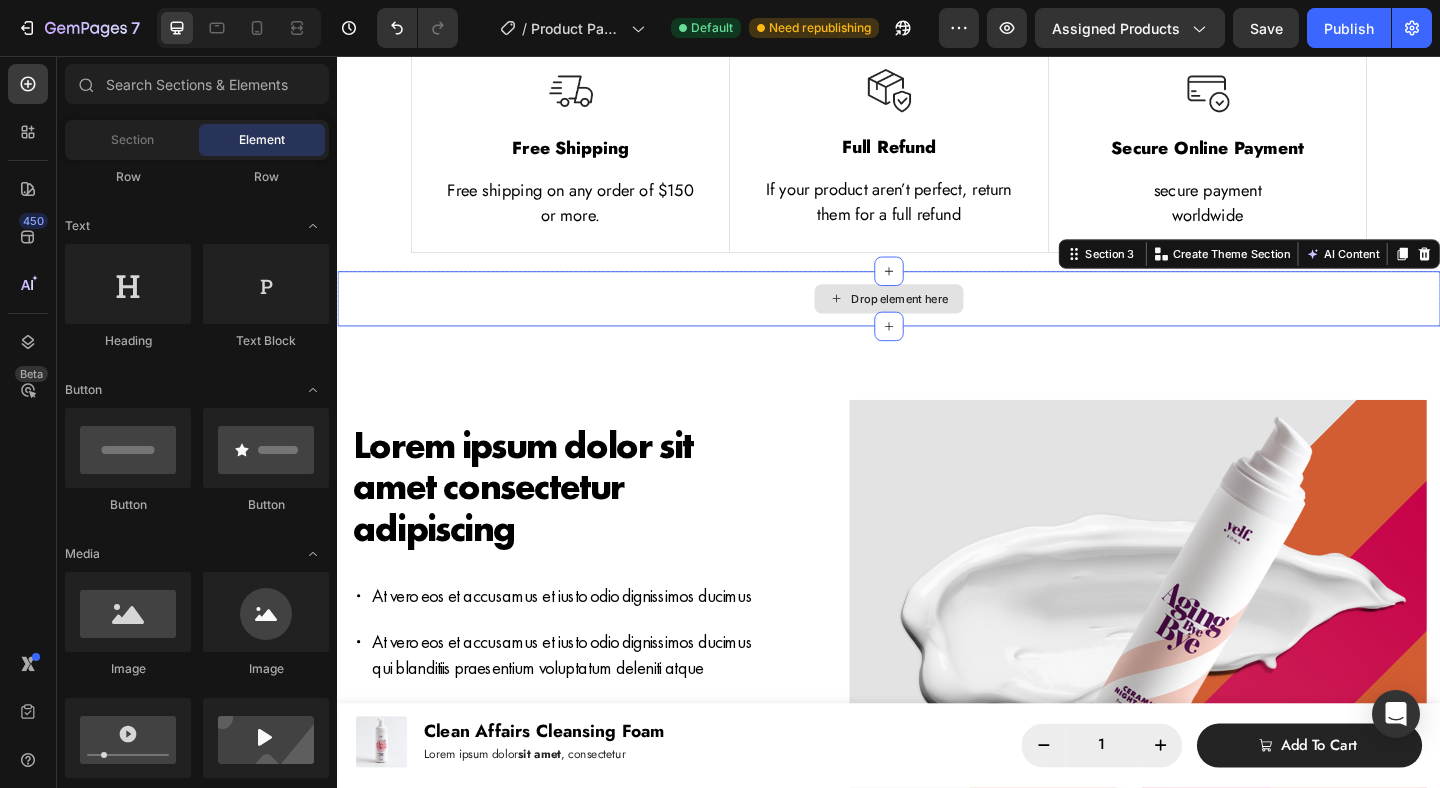 click on "Drop element here" at bounding box center (937, 320) 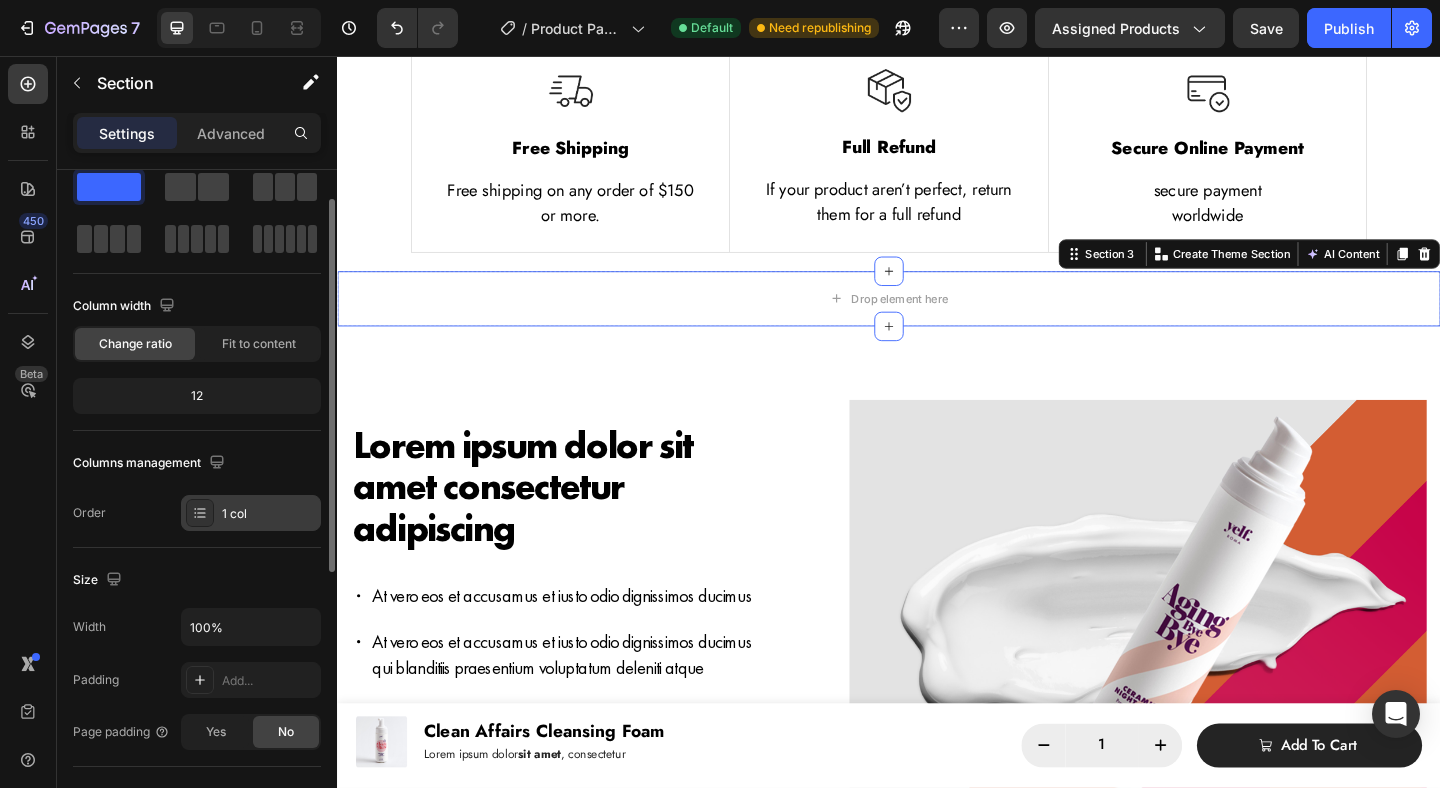 scroll, scrollTop: 0, scrollLeft: 0, axis: both 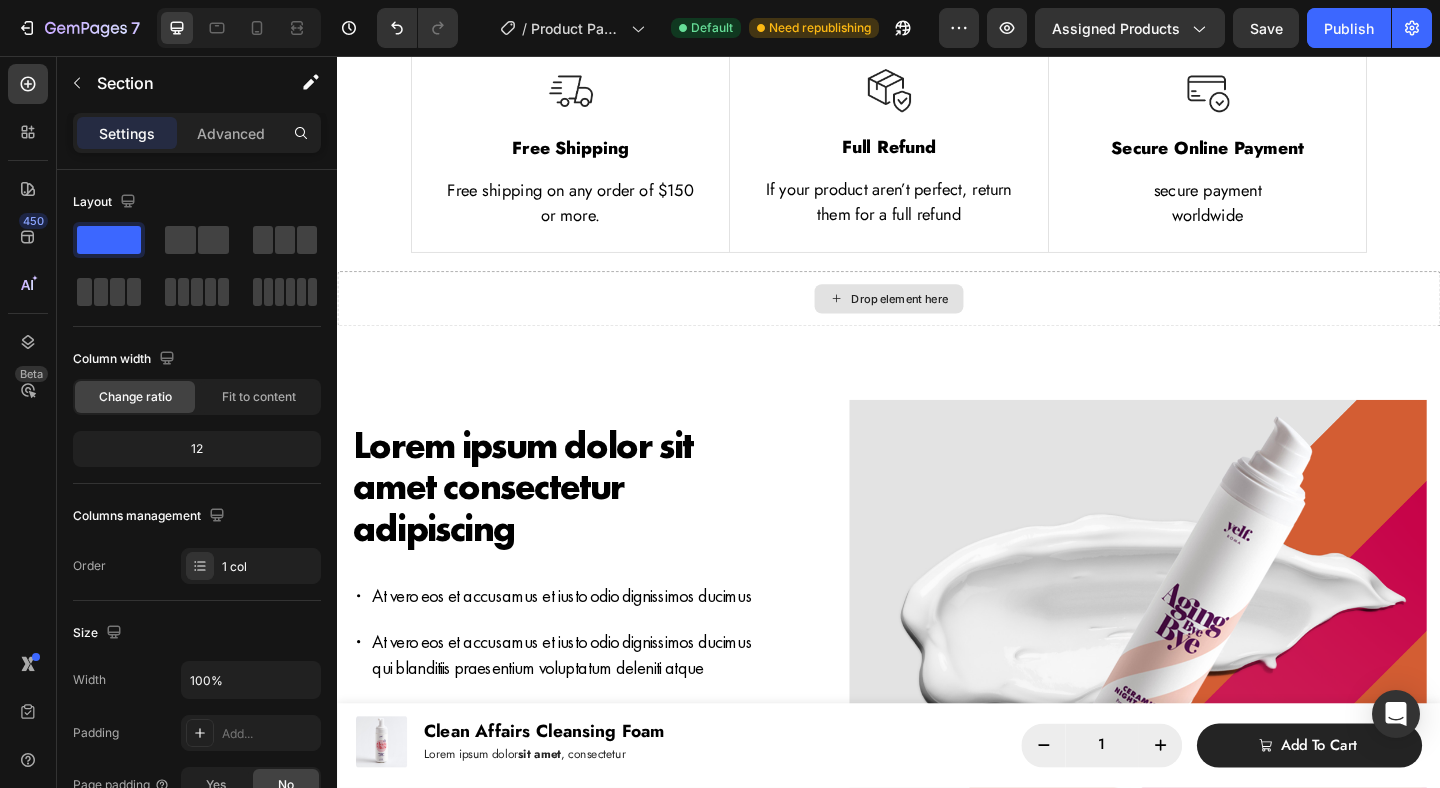 click 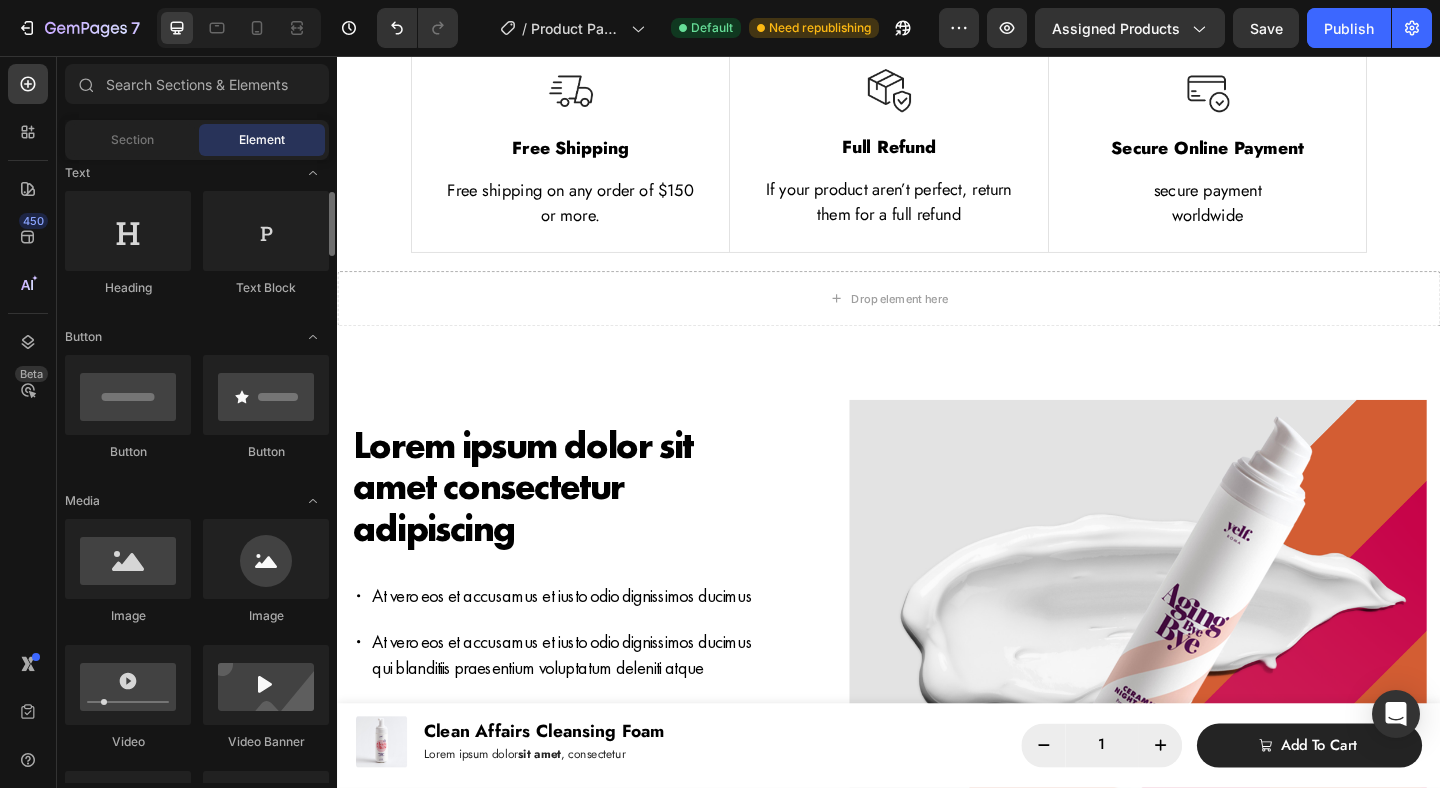scroll, scrollTop: 304, scrollLeft: 0, axis: vertical 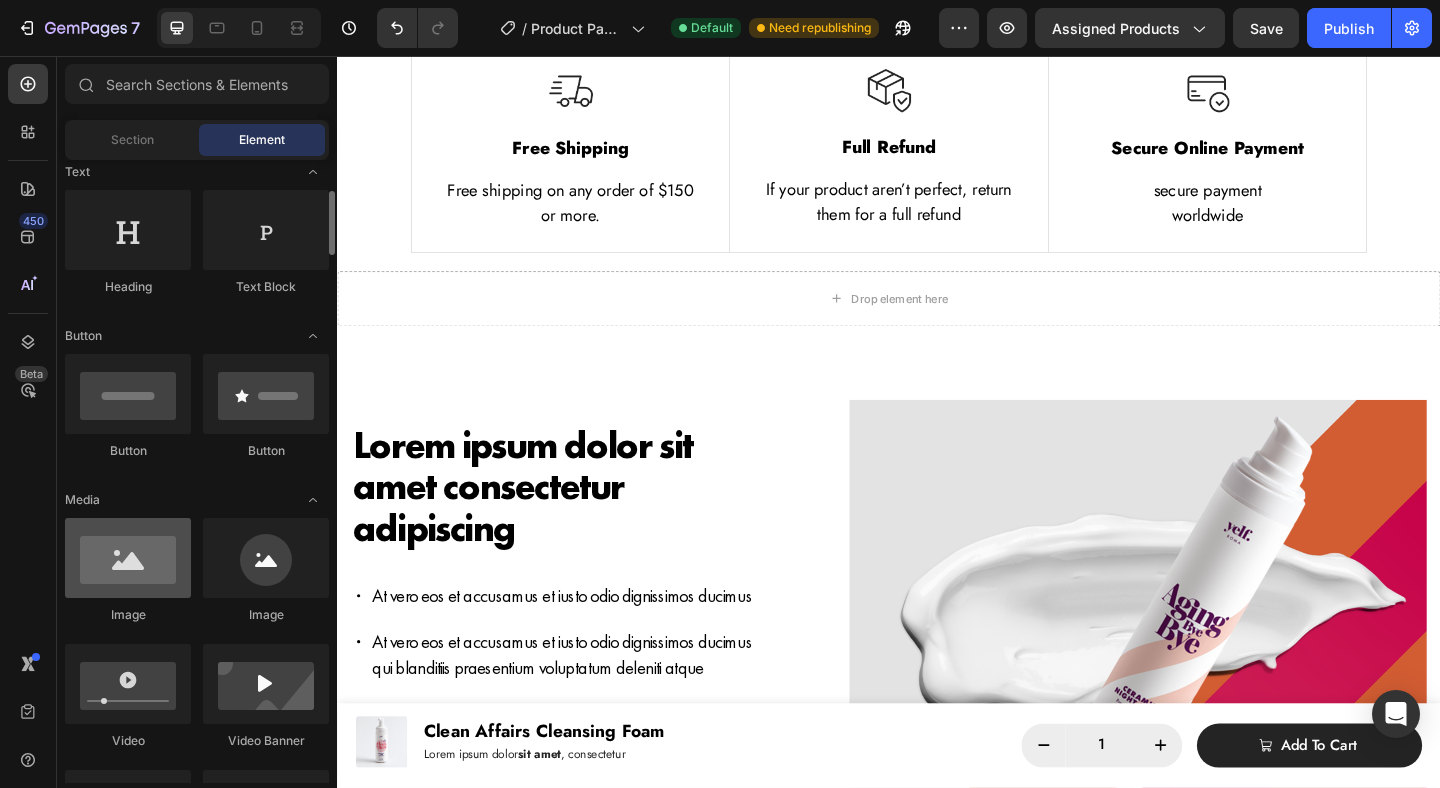 click at bounding box center [128, 558] 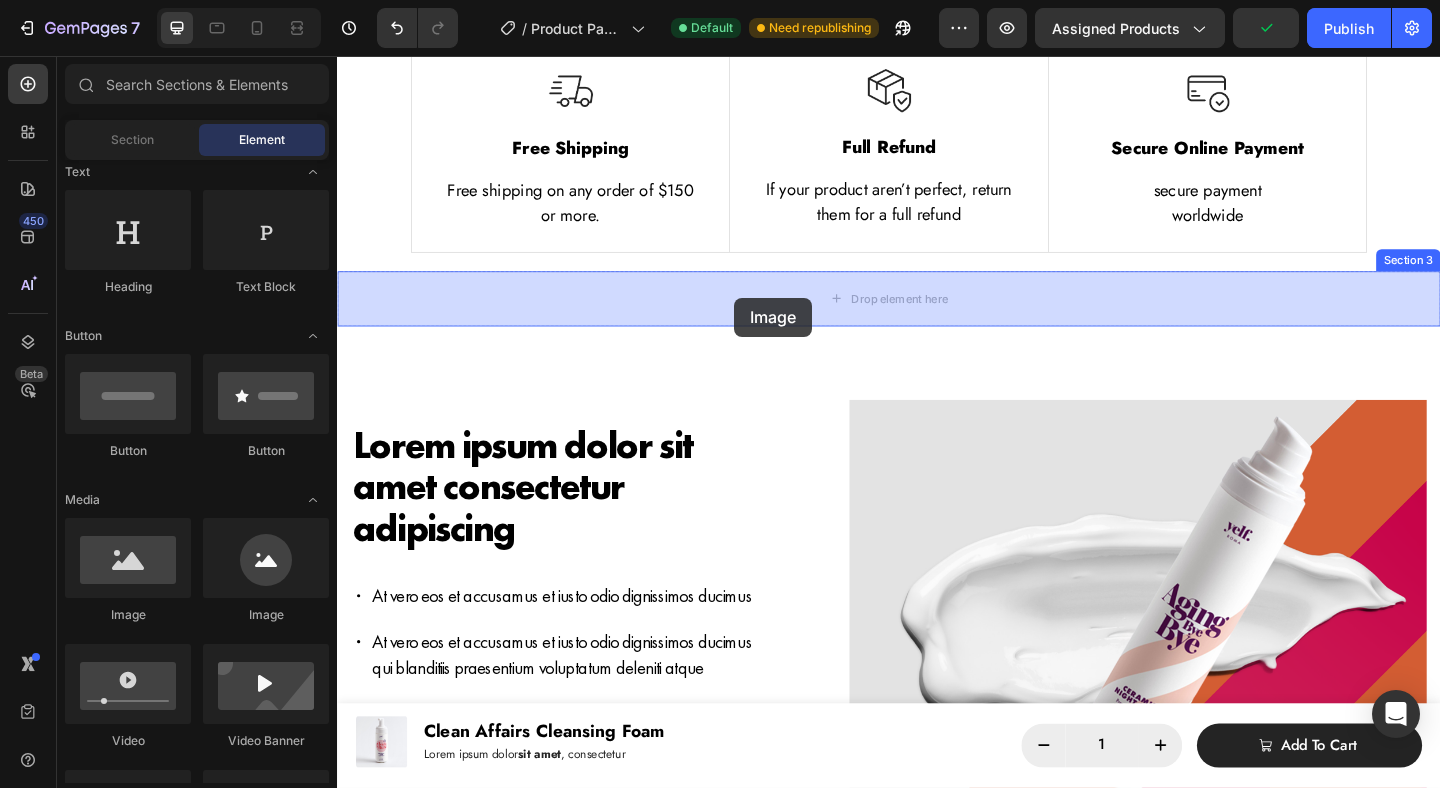 drag, startPoint x: 479, startPoint y: 625, endPoint x: 769, endPoint y: 319, distance: 421.58746 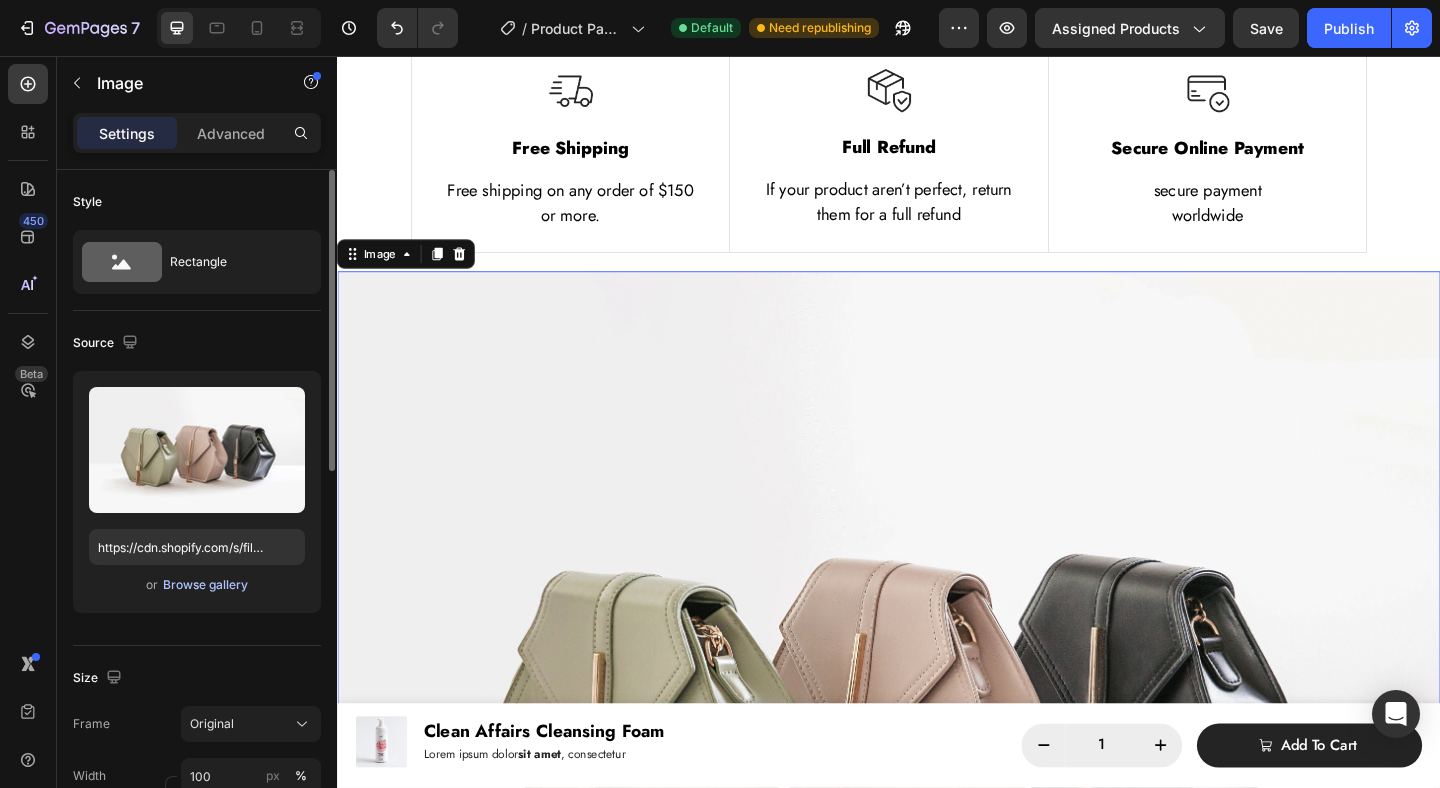 click on "Browse gallery" at bounding box center (205, 585) 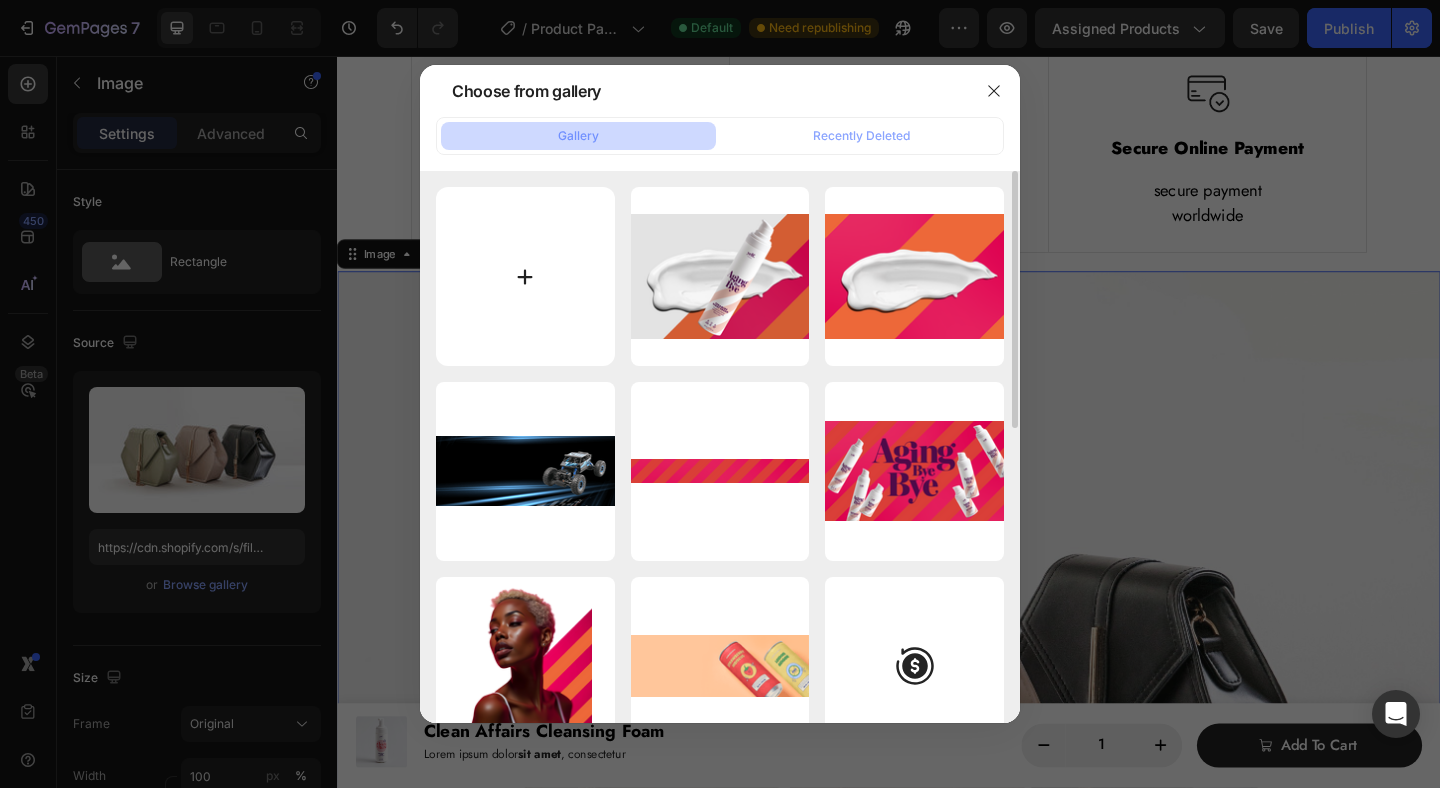 click at bounding box center [525, 276] 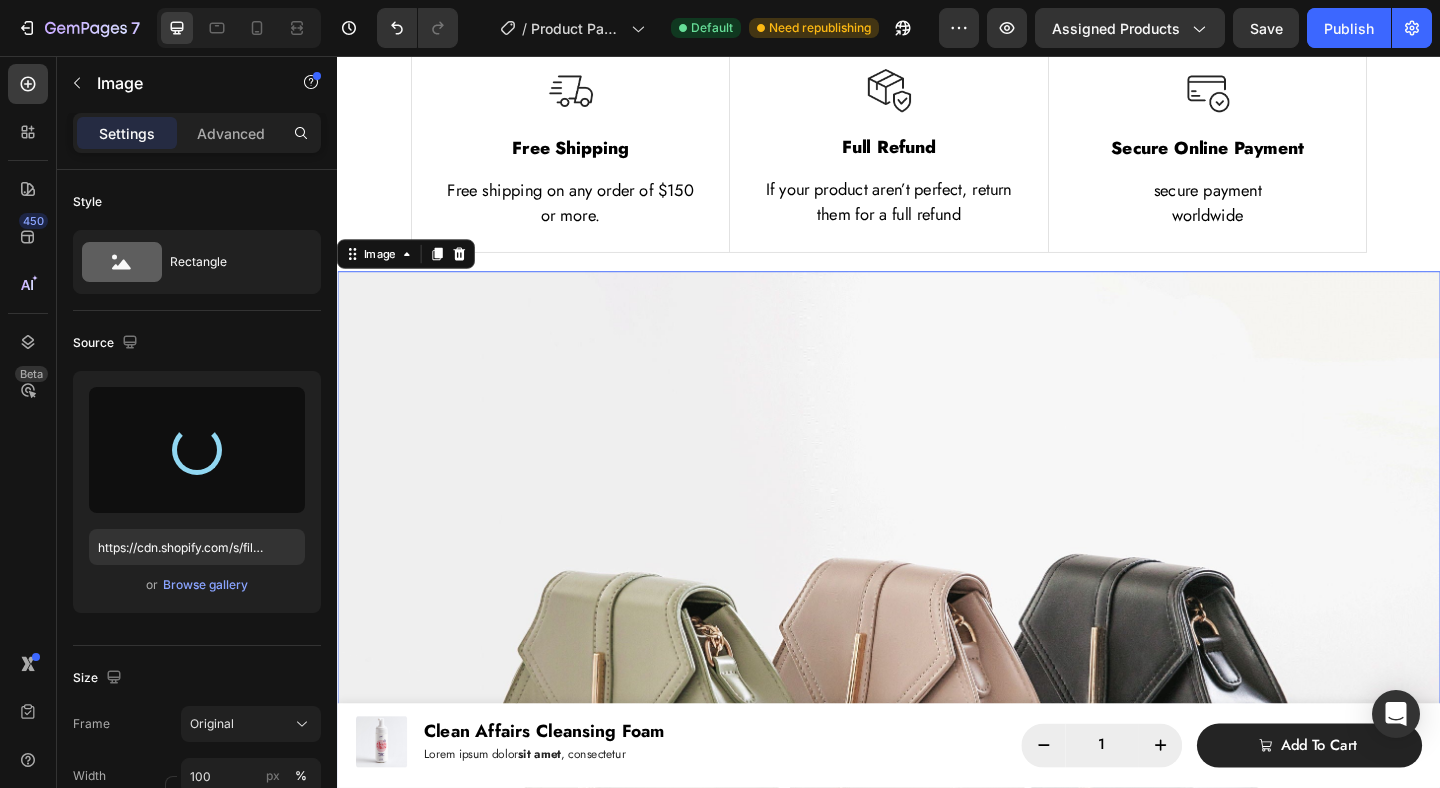 type on "https://cdn.shopify.com/s/files/1/0917/2369/4466/files/gempages_577483217116856870-7aa0c335-26d2-453b-8239-5ce6d2adb3f3.png" 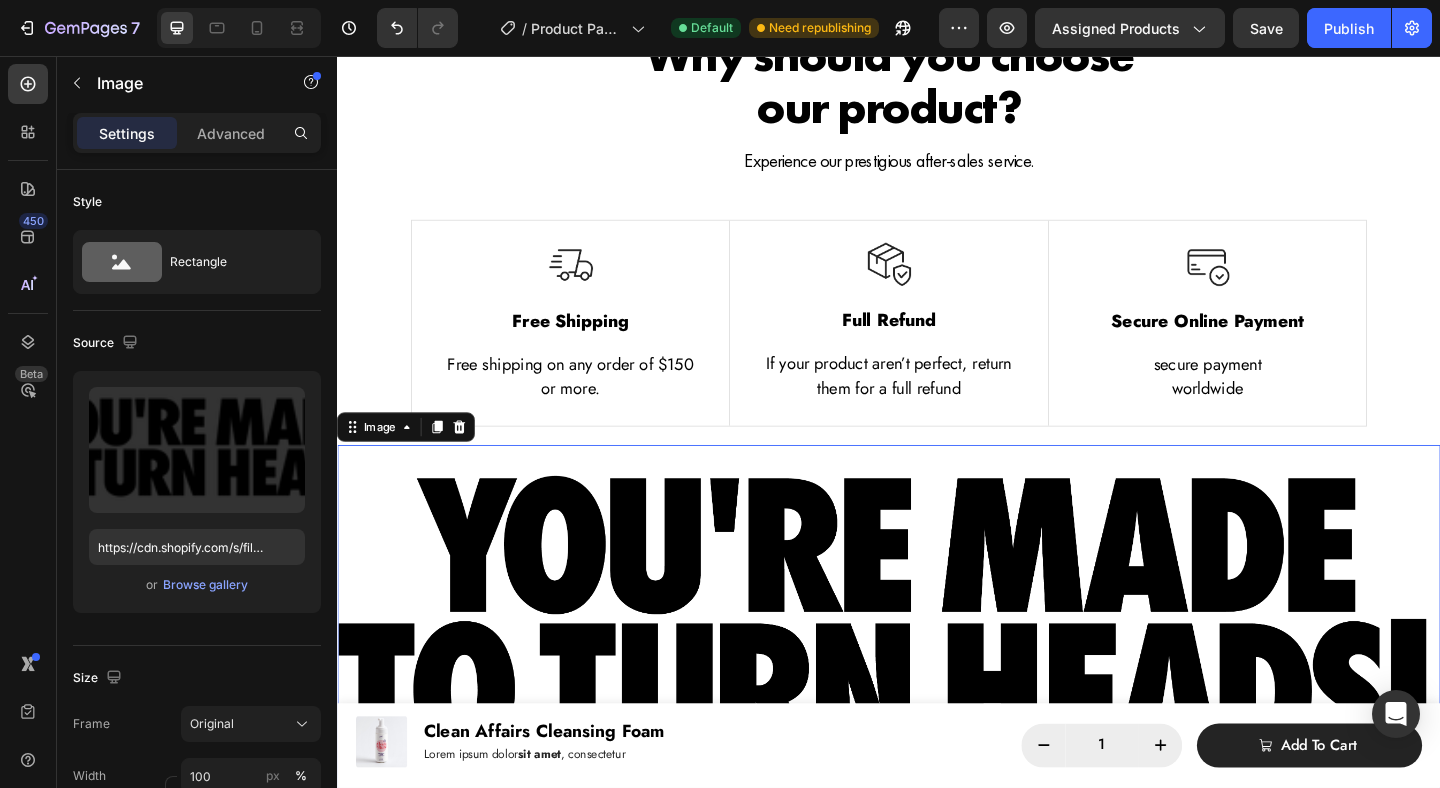 scroll, scrollTop: 869, scrollLeft: 0, axis: vertical 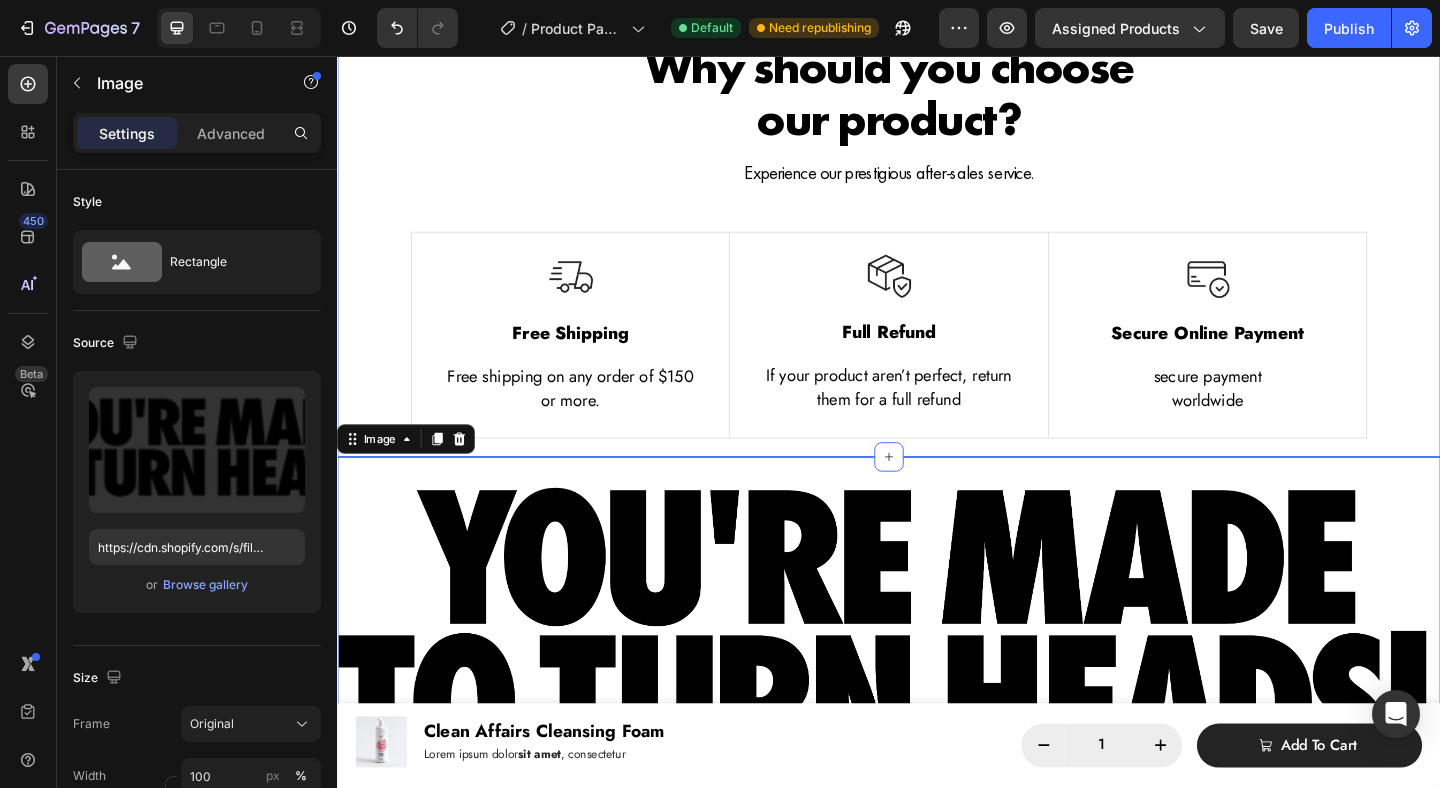 click on "Why should you choose our product? Heading Experience our prestigious after-sales service. Text block Row Image Free Shipping Text Block Free shipping on any order of $150  or more. Text block Row Image Full Refund Text Block If your product aren’t perfect, return them for a full refund Text block Row Image Secure Online Payment Text Block secure payment worldwide Text block Row Row Image Free Shipping Text Block Free shipping on any order of $150  or more. Text block Row Image Full Refund Text Block If your product aren’t perfect, return them for a full refund Text block Row Image Secure Online Payment Text Block secure payment worldwide Text block Row Row Section 2" at bounding box center [937, 224] 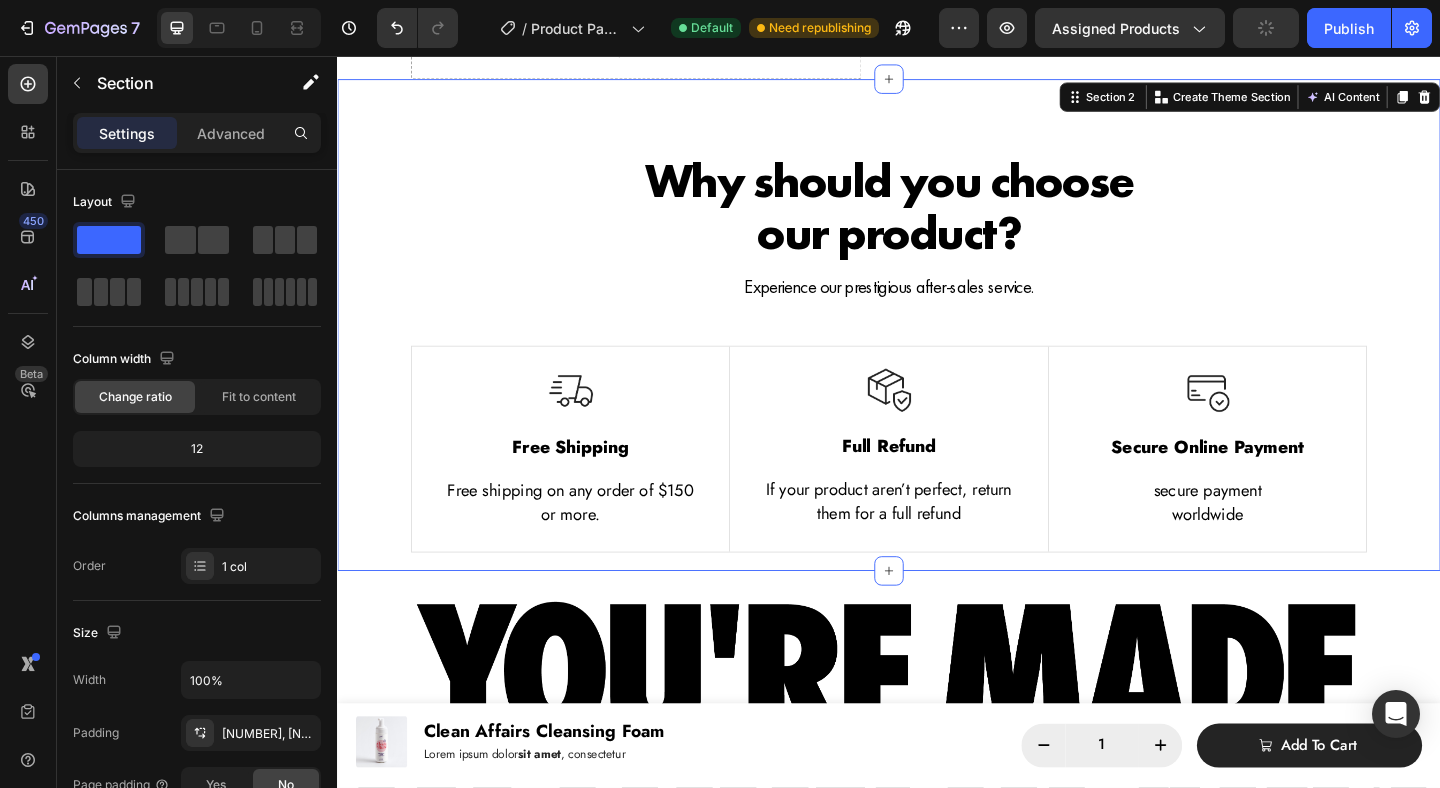 scroll, scrollTop: 677, scrollLeft: 0, axis: vertical 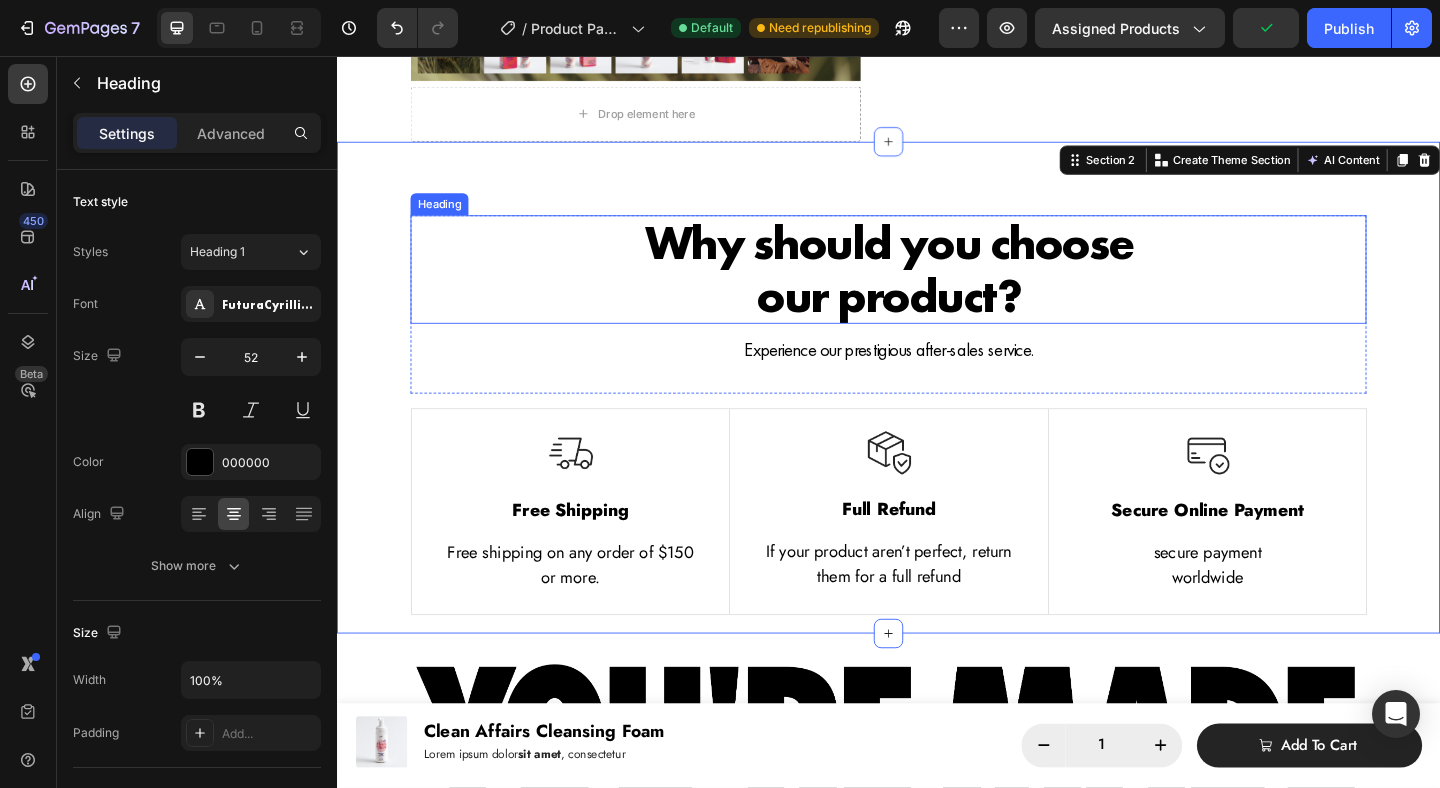 click on "Why should you choose our product?" at bounding box center [937, 288] 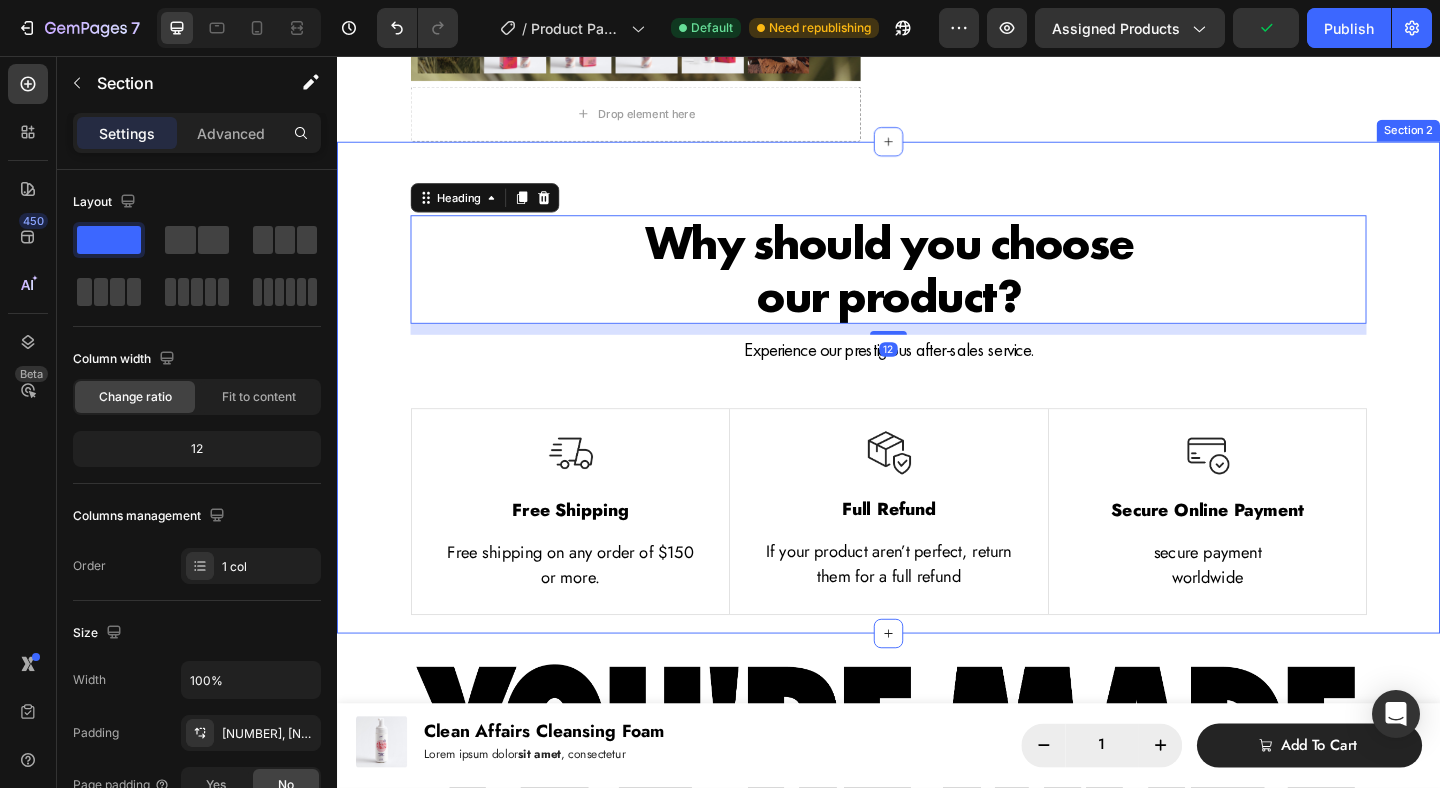 click on "Why should you choose our product? Heading   12 Experience our prestigious after-sales service. Text block Row Image Free Shipping Text Block Free shipping on any order of $150  or more. Text block Row Image Full Refund Text Block If your product aren’t perfect, return them for a full refund Text block Row Image Secure Online Payment Text Block secure payment worldwide Text block Row Row Image Free Shipping Text Block Free shipping on any order of $150  or more. Text block Row Image Full Refund Text Block If your product aren’t perfect, return them for a full refund Text block Row Image Secure Online Payment Text Block secure payment worldwide Text block Row Row Section 2" at bounding box center [937, 416] 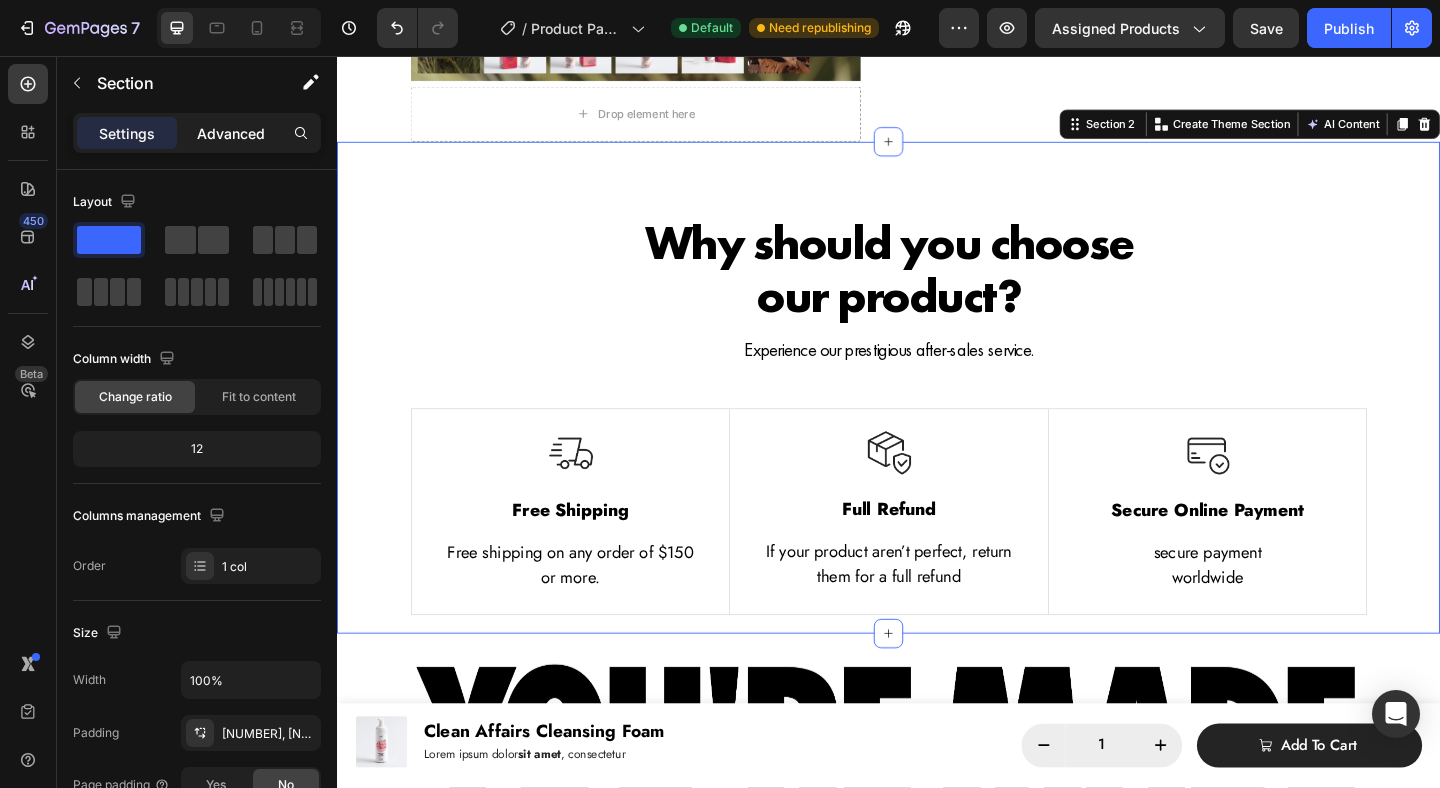 click on "Advanced" at bounding box center [231, 133] 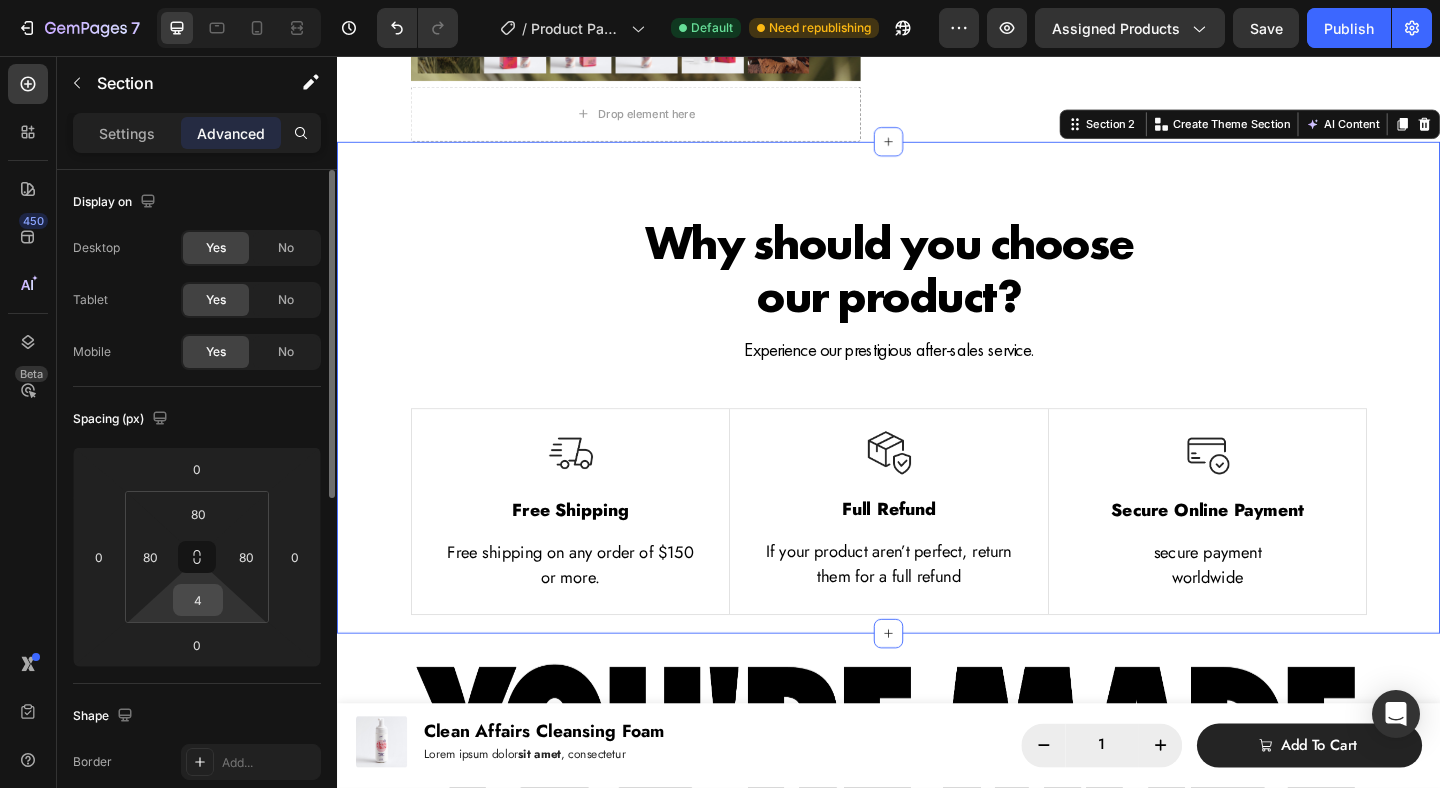 click on "4" at bounding box center (198, 600) 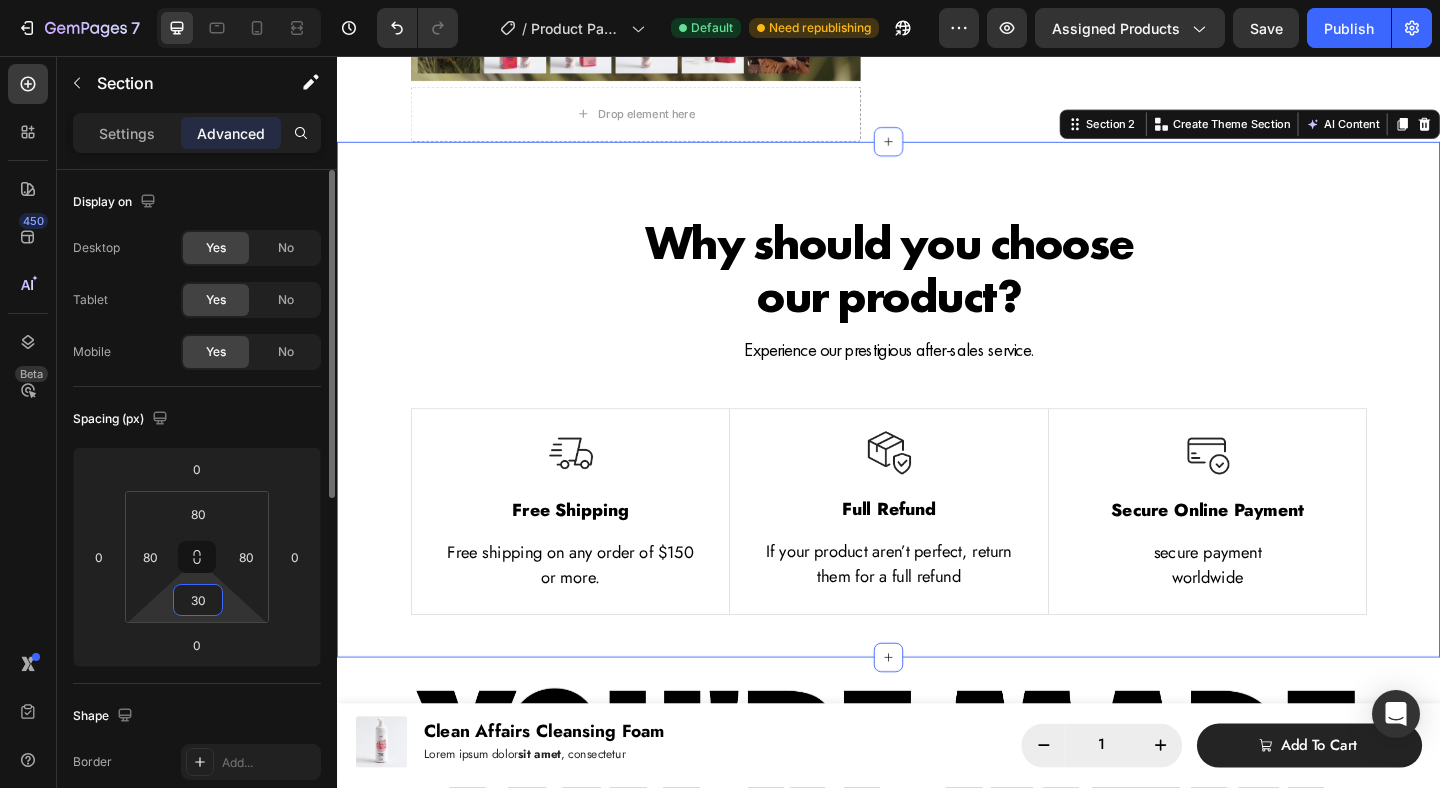 click on "30" at bounding box center [198, 600] 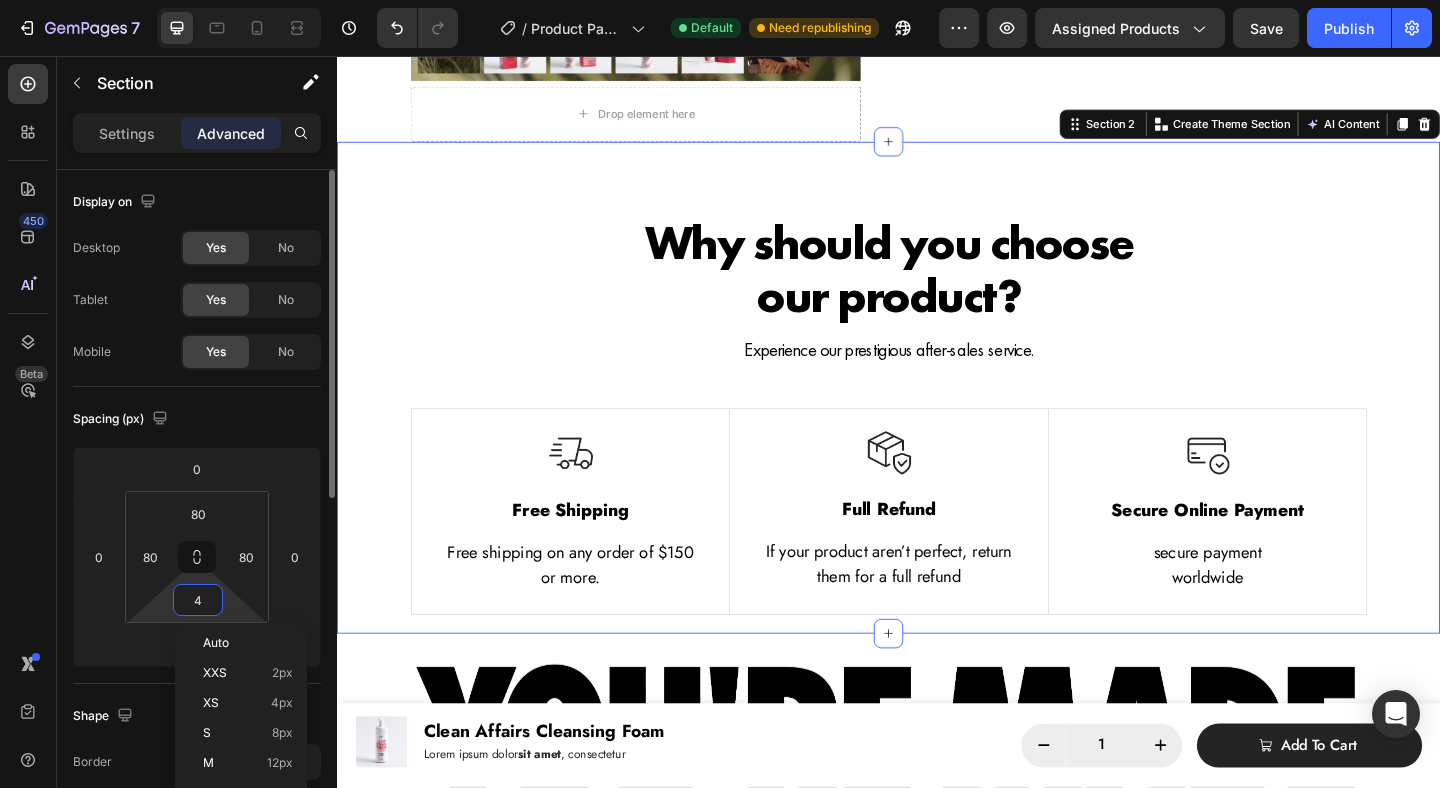 type on "40" 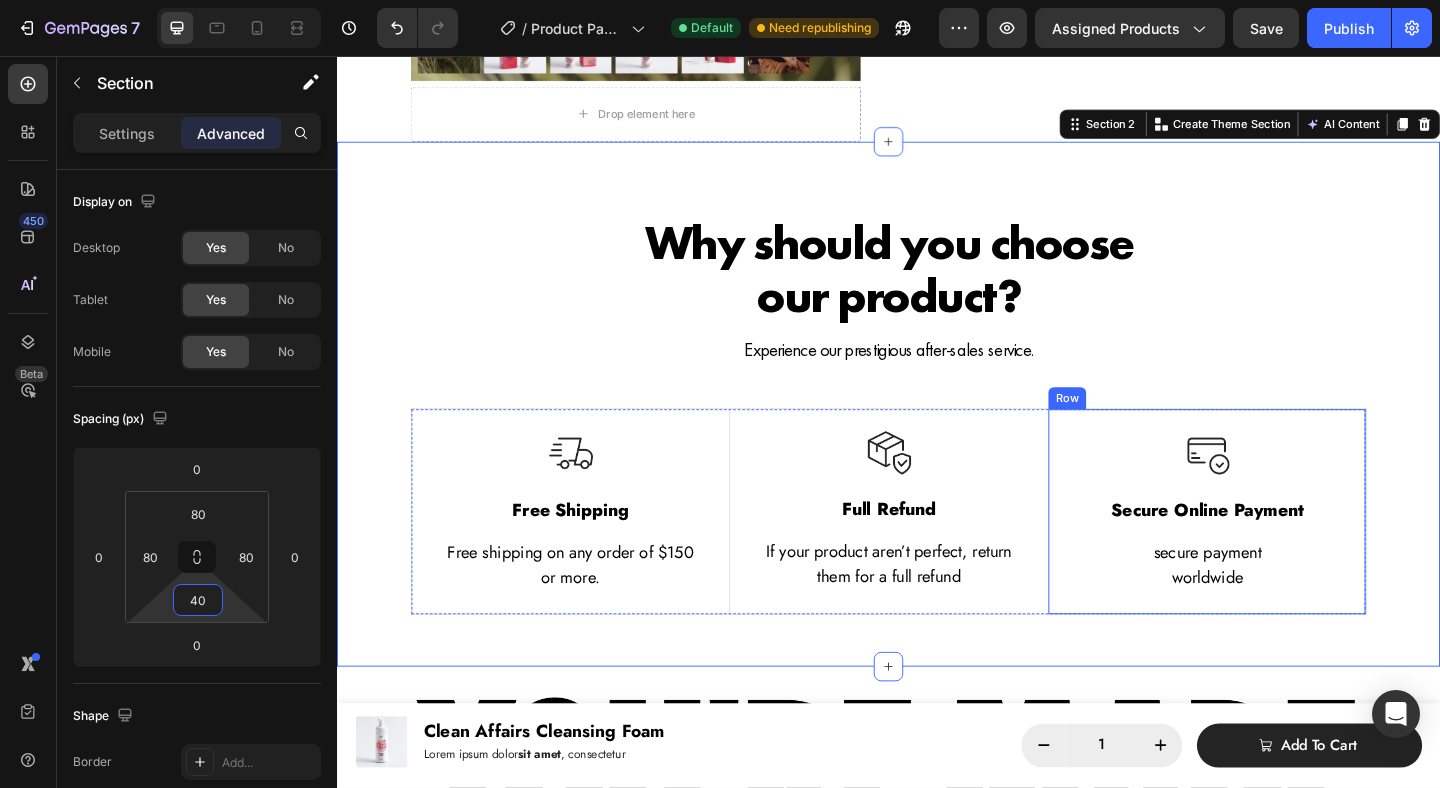 click on "Image Full Refund Text Block If your product aren’t perfect, return them for a full refund Text block" at bounding box center [937, 551] 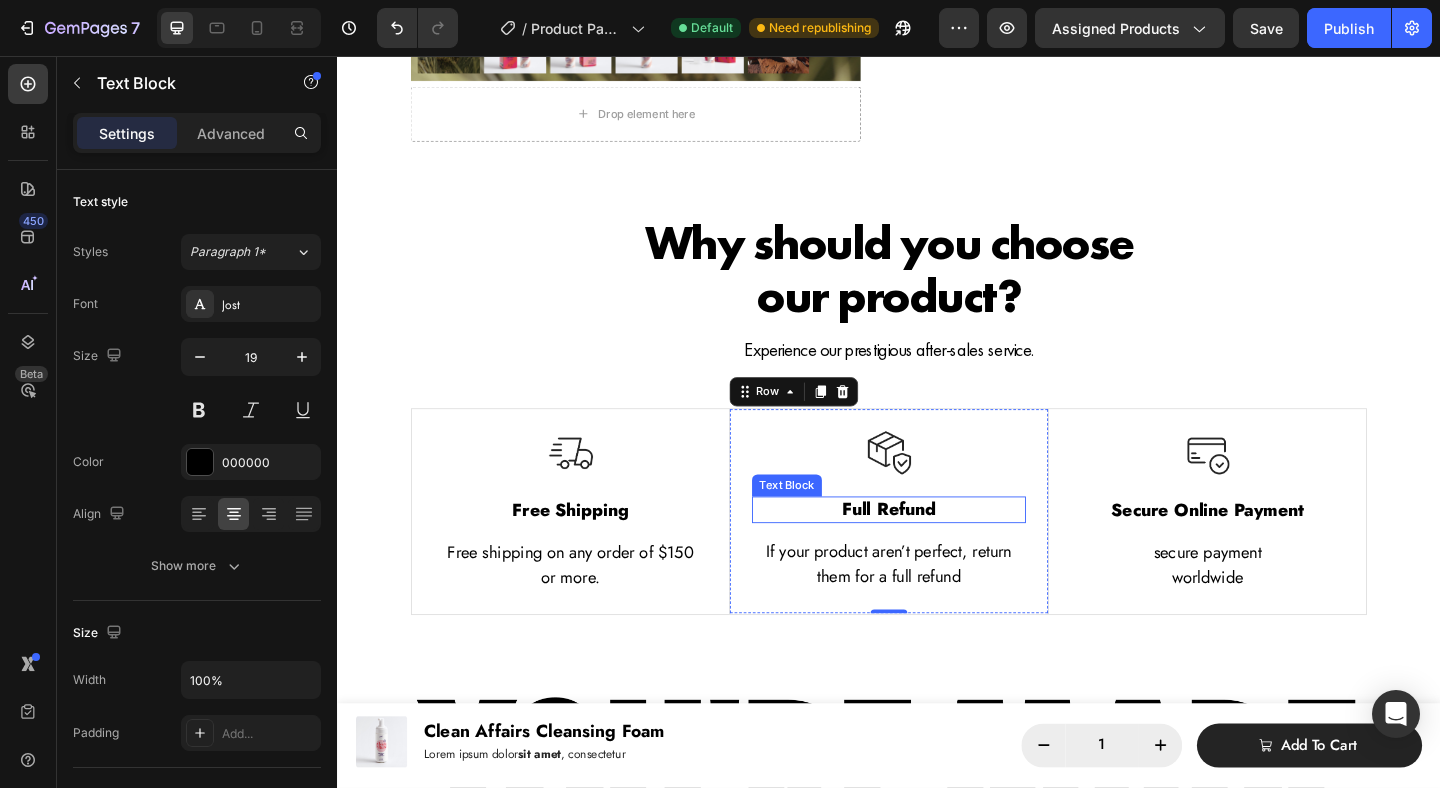 click on "Full Refund" at bounding box center [937, 549] 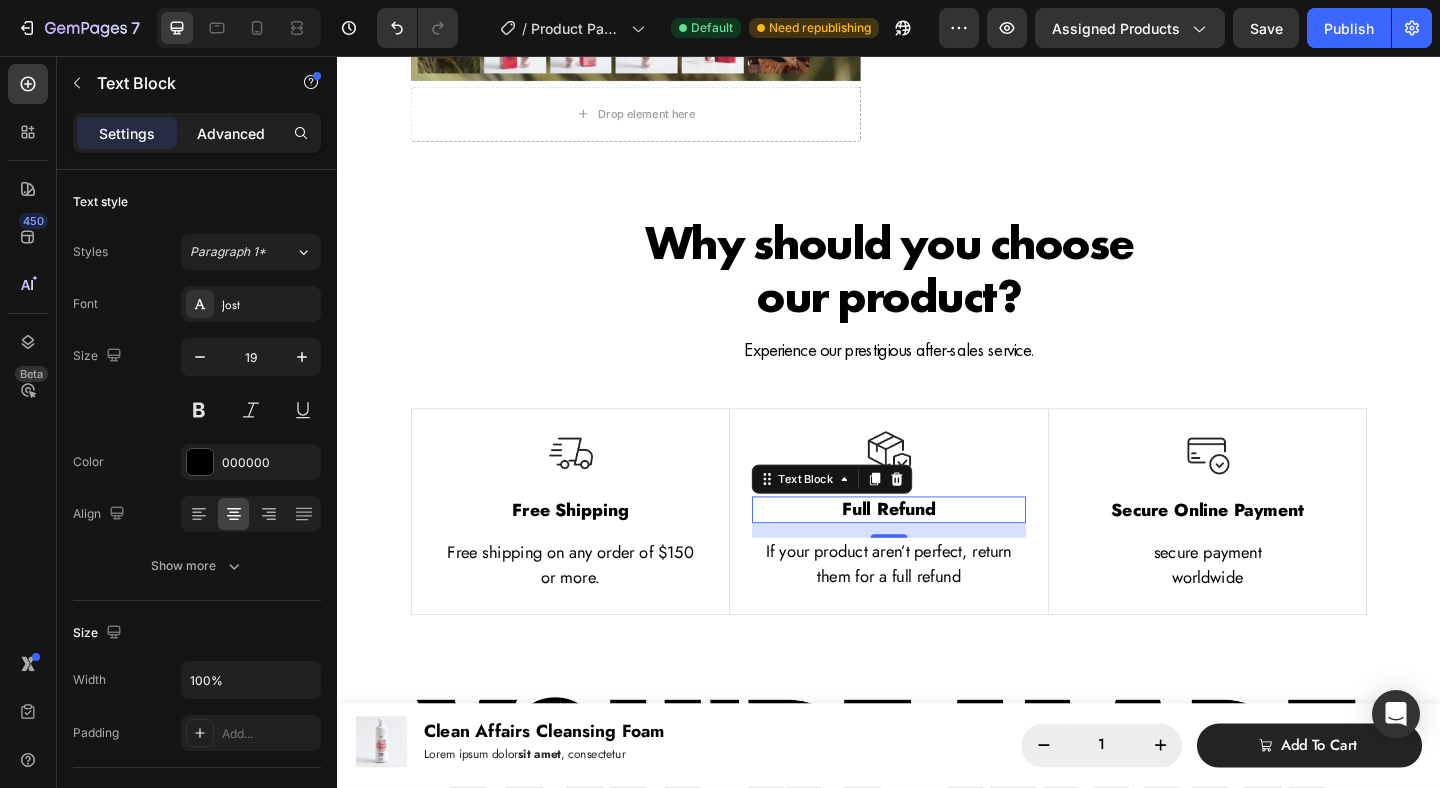 click on "Advanced" at bounding box center (231, 133) 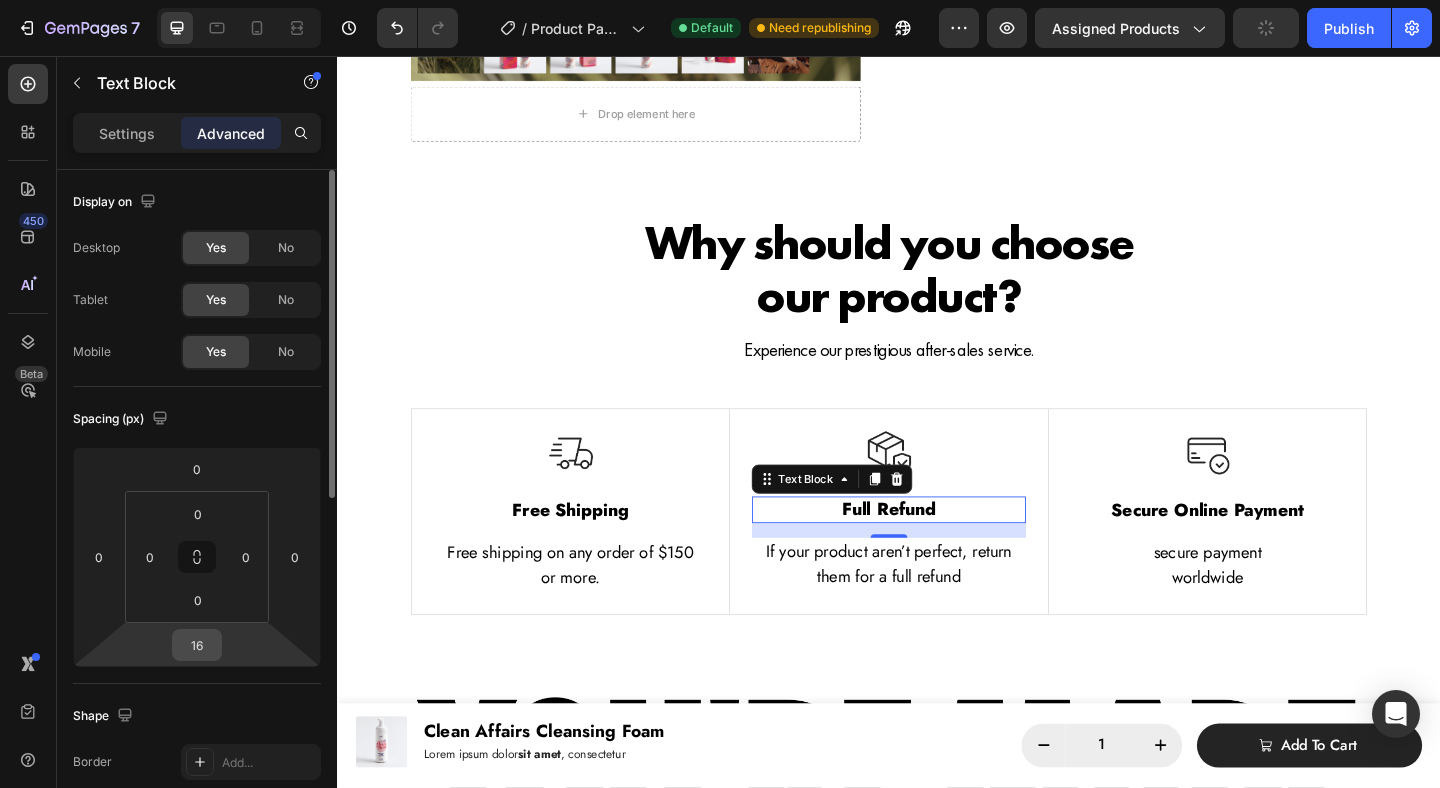 click on "16" at bounding box center [197, 645] 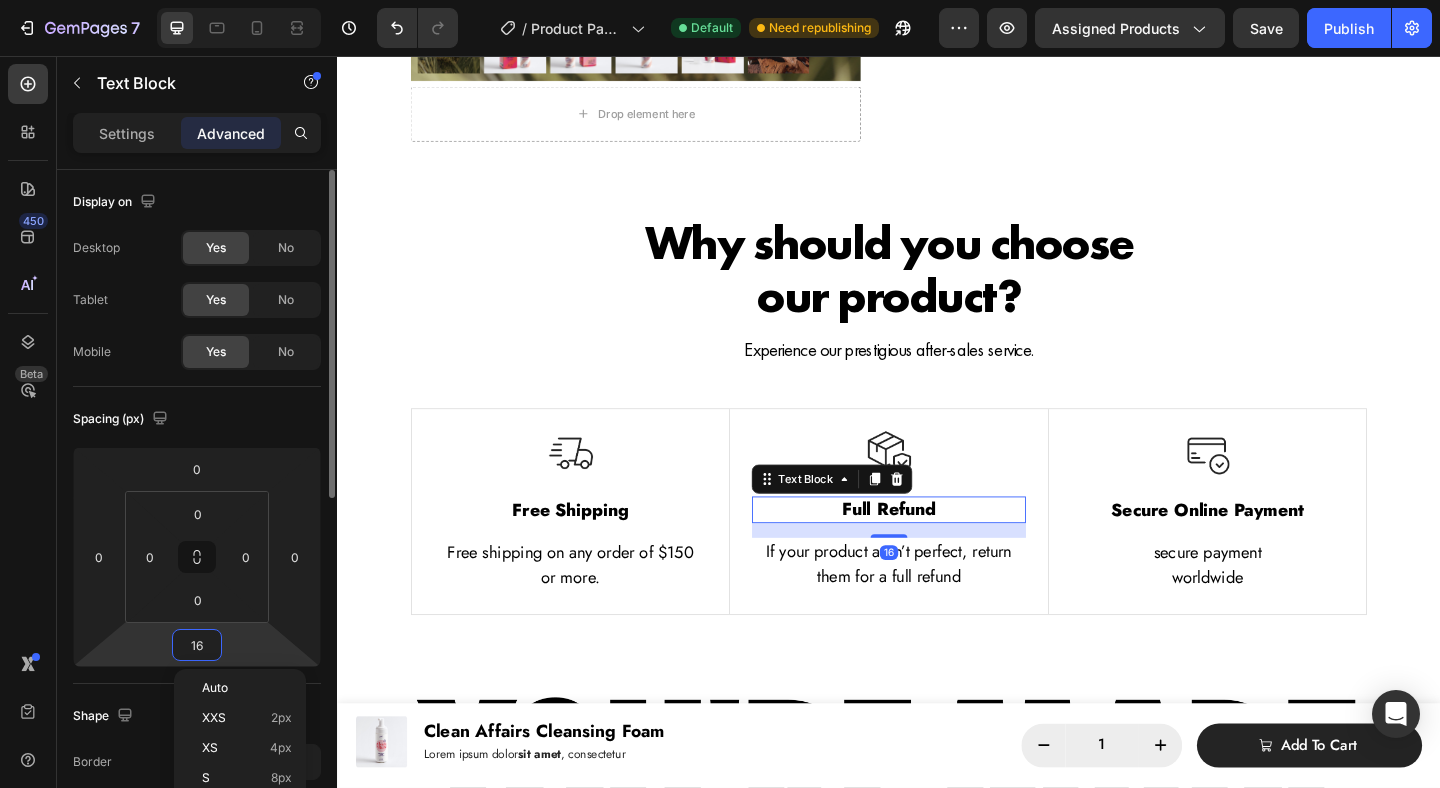 type on "0" 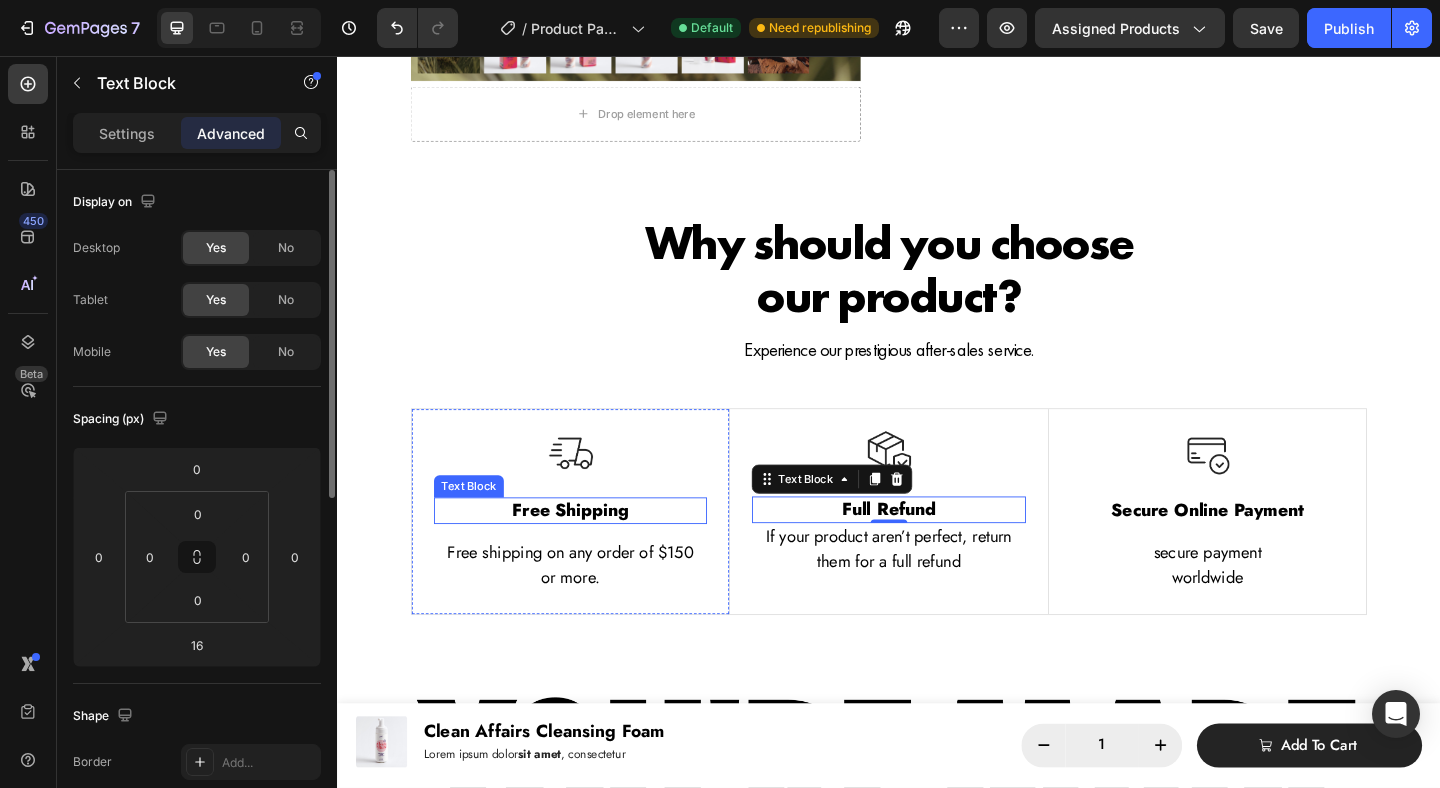 click on "Free Shipping" at bounding box center (590, 550) 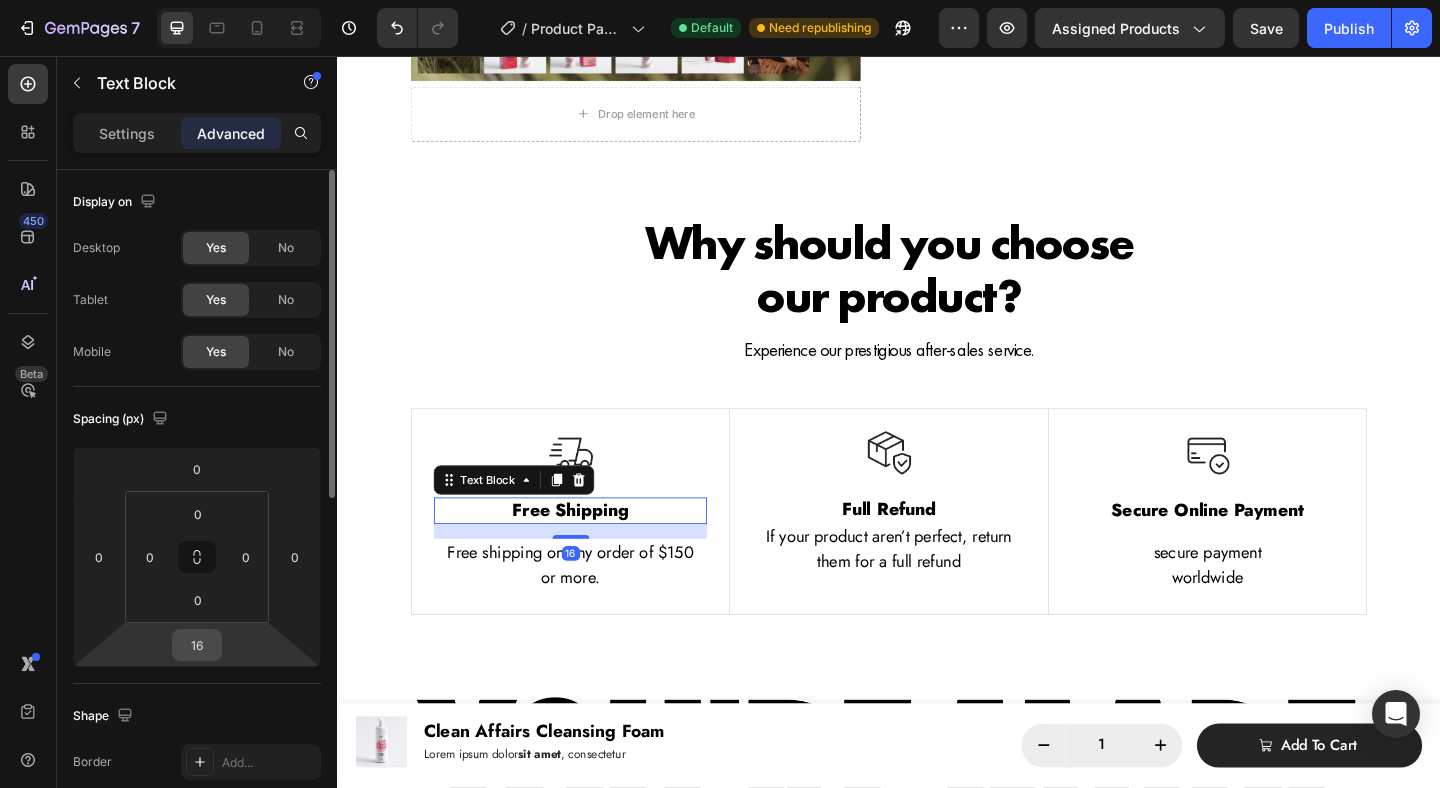 click on "16" at bounding box center (197, 645) 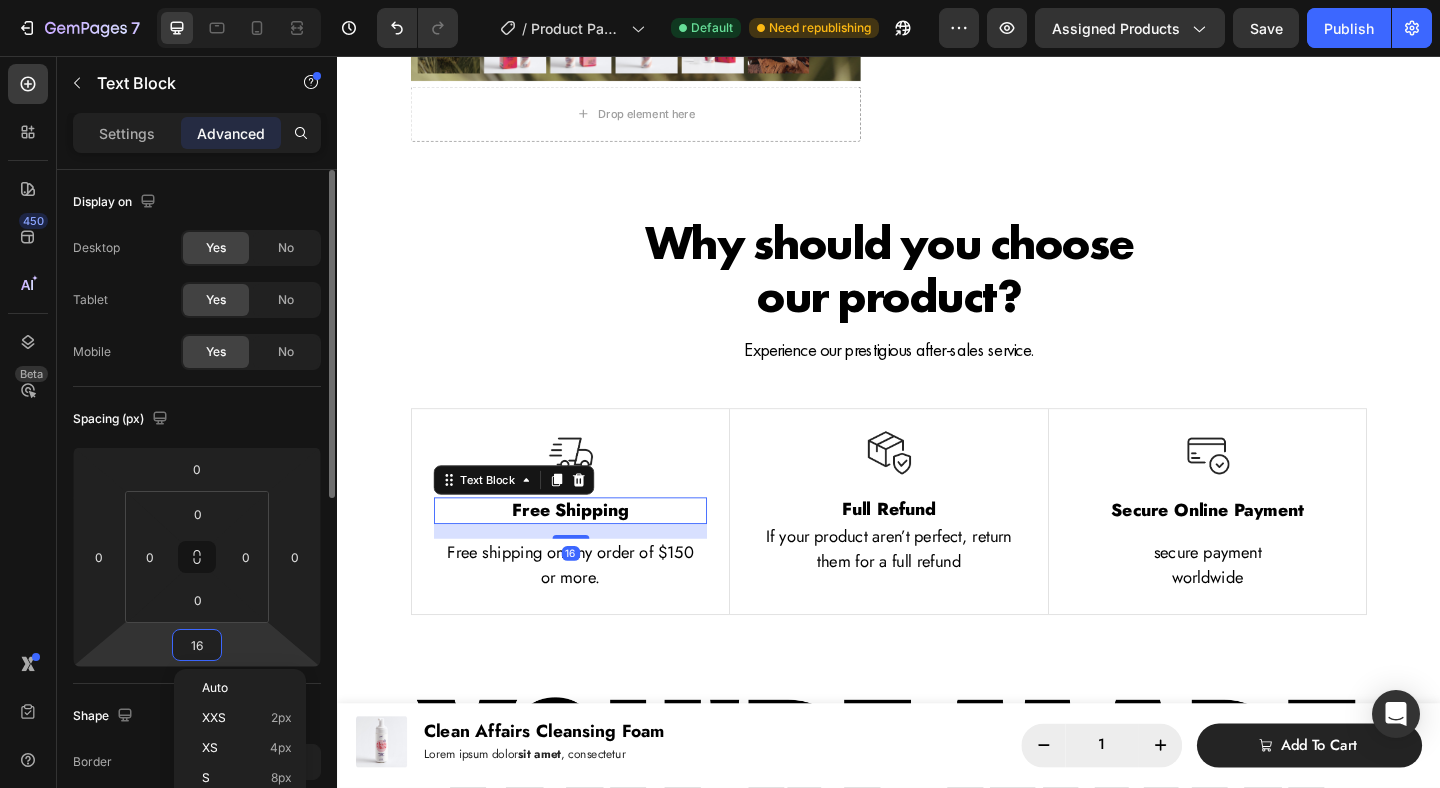 type on "0" 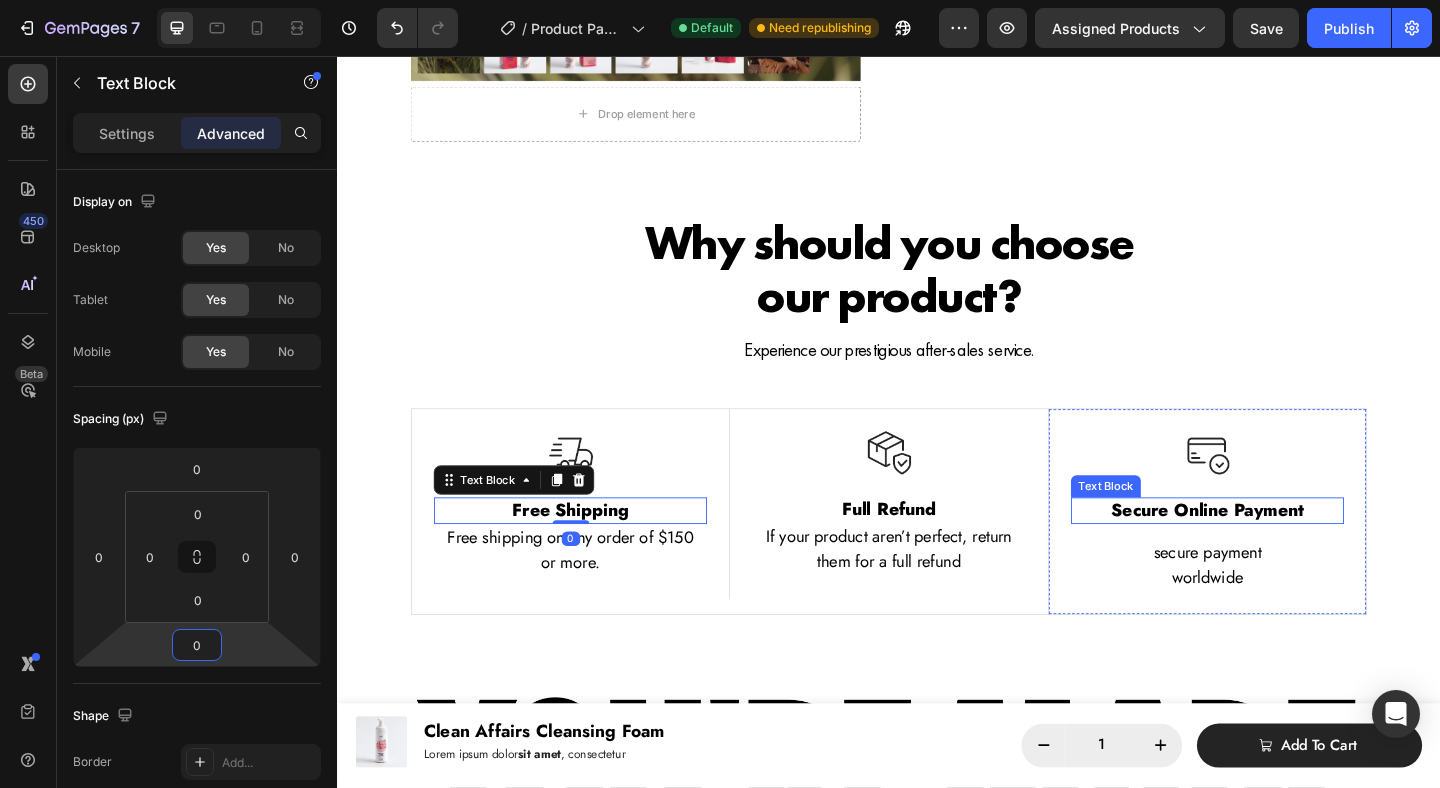 click on "Secure Online Payment" at bounding box center [1283, 550] 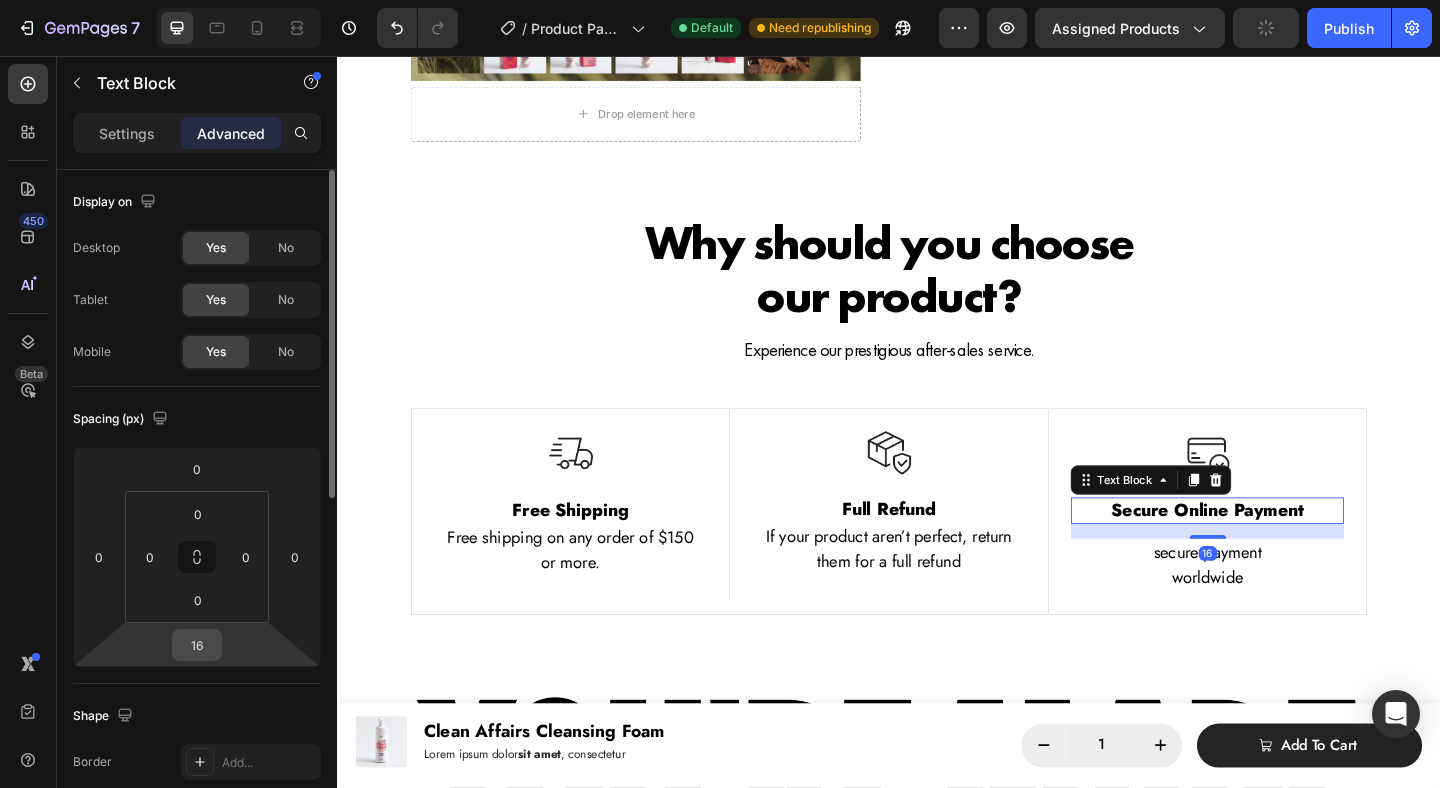 click on "16" at bounding box center (197, 645) 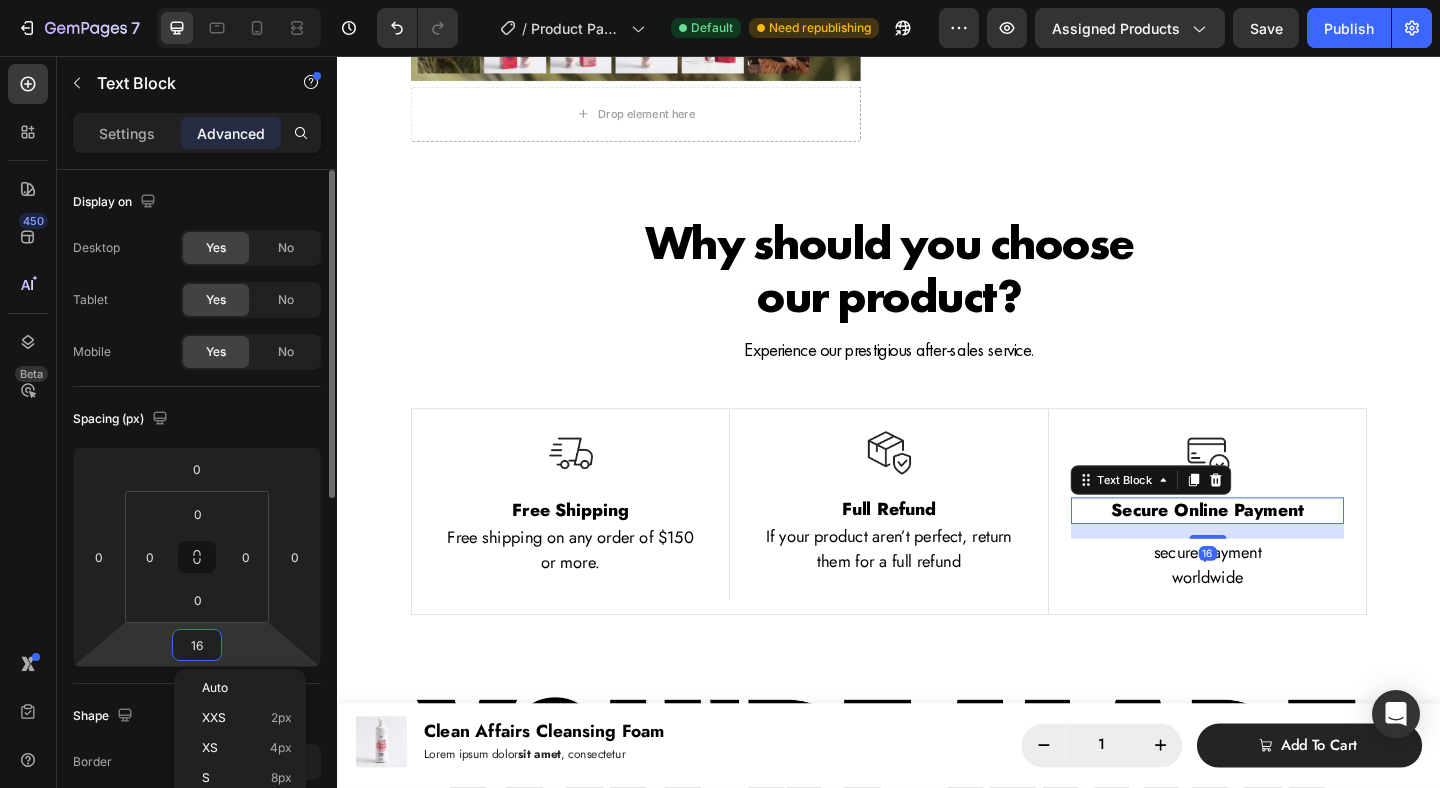 type on "0" 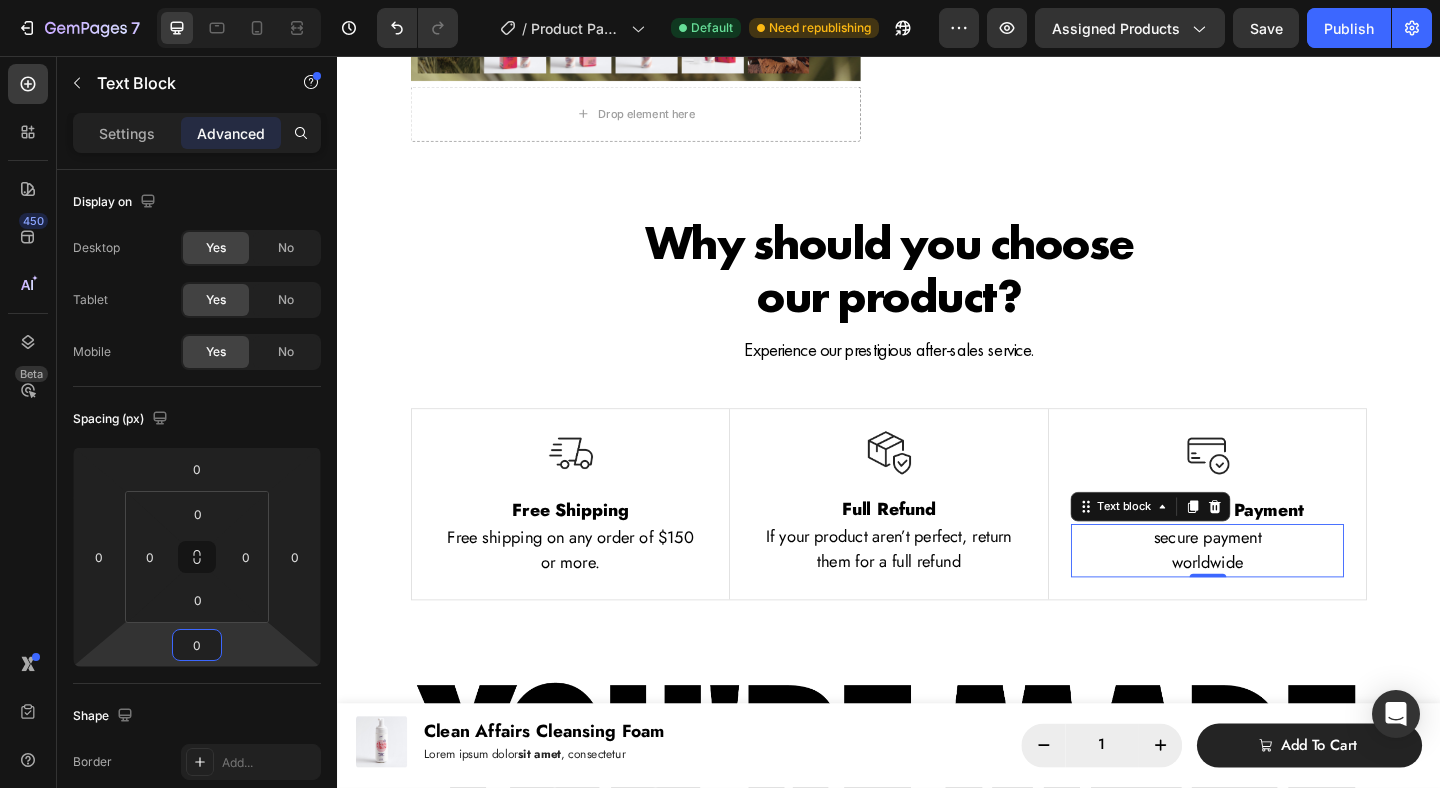click on "secure payment worldwide" at bounding box center (1283, 594) 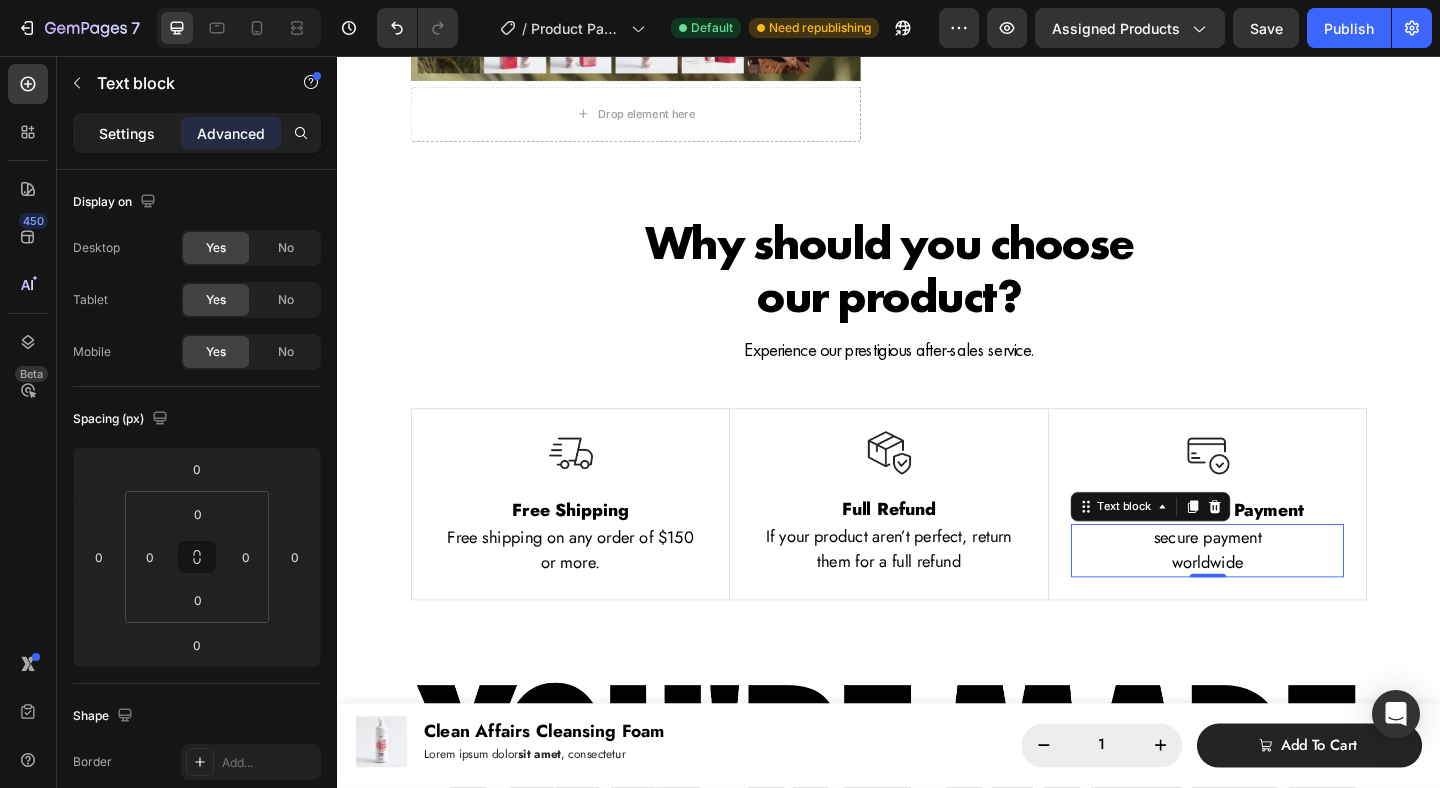 click on "Settings" at bounding box center [127, 133] 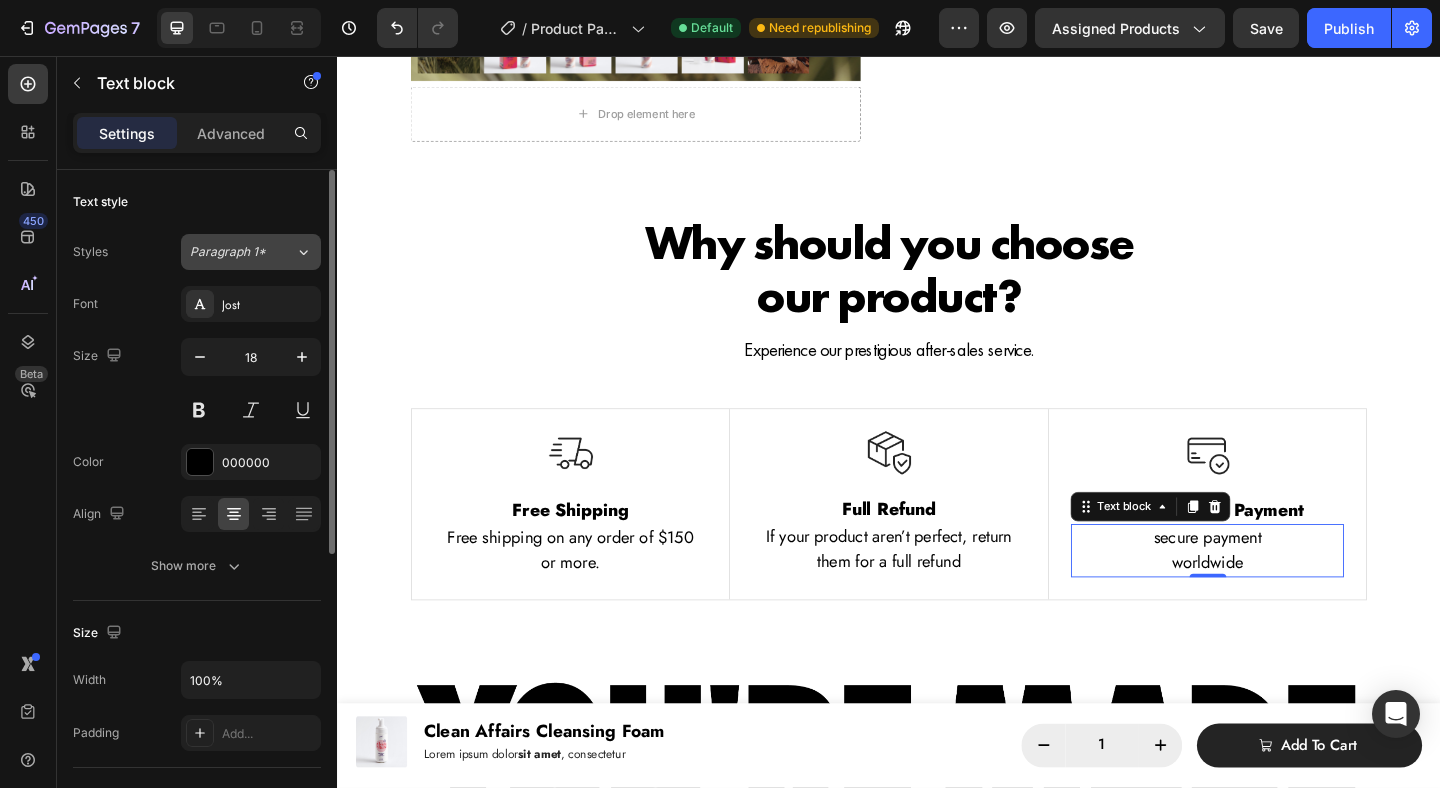 click on "Paragraph 1*" at bounding box center (242, 252) 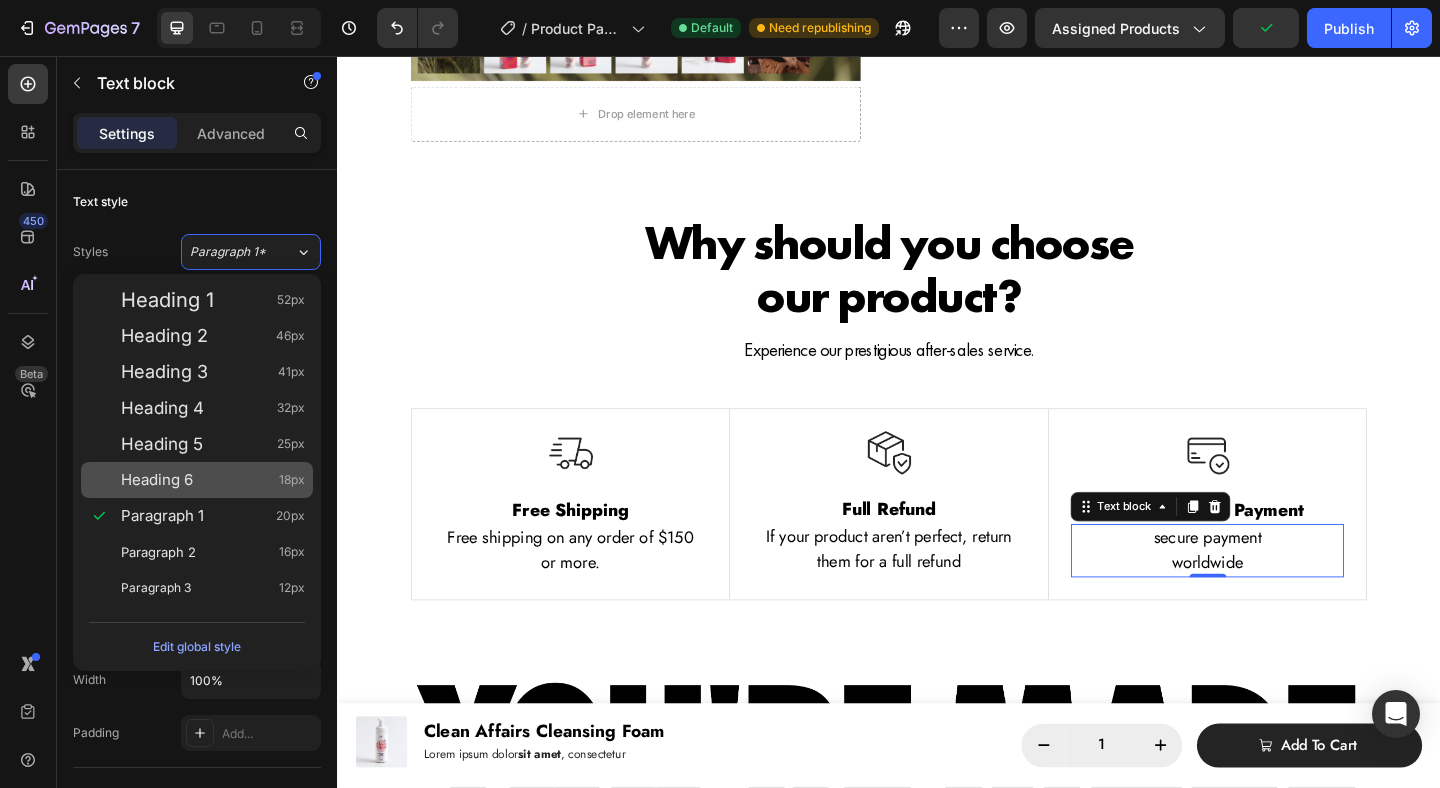 click on "Heading 6 18px" at bounding box center (213, 480) 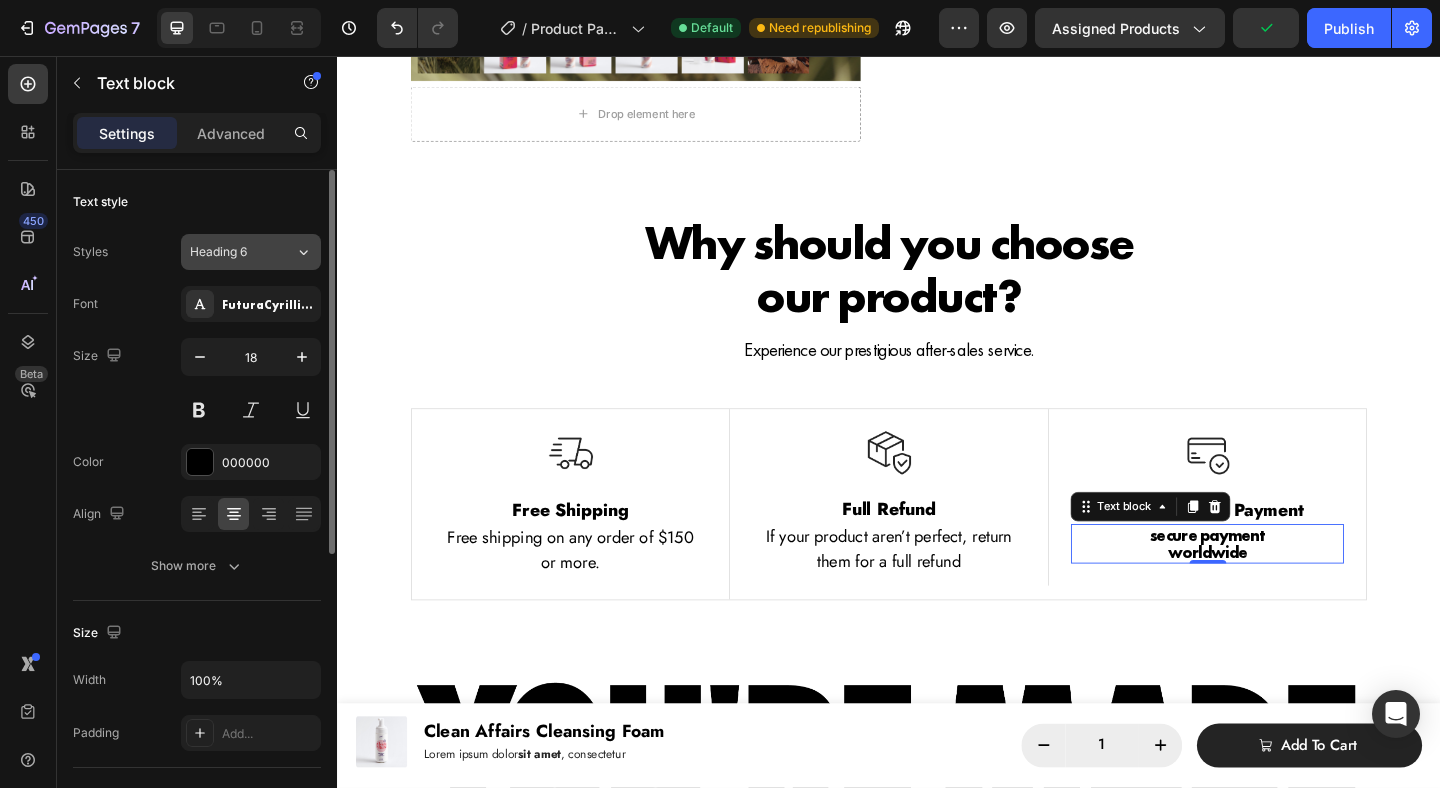 click on "Heading 6" at bounding box center [230, 252] 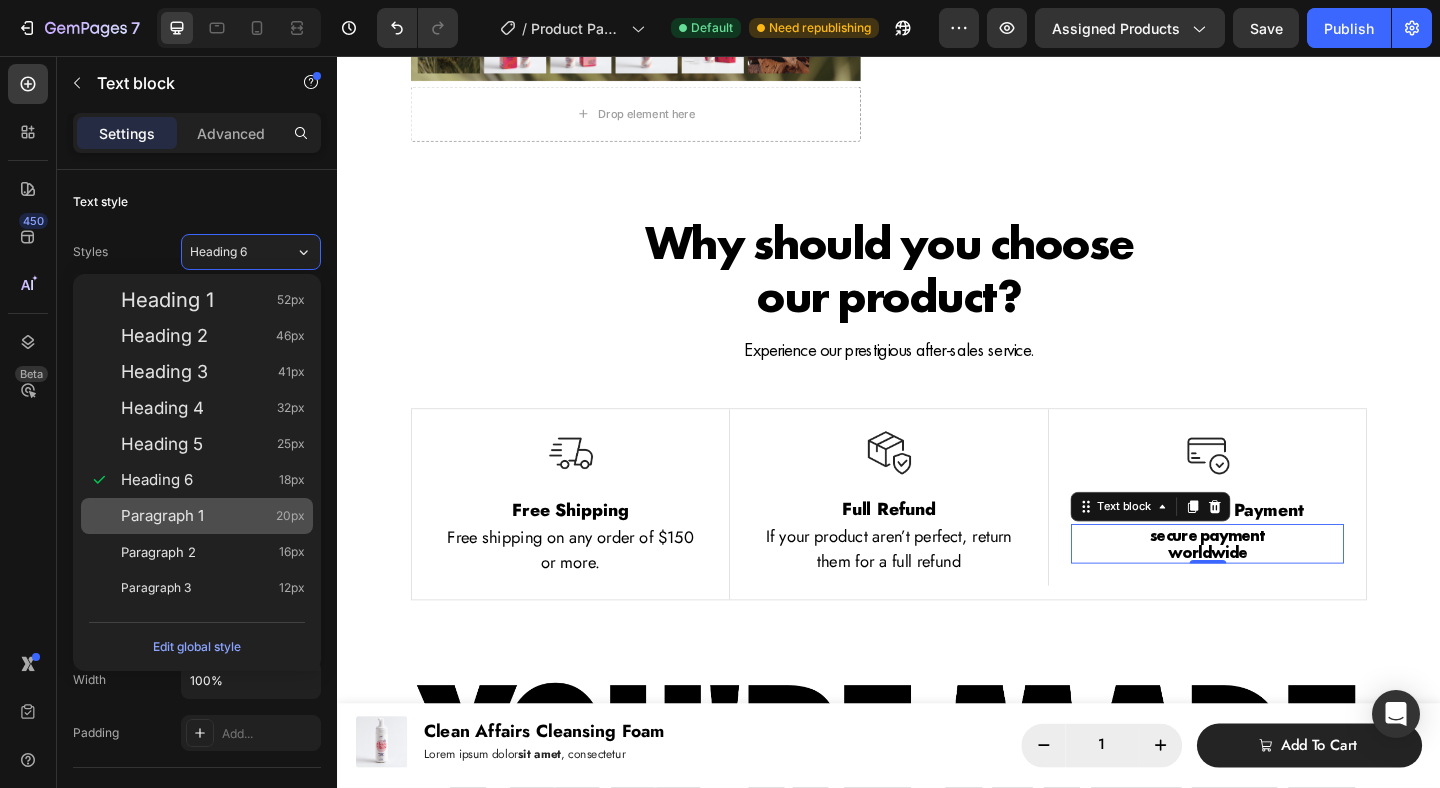 click on "Paragraph 1 20px" at bounding box center [213, 516] 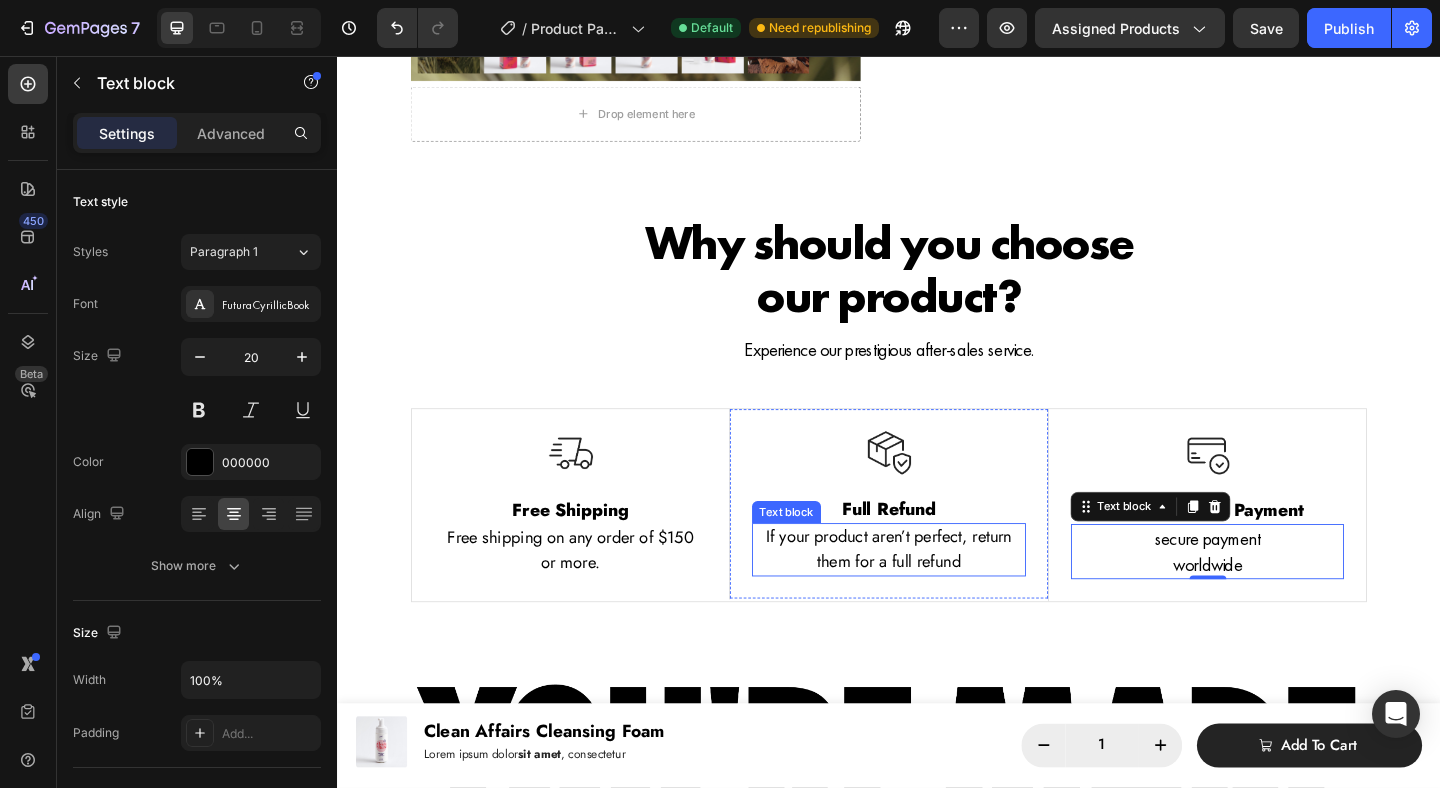 click on "If your product aren’t perfect, return them for a full refund" at bounding box center (937, 593) 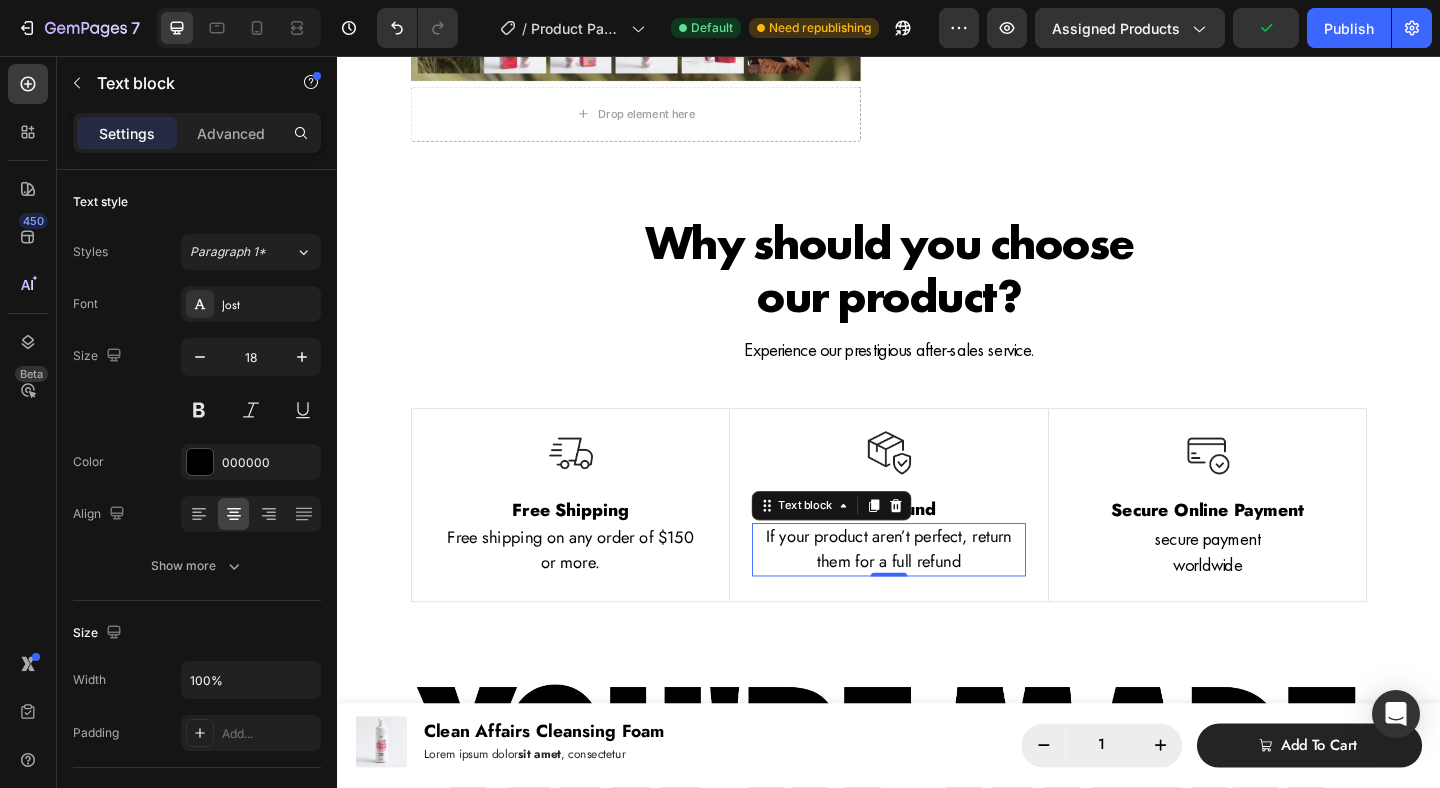 click on "If your product aren’t perfect, return them for a full refund" at bounding box center [937, 593] 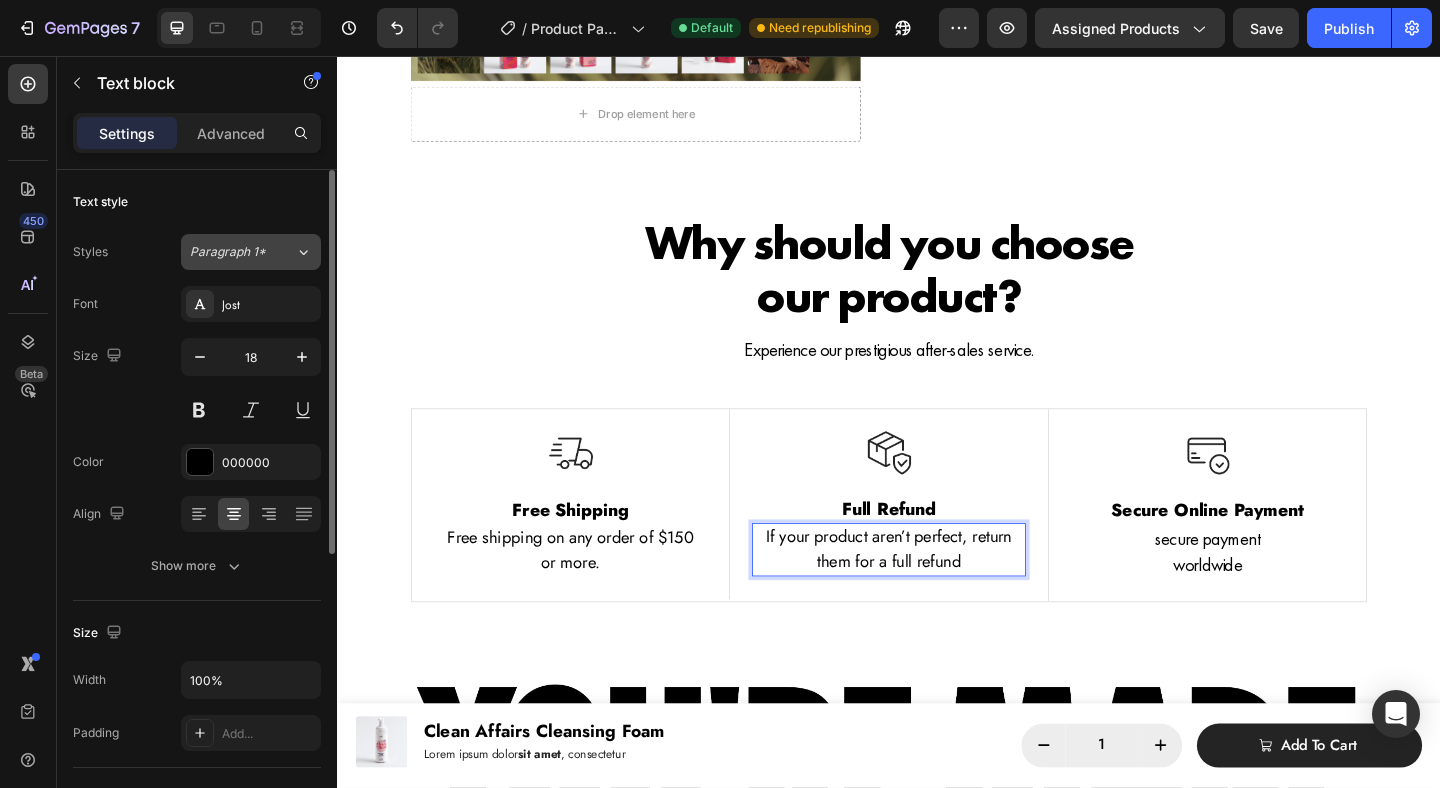 click 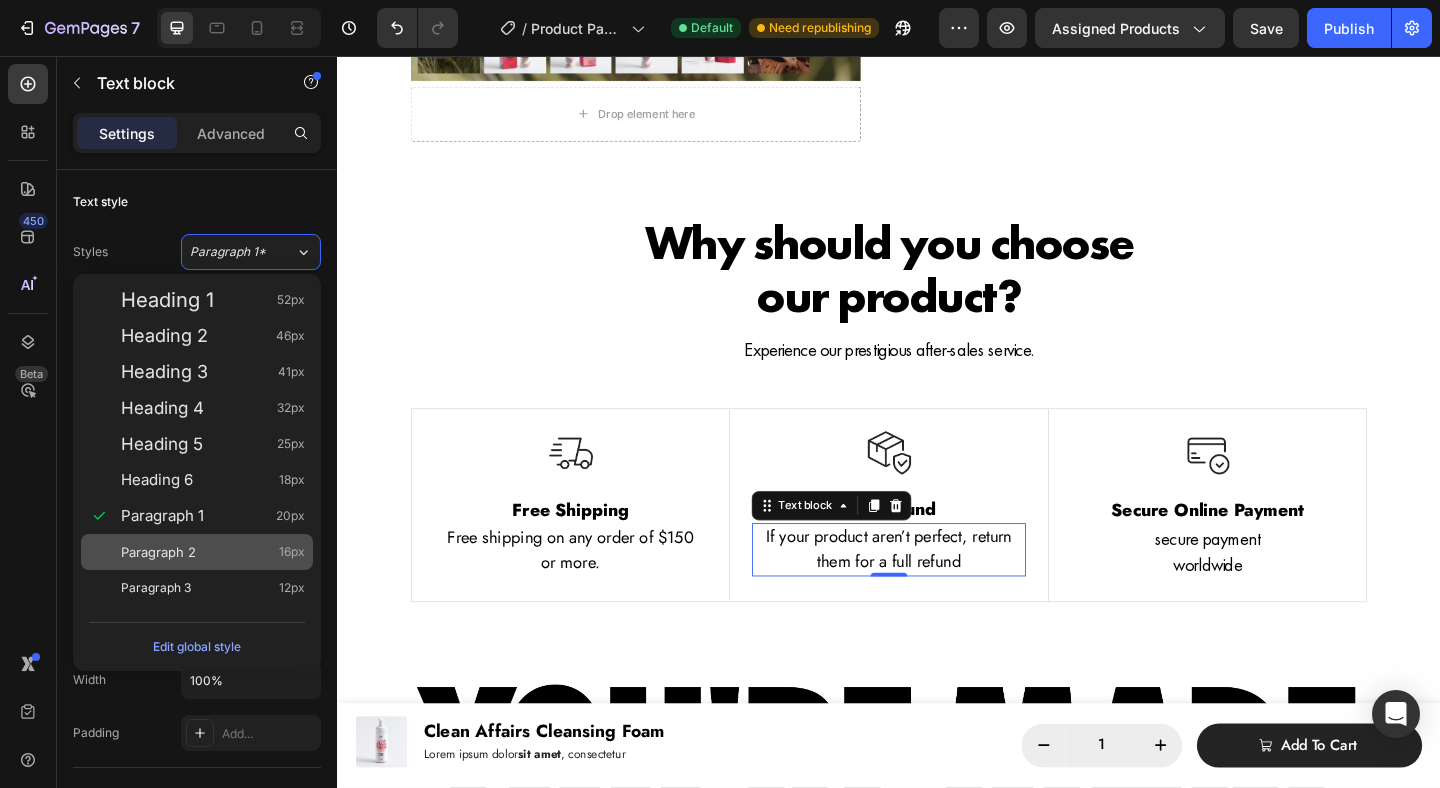 click on "Paragraph 2 16px" at bounding box center (197, 552) 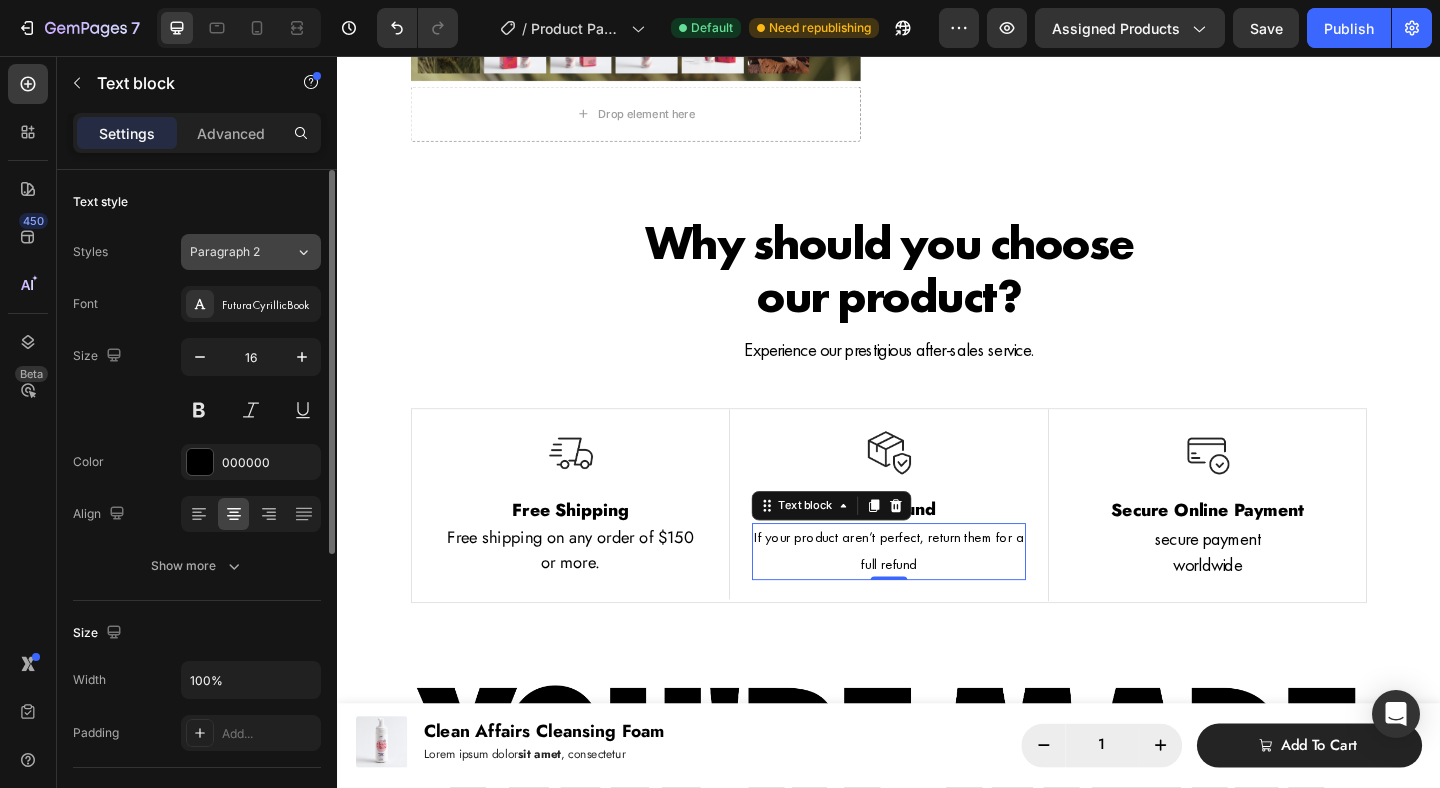 click on "Paragraph 2" 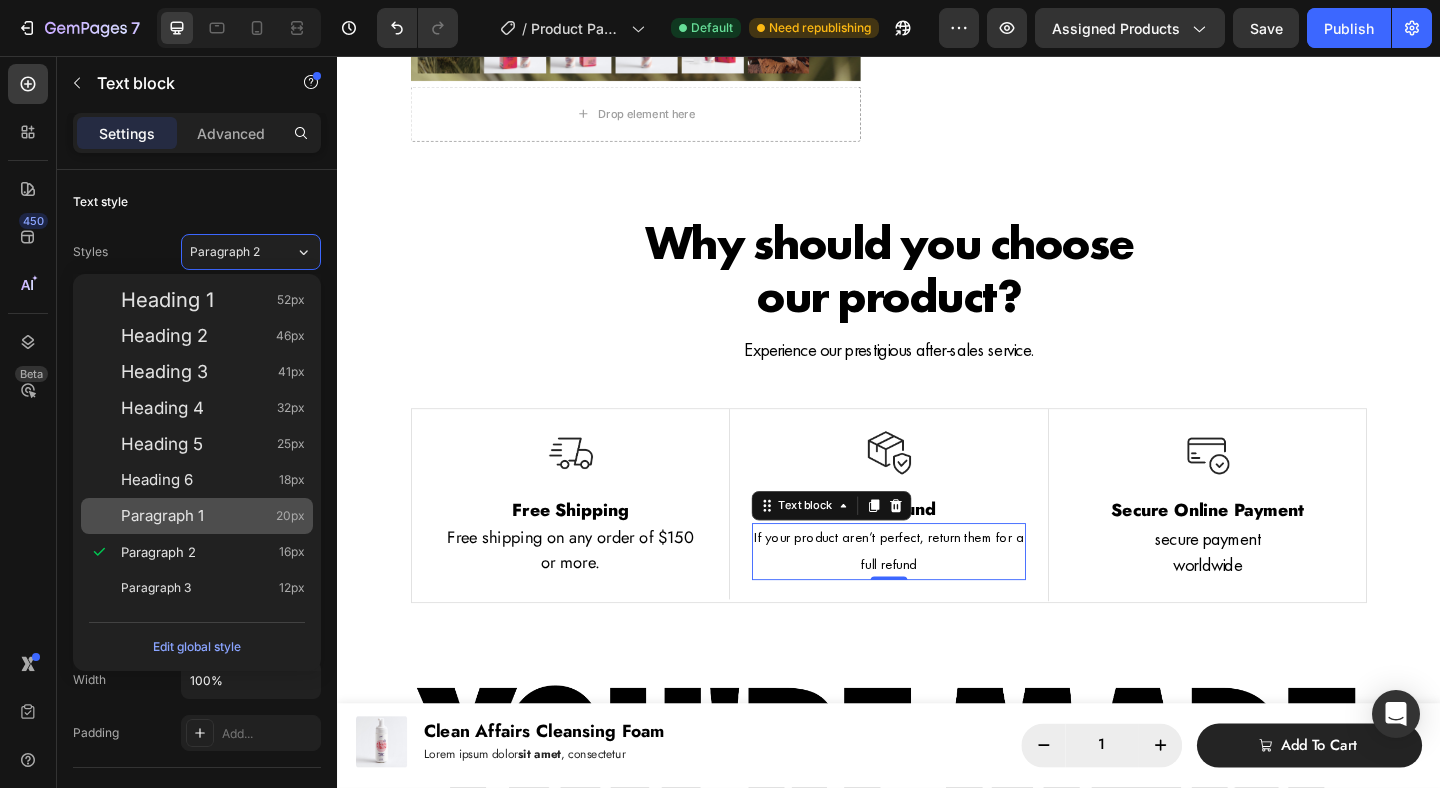 click on "Paragraph 1 20px" at bounding box center (213, 516) 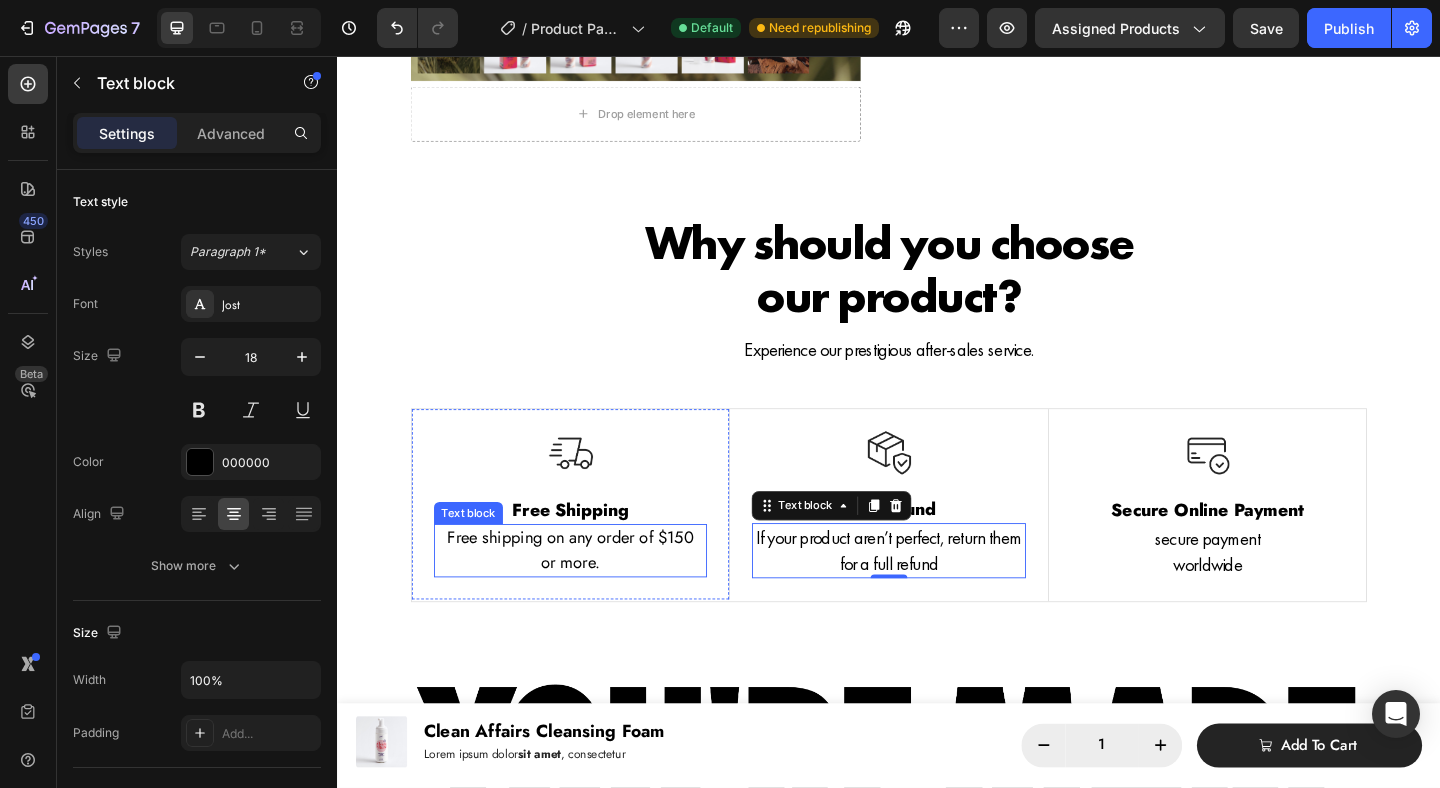 click on "Free shipping on any order of $150" at bounding box center [590, 580] 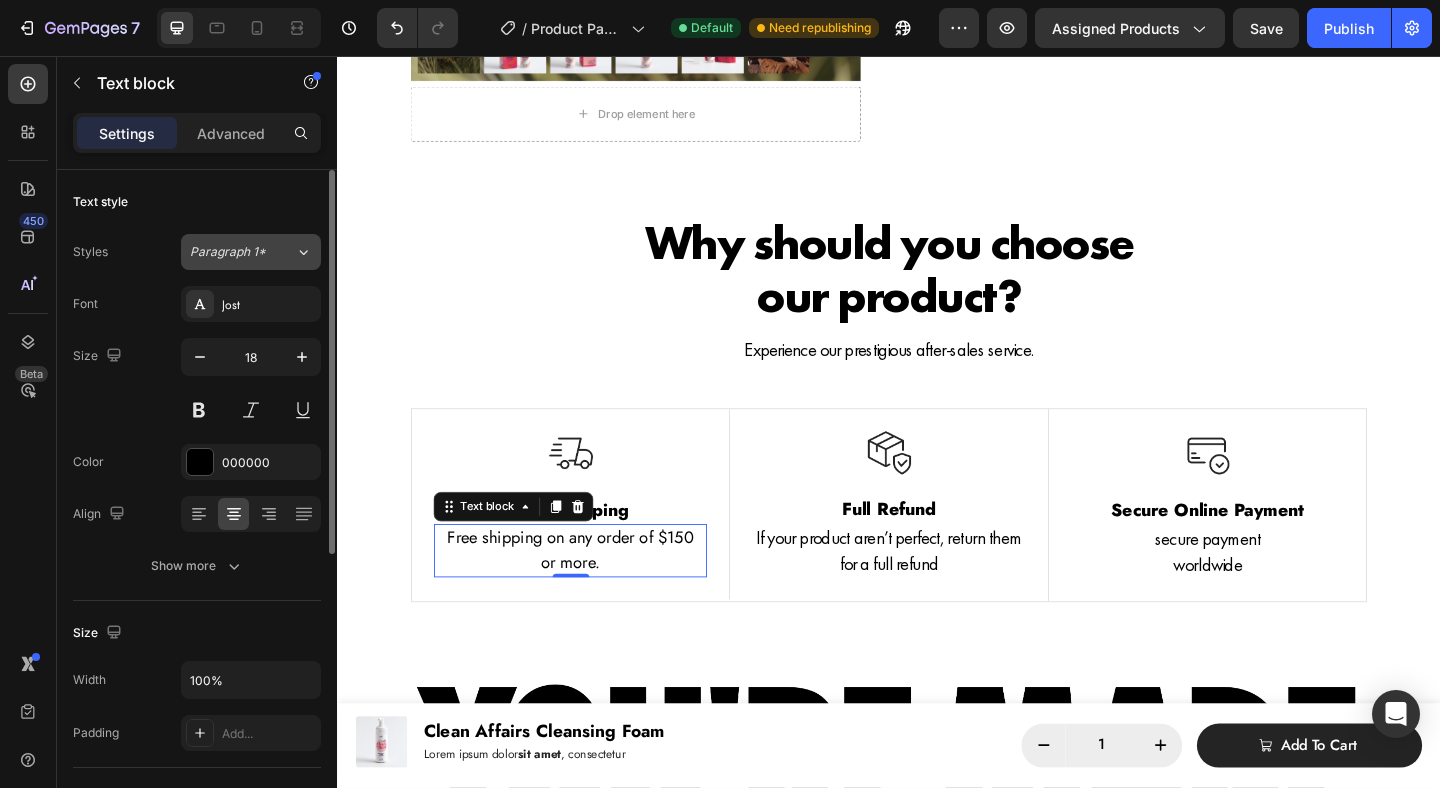 click on "Paragraph 1*" 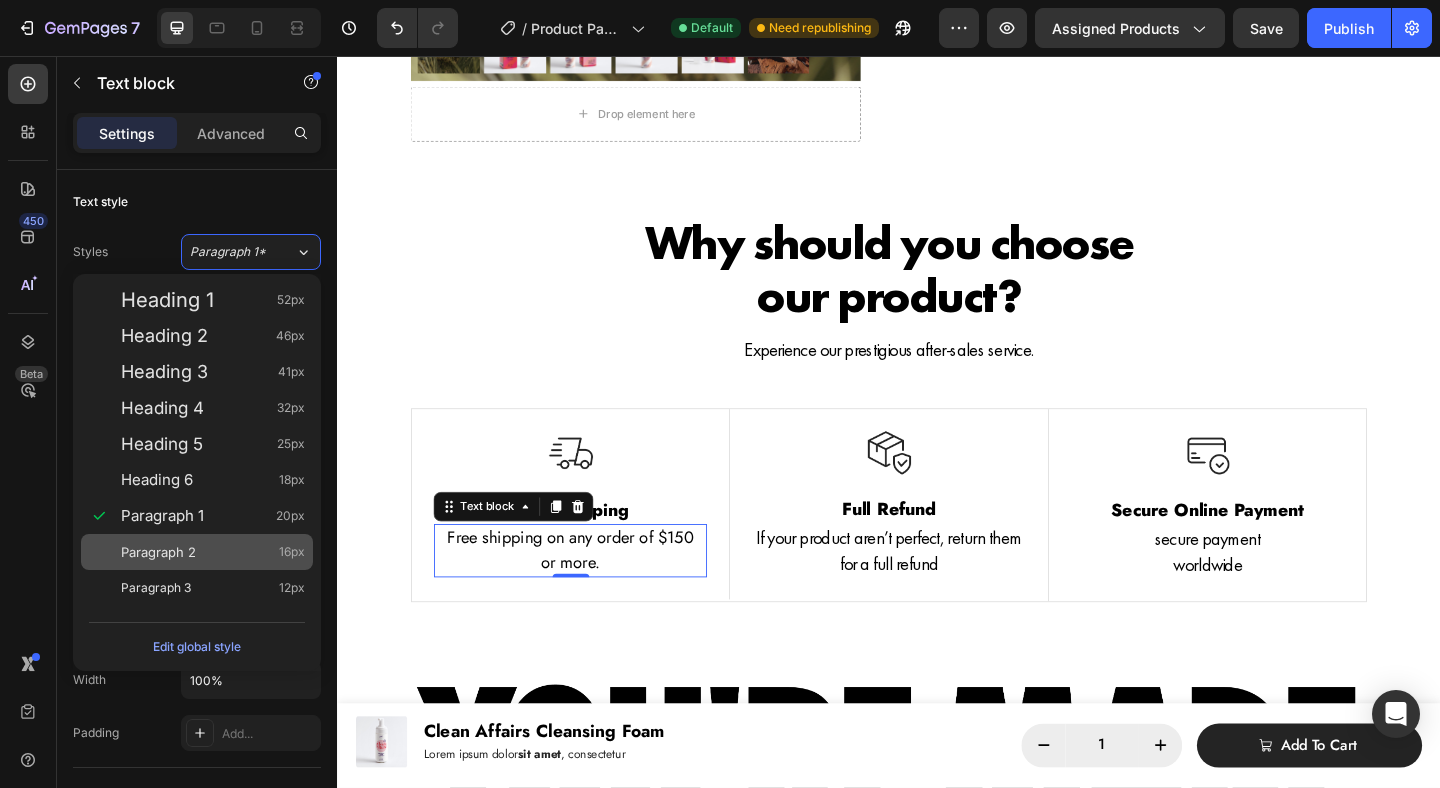 click on "Paragraph 2 16px" at bounding box center [197, 552] 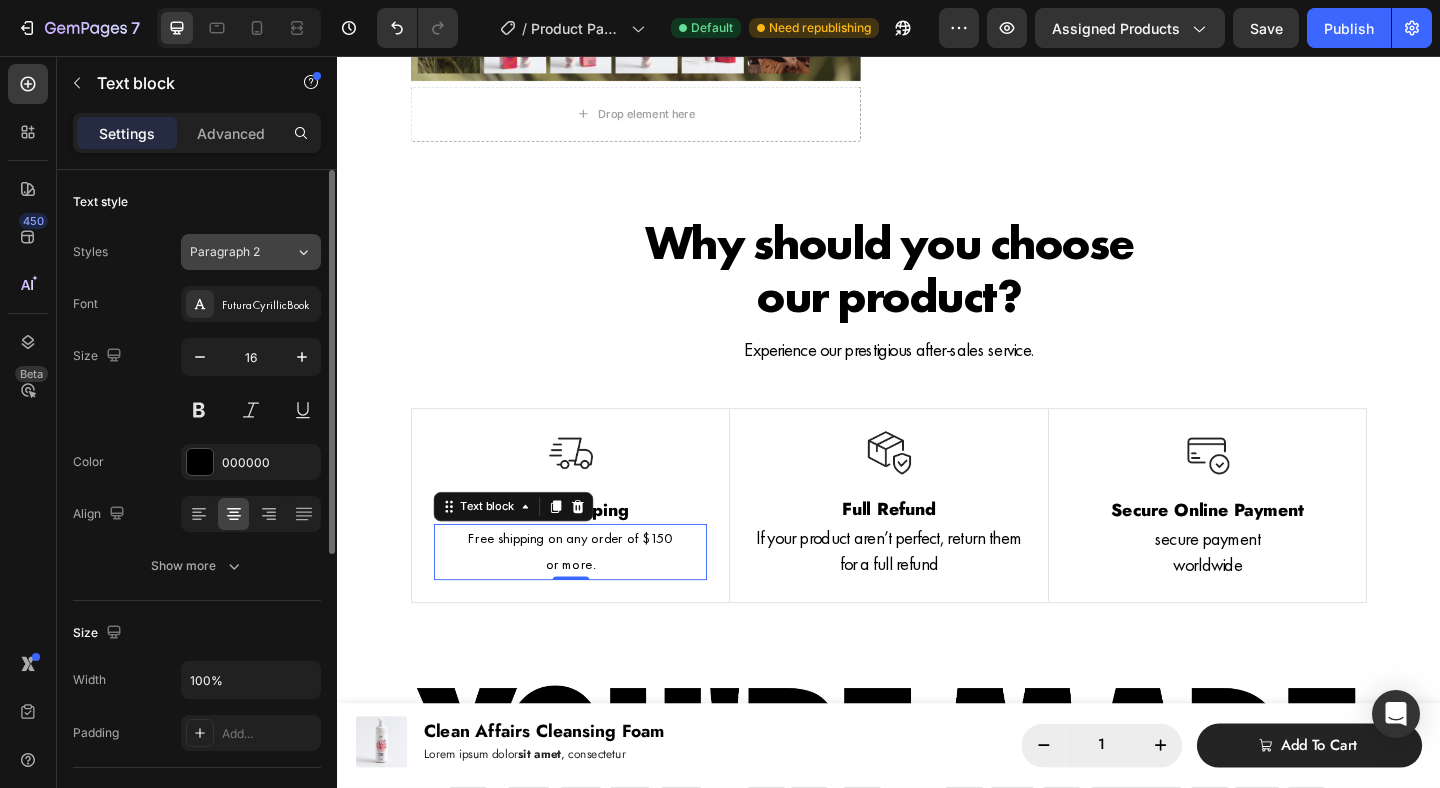 click on "Paragraph 2" 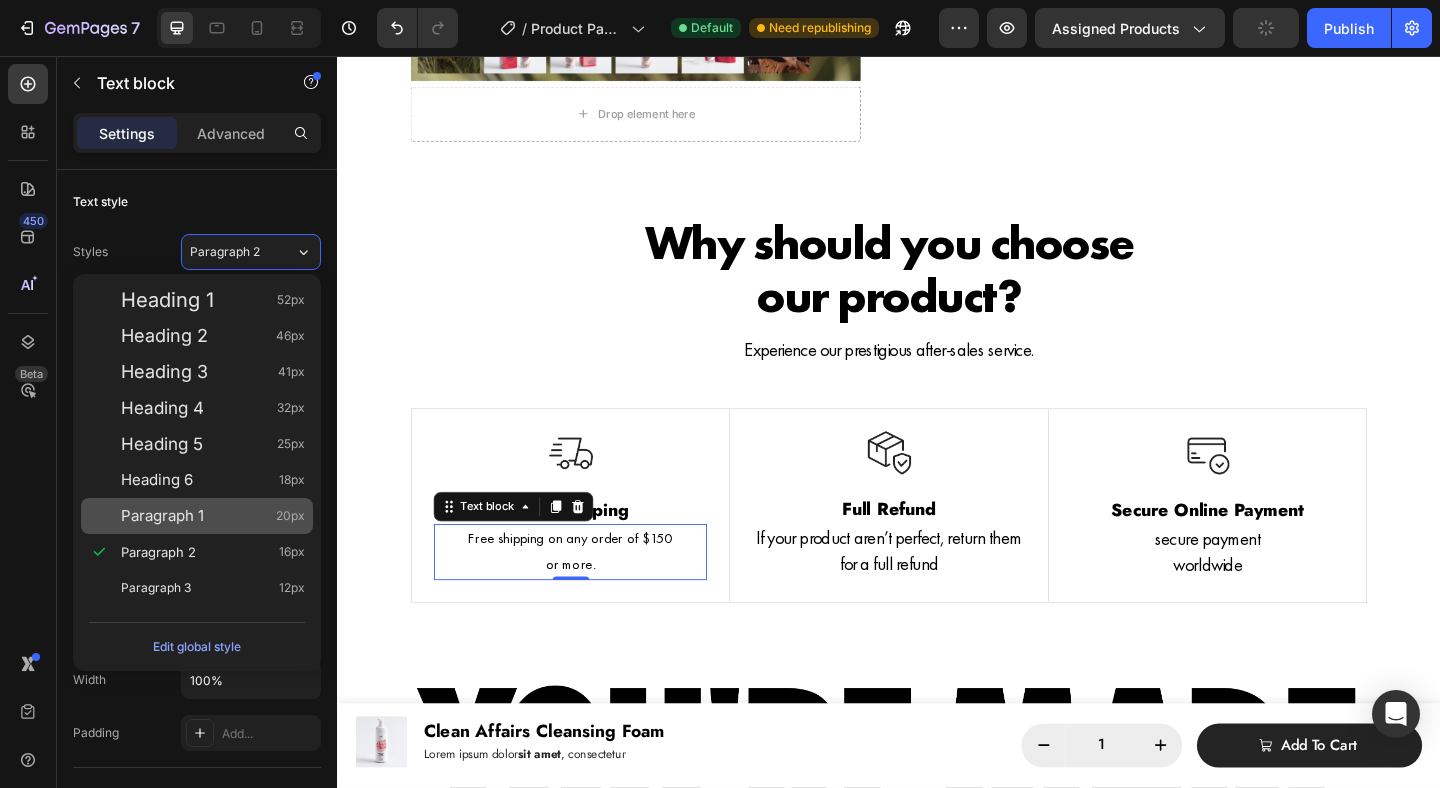 click on "Paragraph 1 20px" at bounding box center (213, 516) 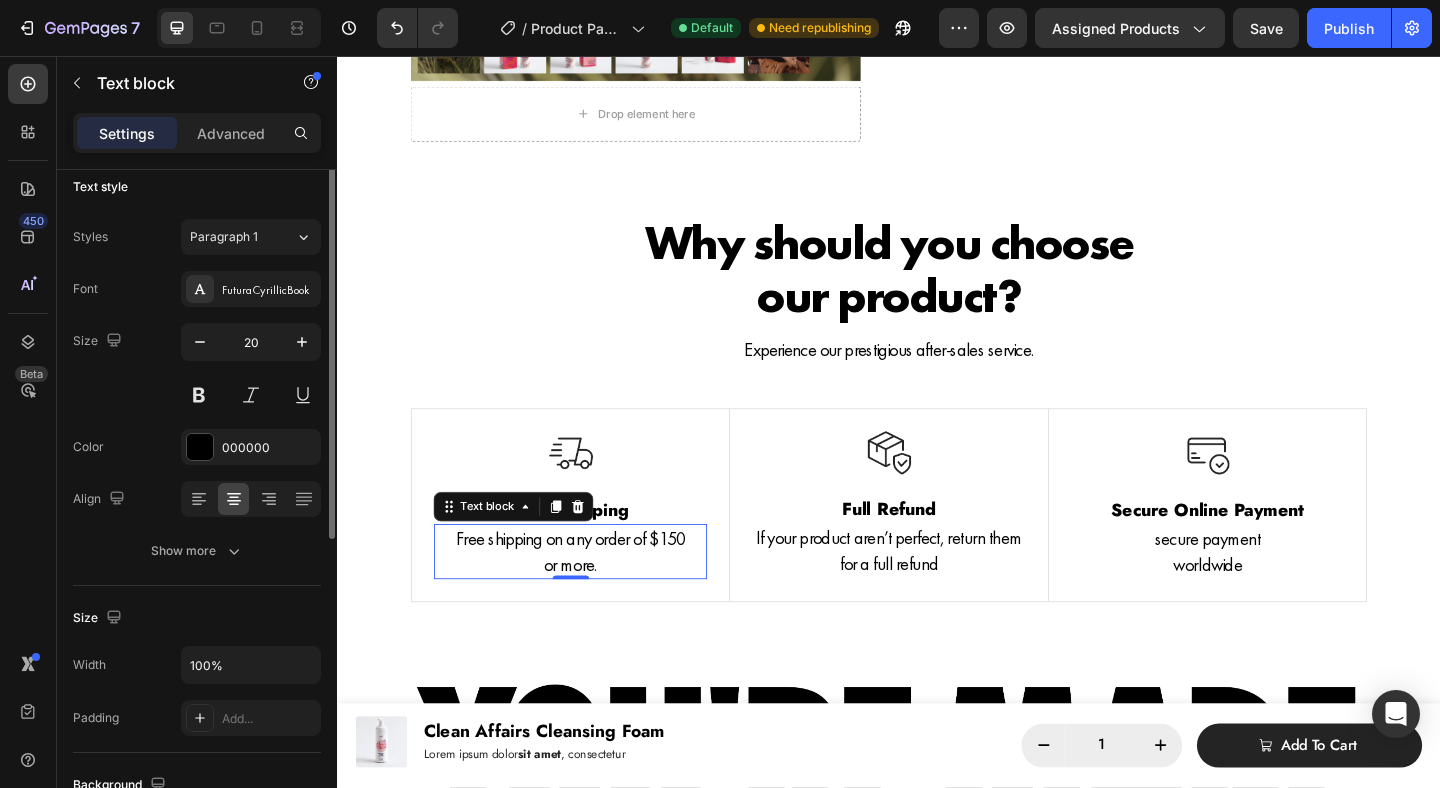 scroll, scrollTop: 0, scrollLeft: 0, axis: both 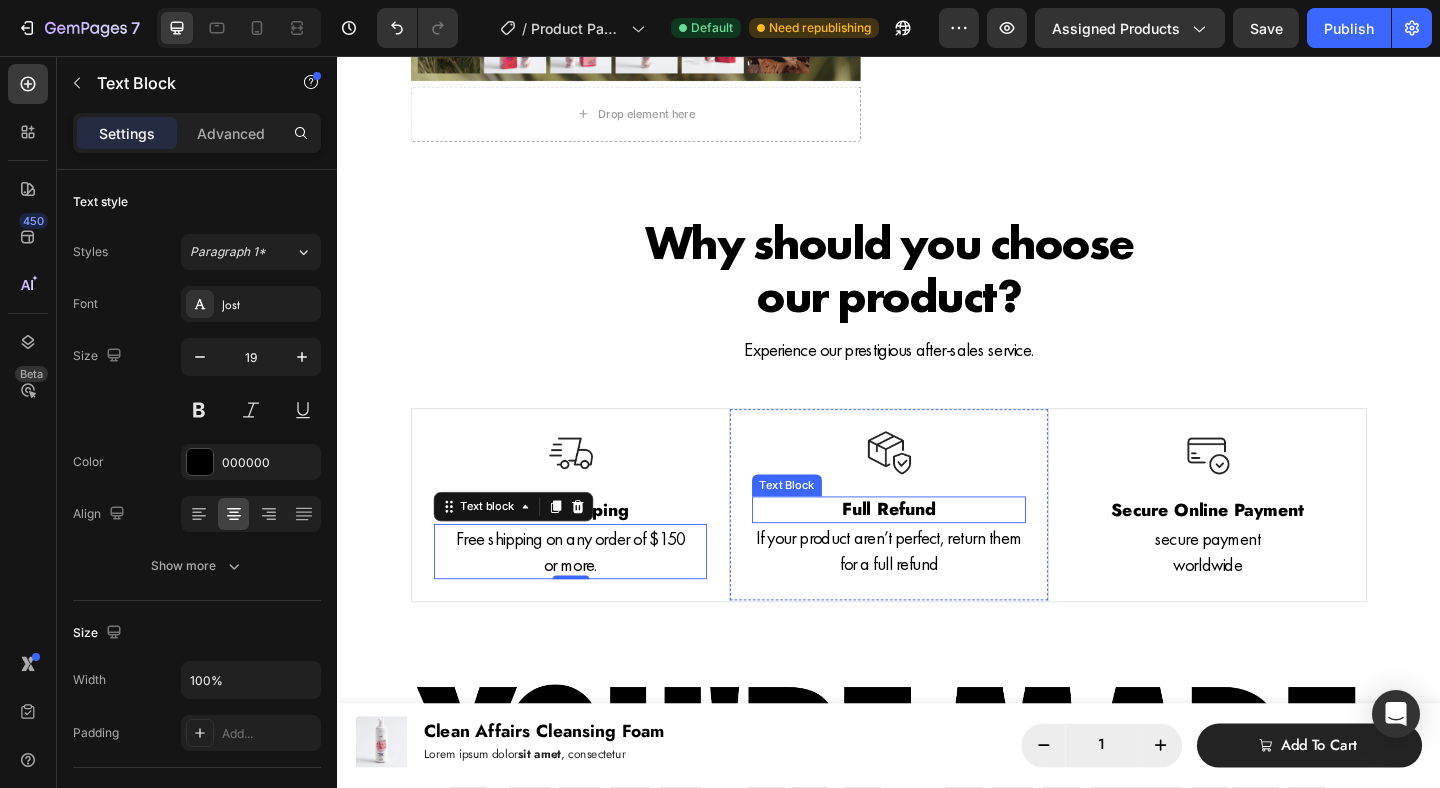click on "Full Refund" at bounding box center [937, 549] 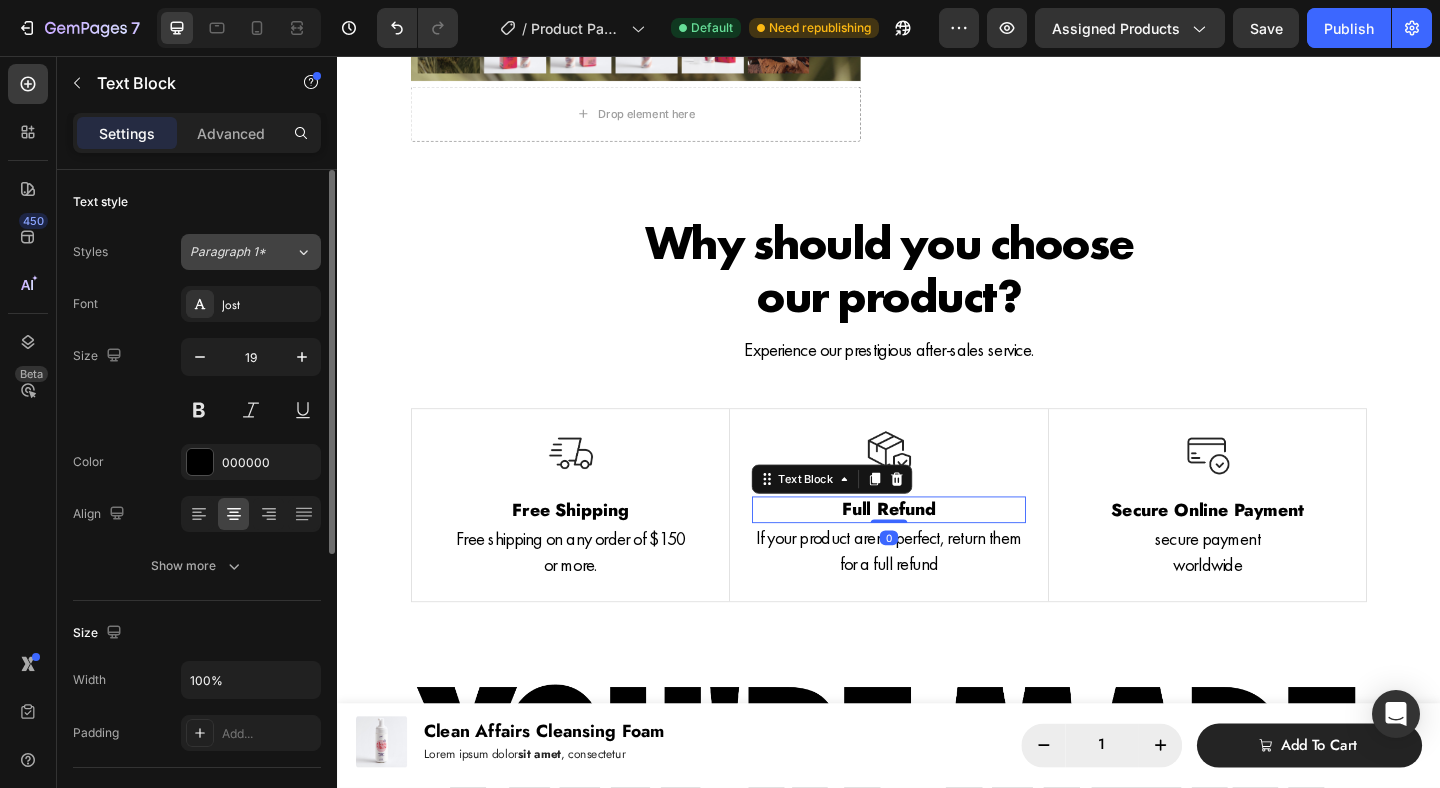click on "Paragraph 1*" 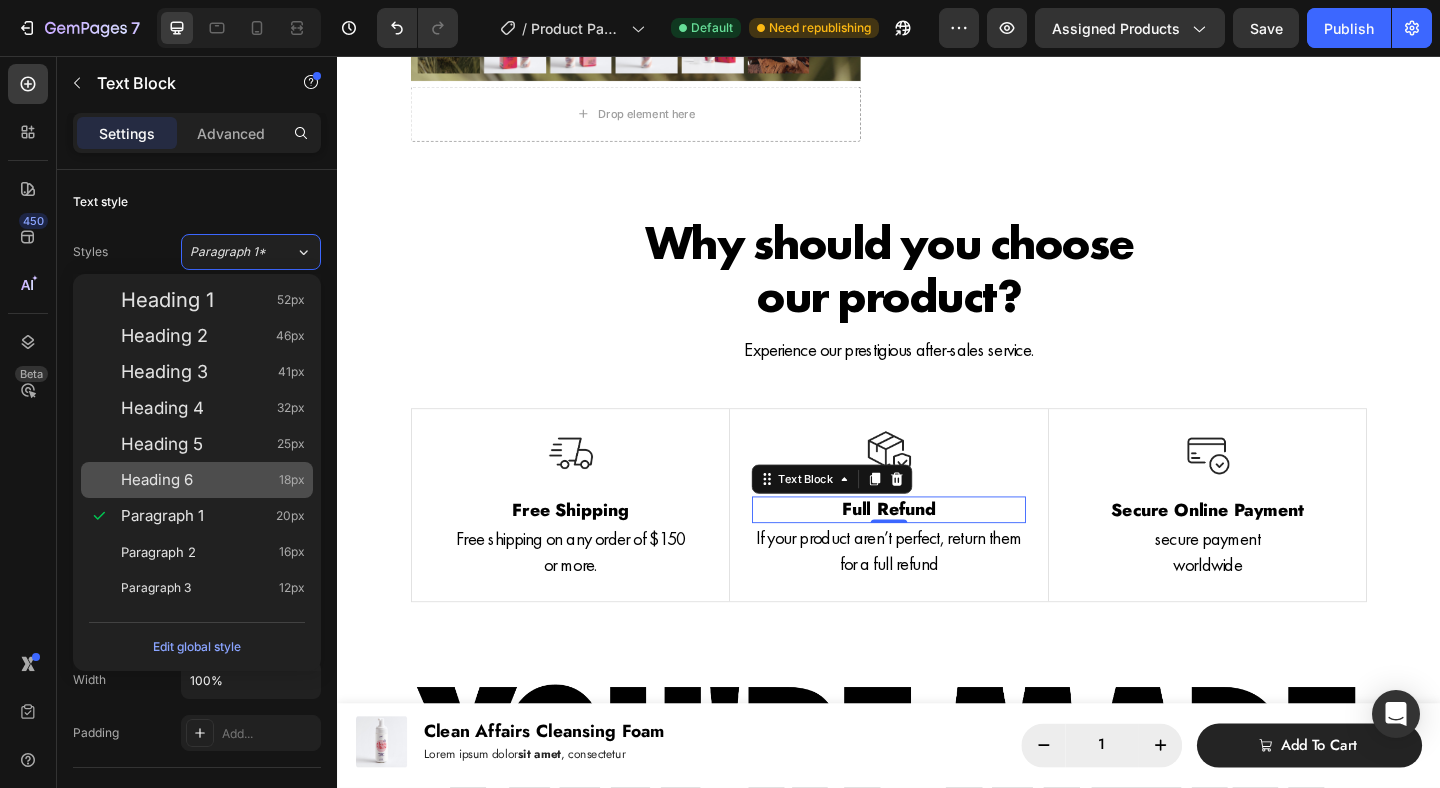 click on "Heading 6 18px" at bounding box center (213, 480) 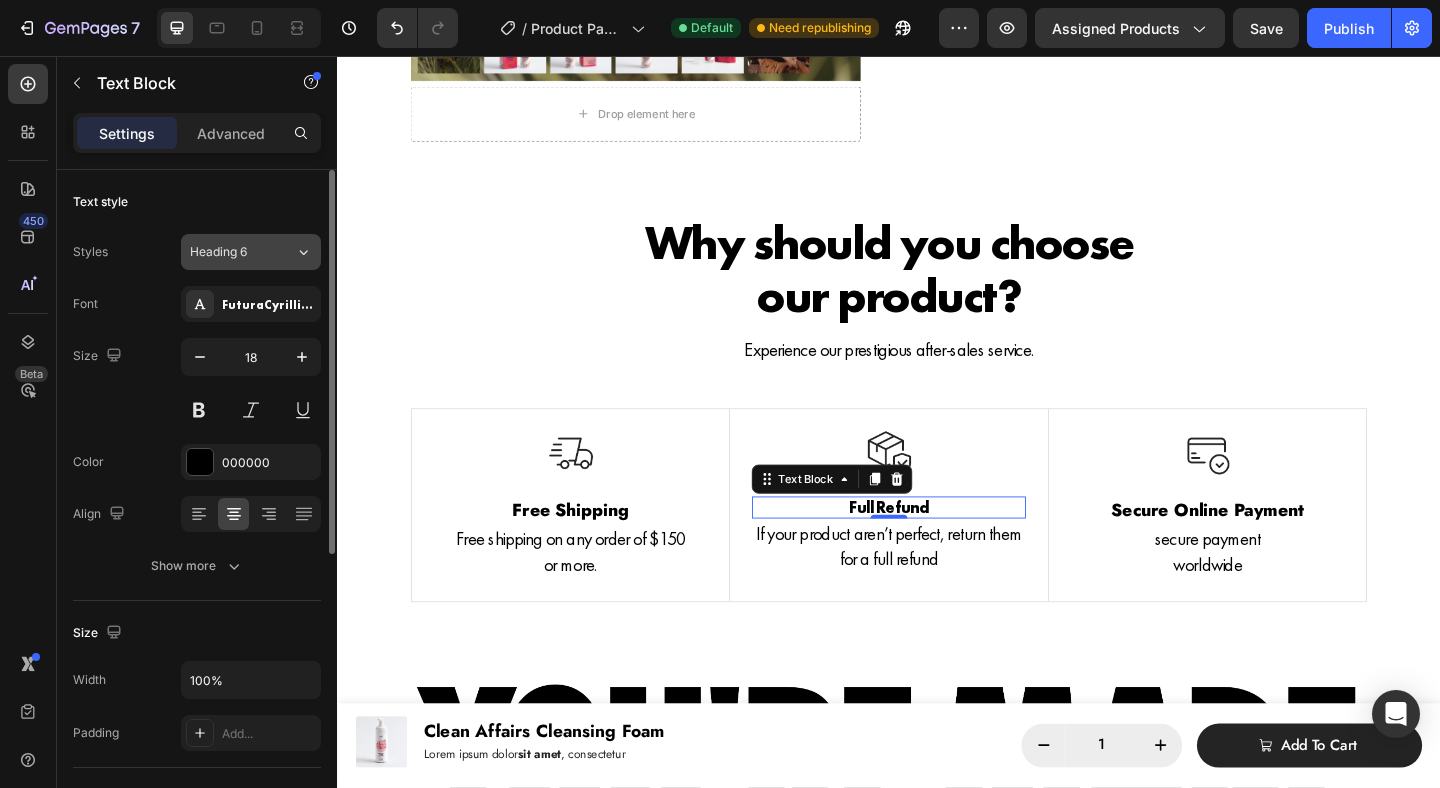 click on "Heading 6" at bounding box center (242, 252) 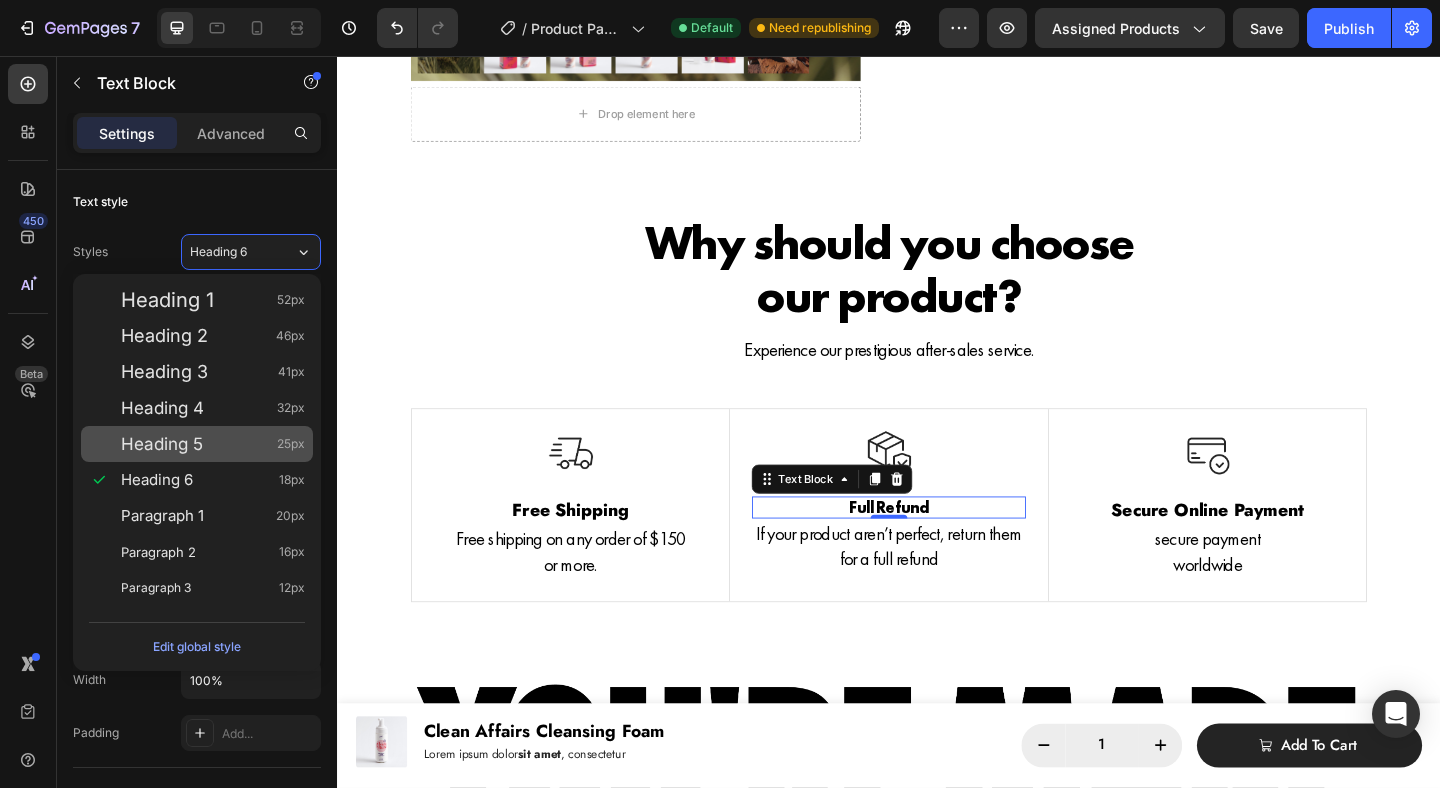 click on "Heading 5 25px" at bounding box center (213, 444) 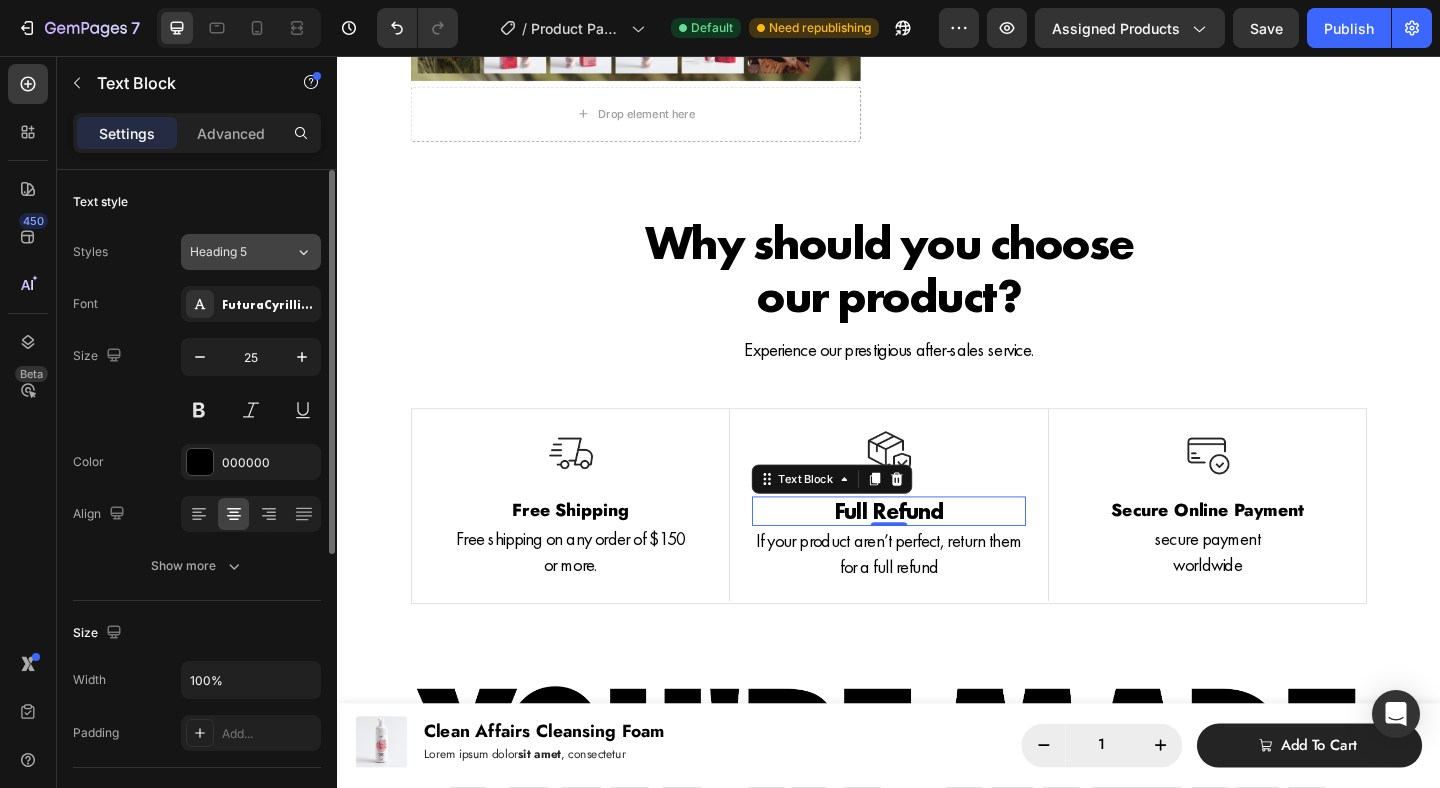 click 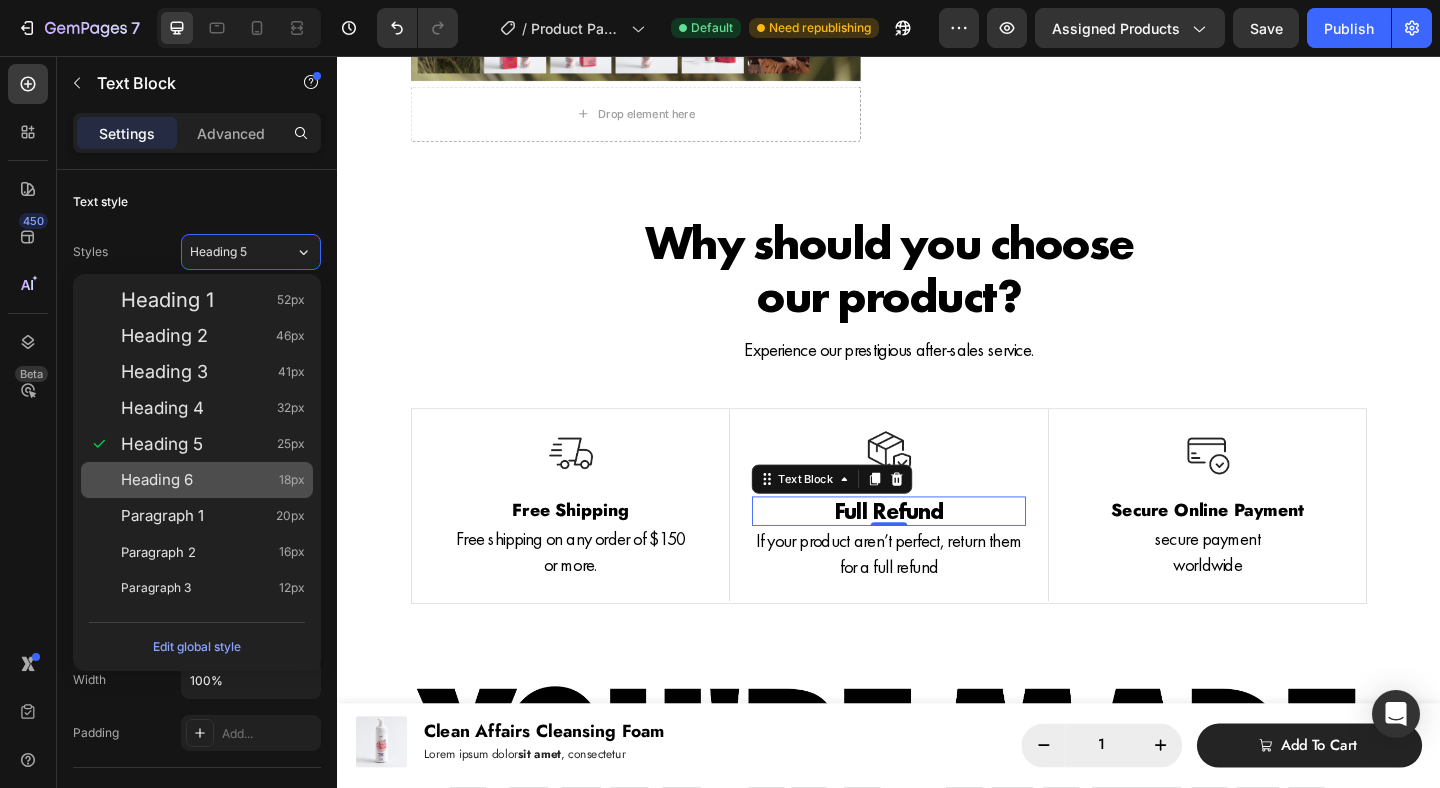 click on "Heading 6 18px" at bounding box center [213, 480] 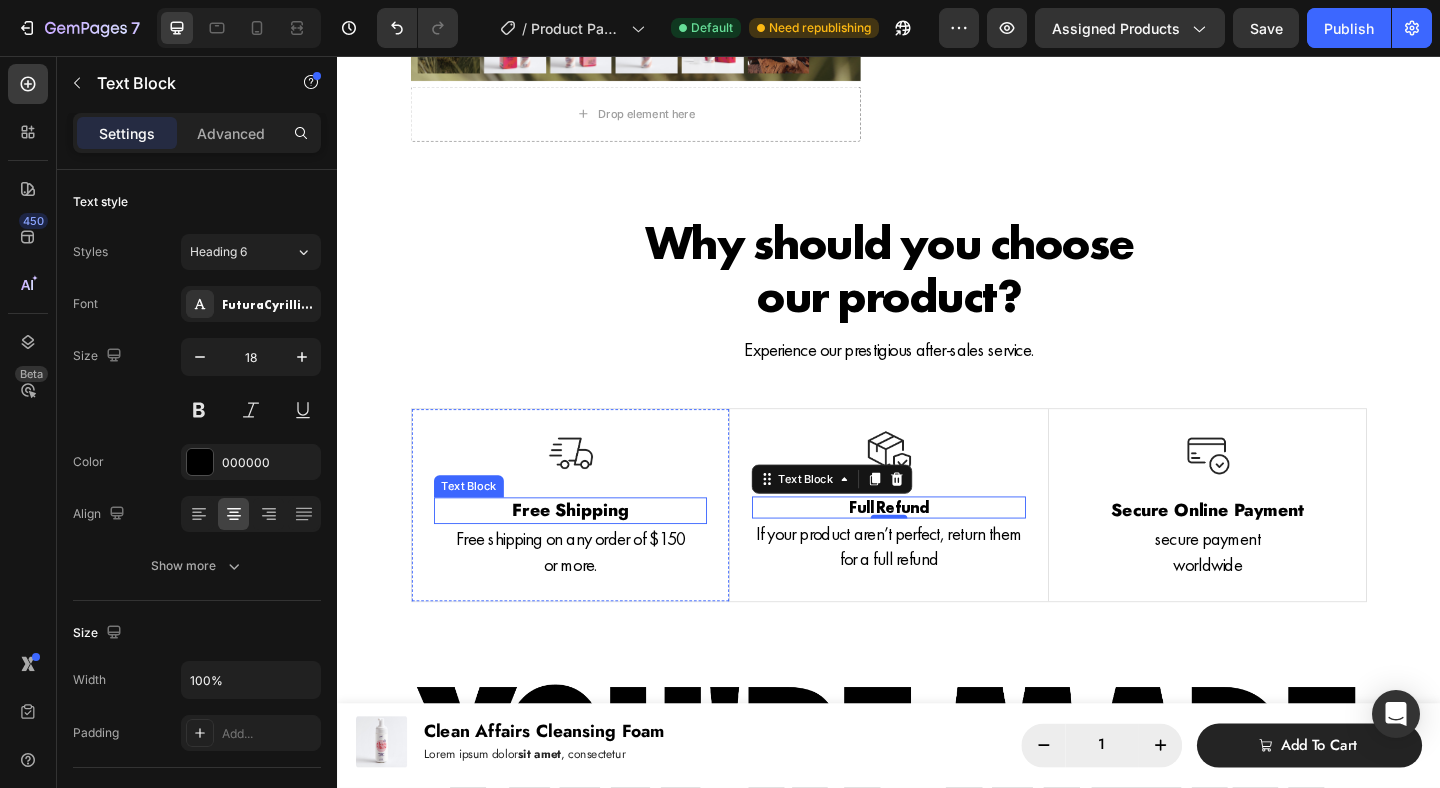 click on "Free Shipping" at bounding box center [590, 550] 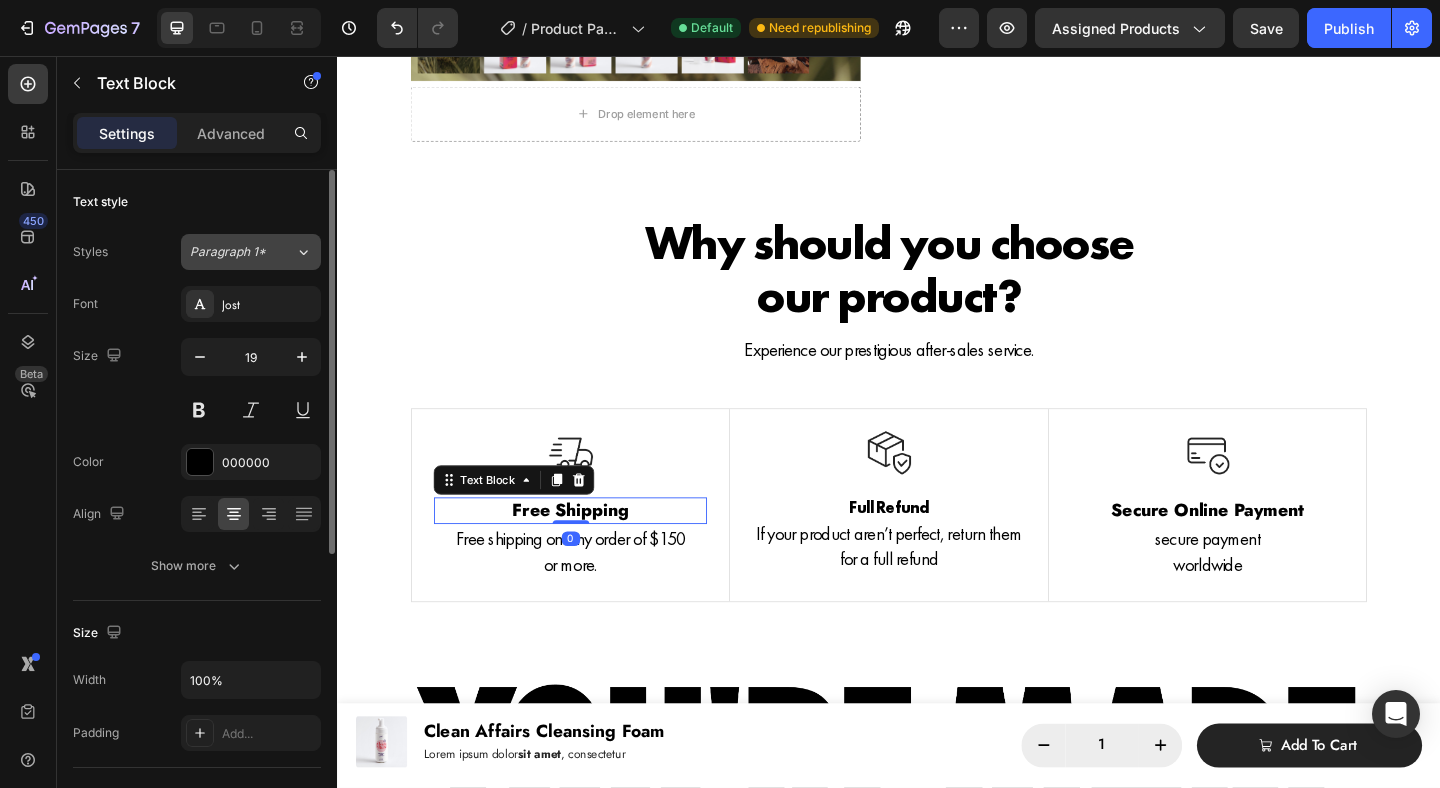 click on "Paragraph 1*" 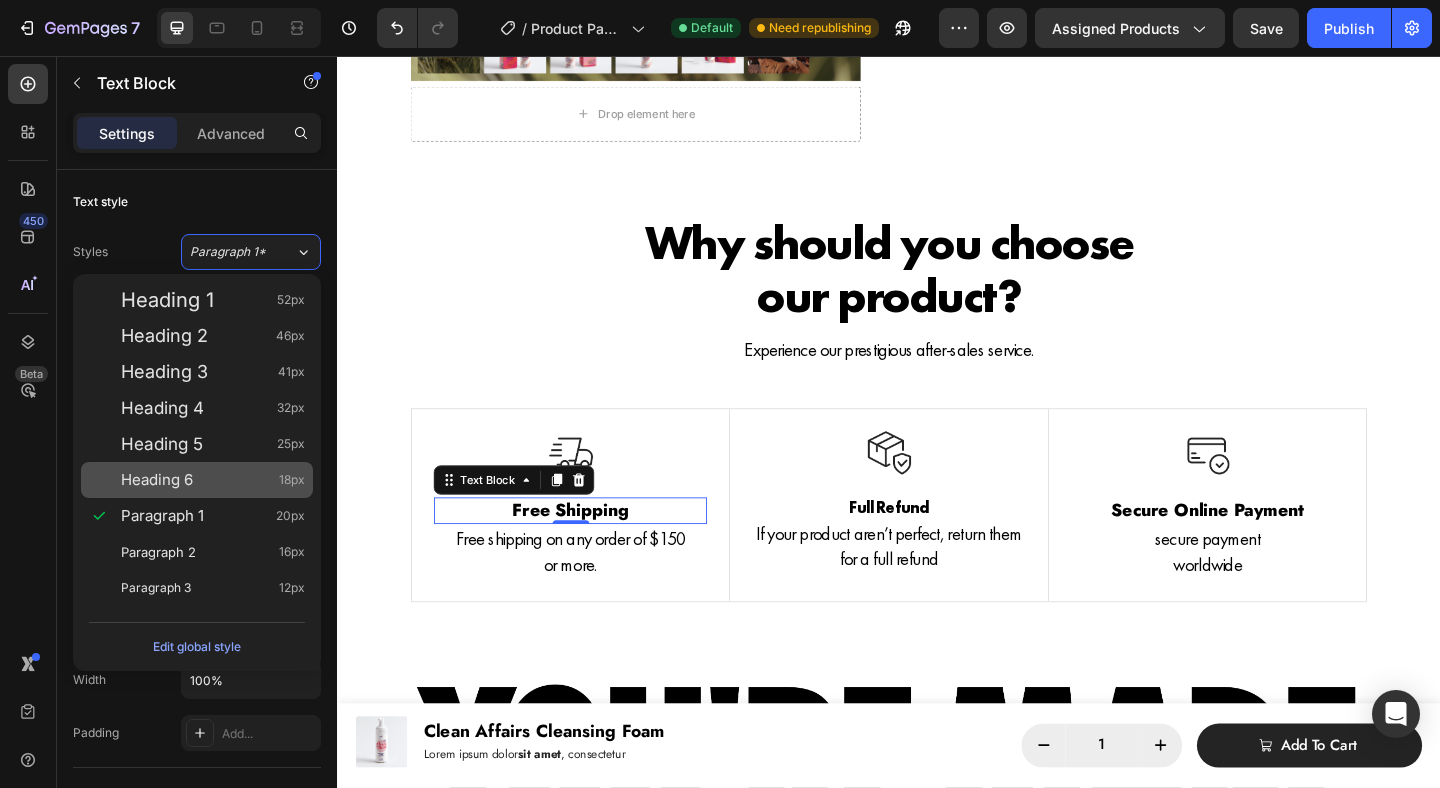 click on "Heading 6 18px" at bounding box center [213, 480] 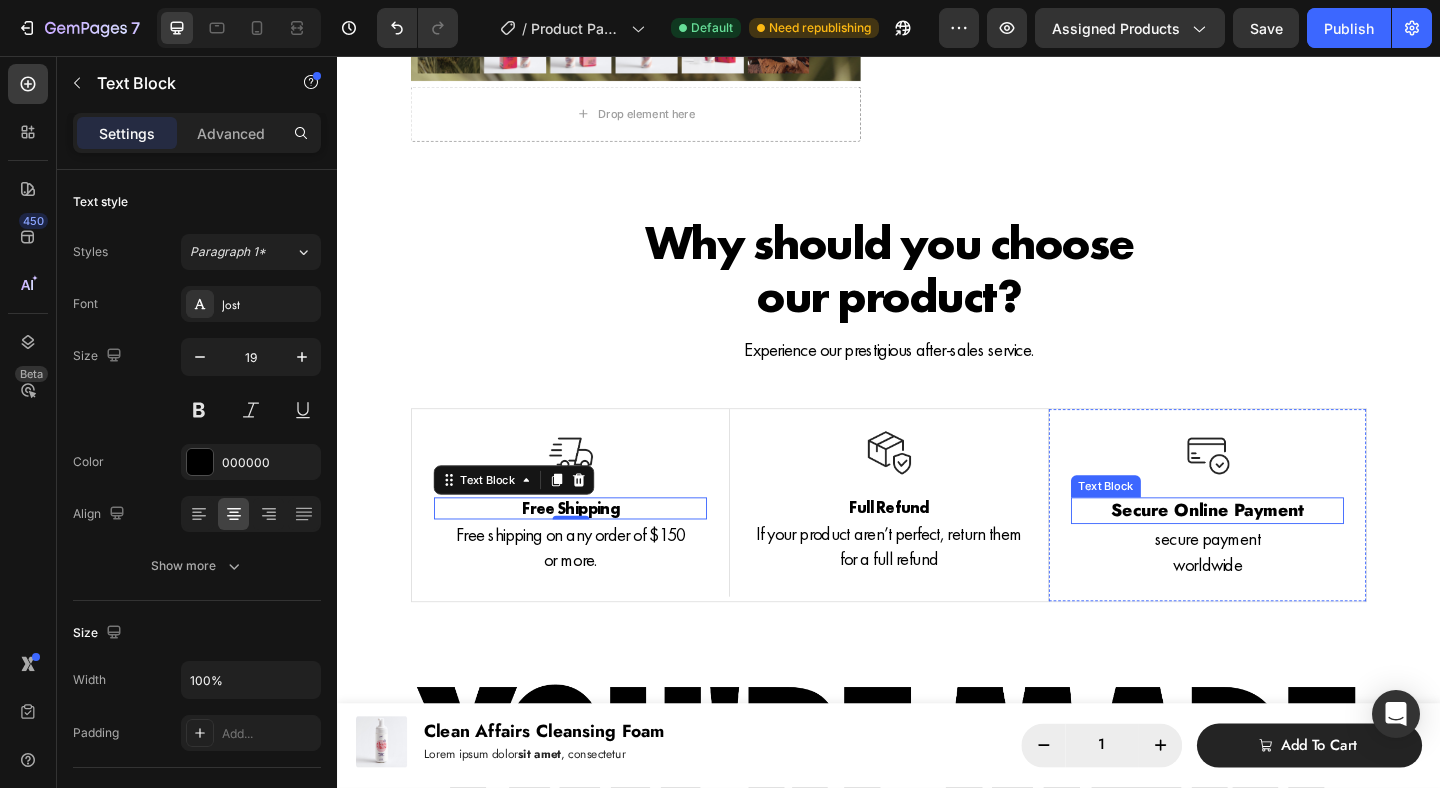 click on "Secure Online Payment" at bounding box center (1283, 550) 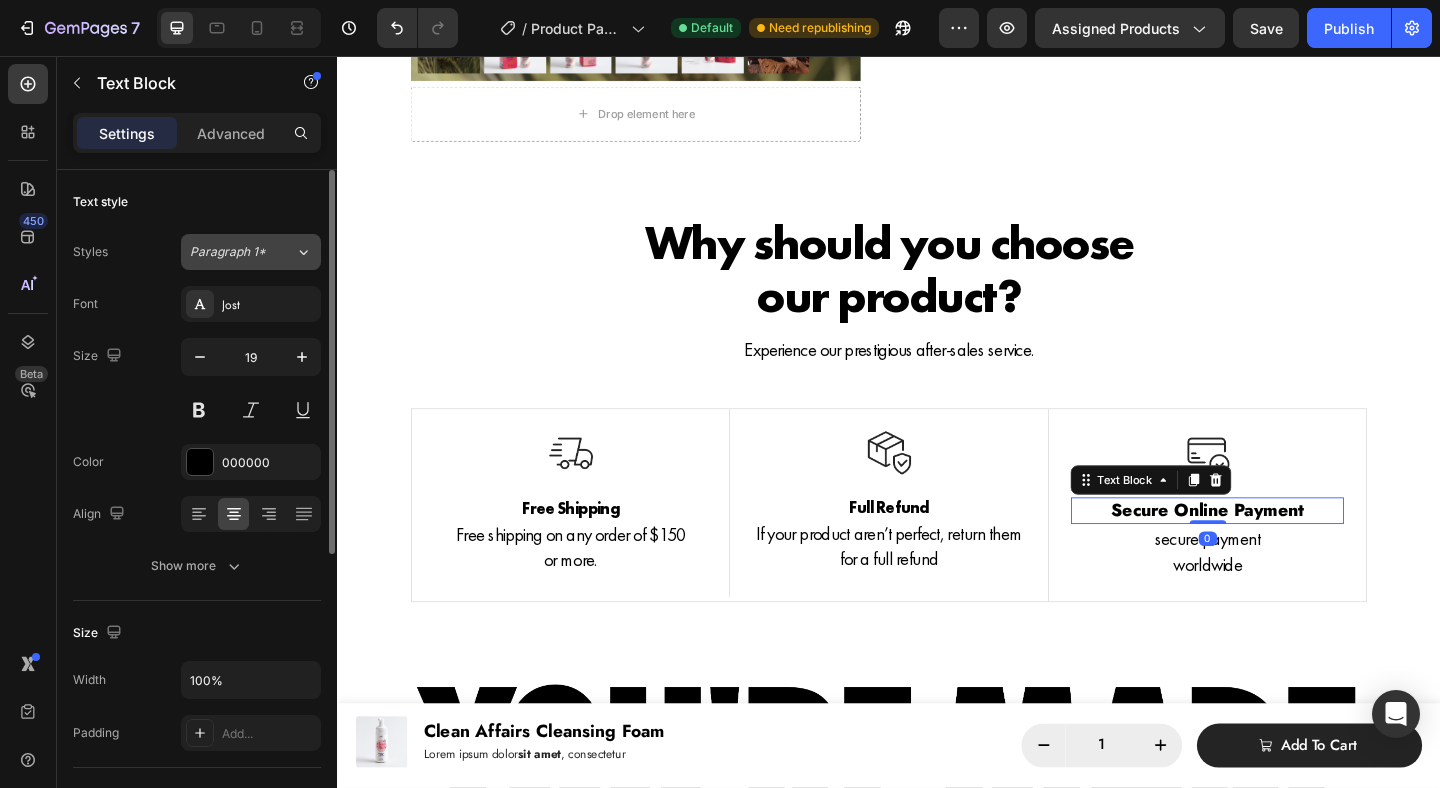 click 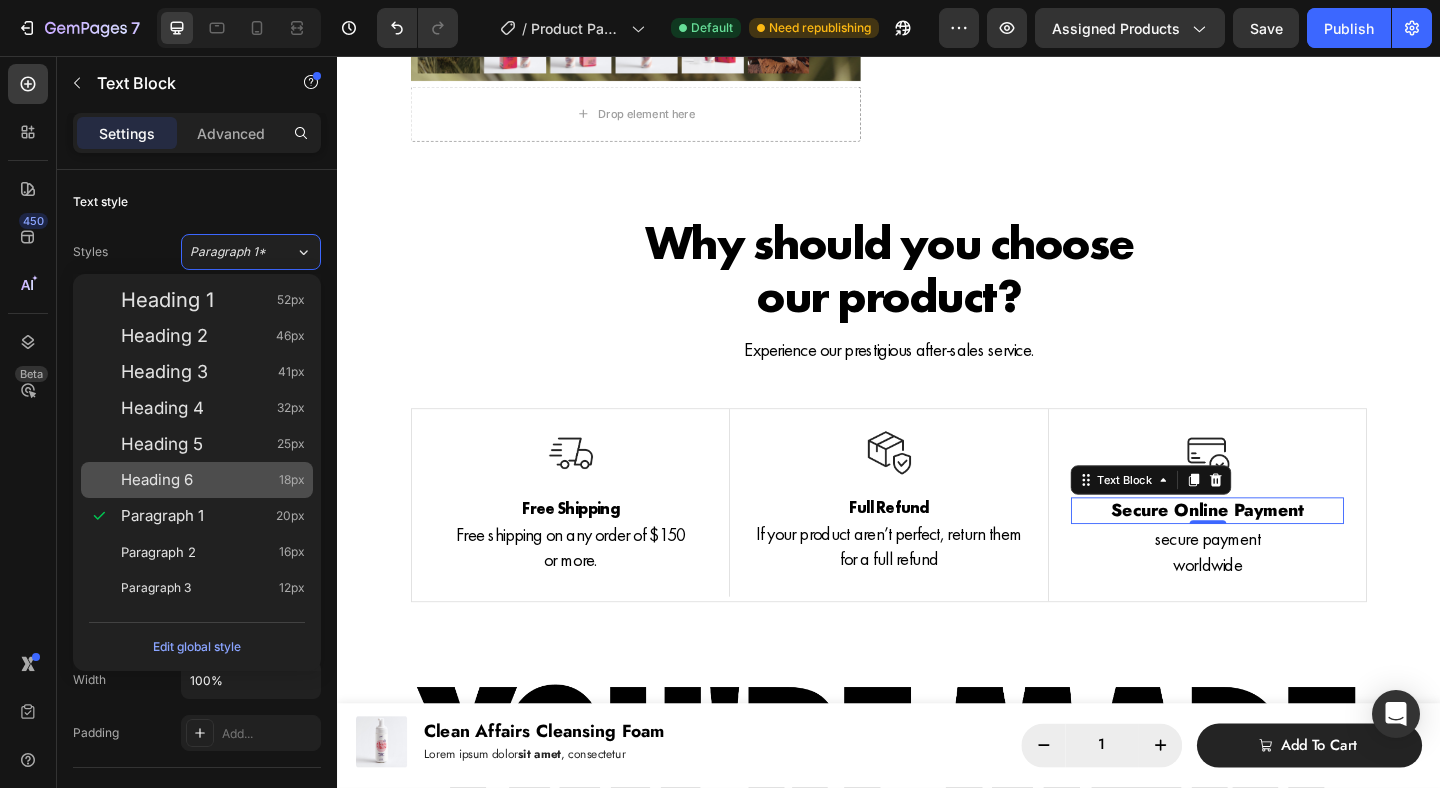 click on "Heading 6 18px" at bounding box center [197, 480] 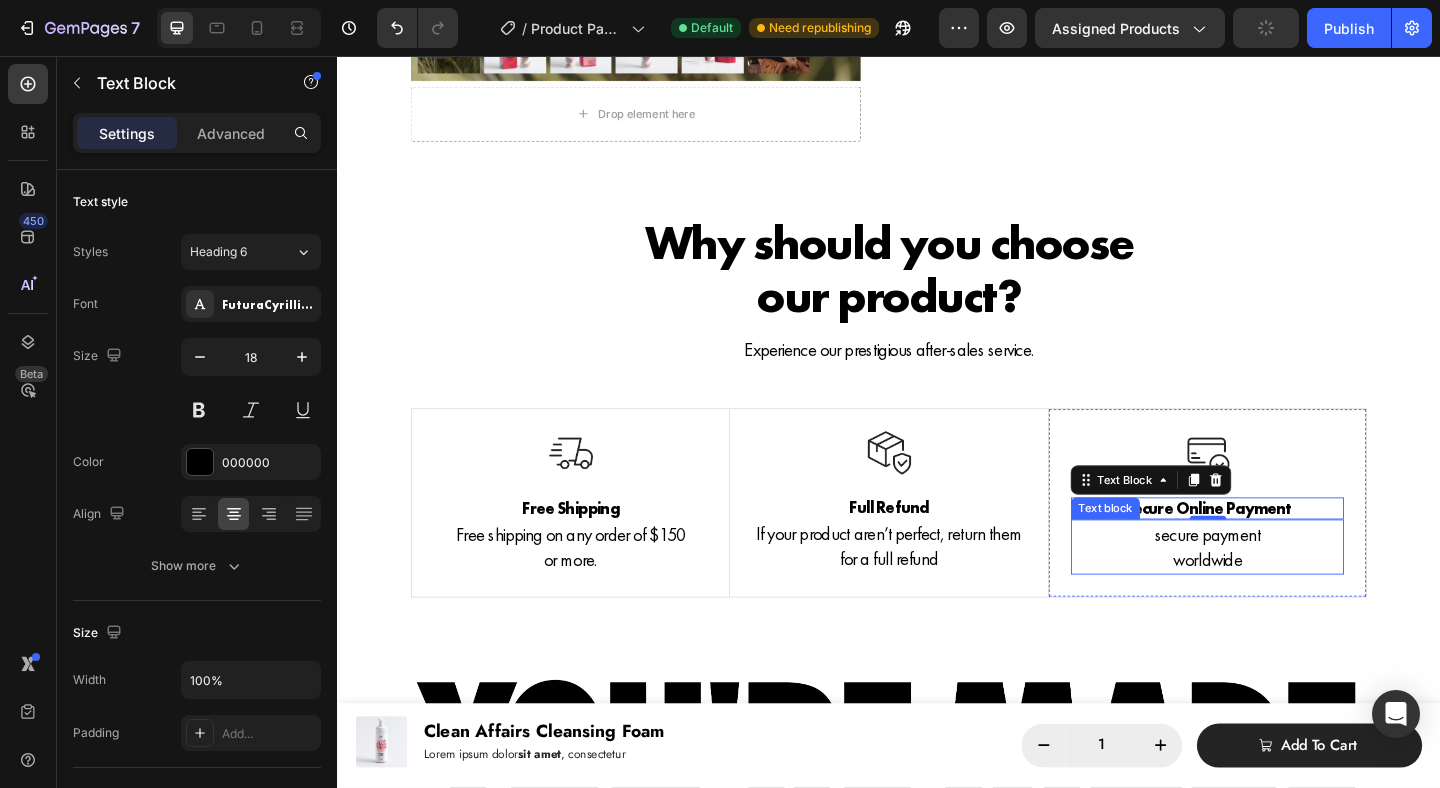 click on "secure payment worldwide" at bounding box center [1283, 590] 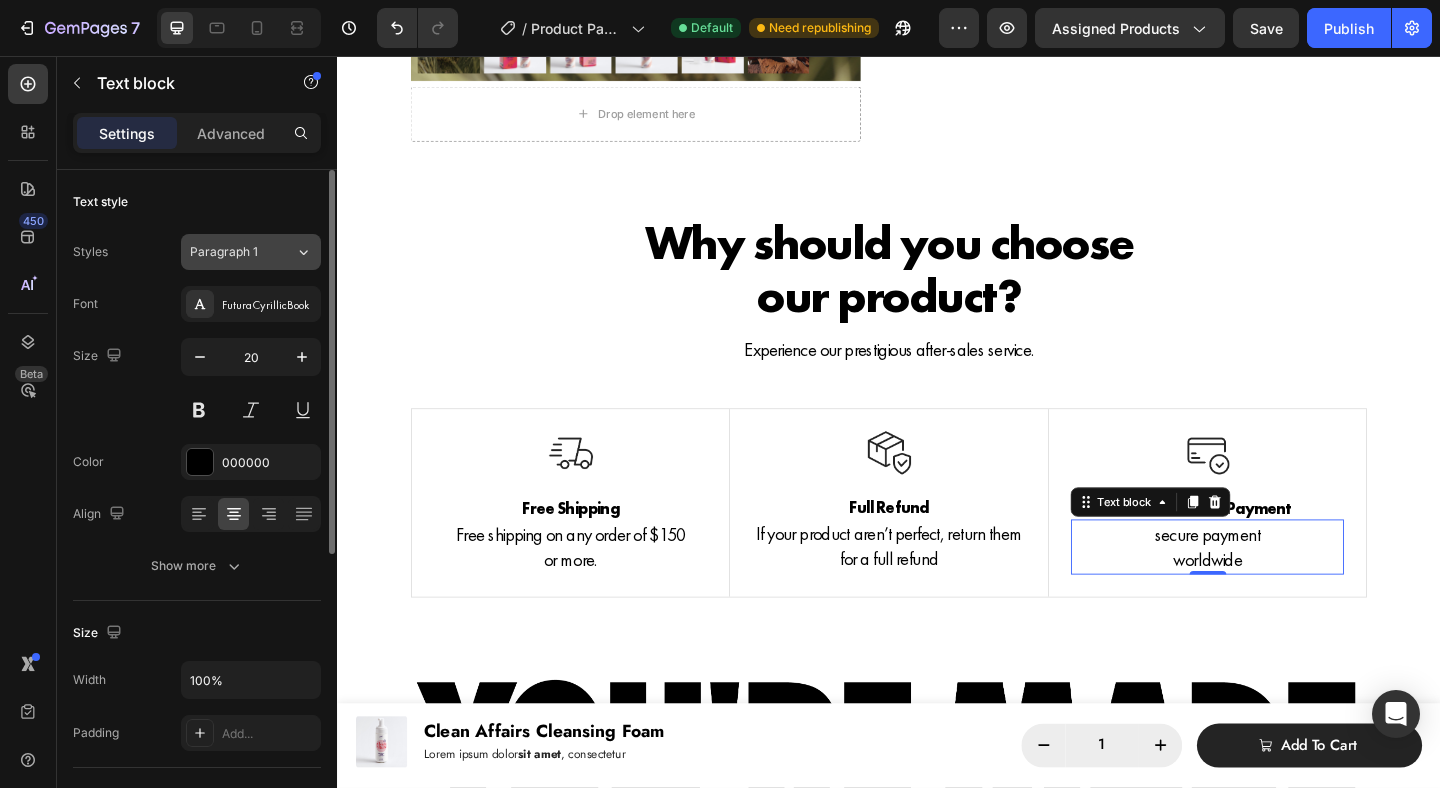 click on "Paragraph 1" 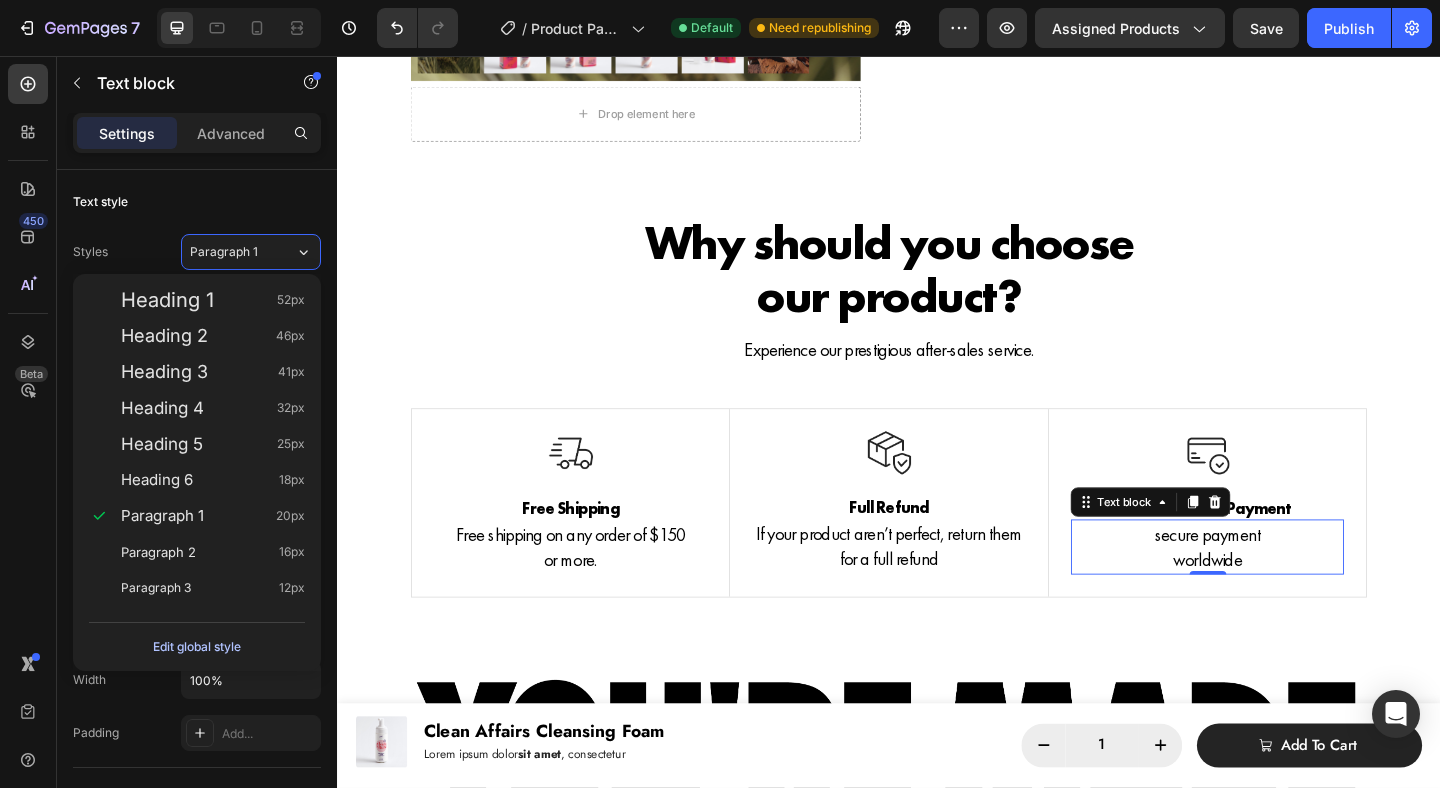 click on "Edit global style" at bounding box center [197, 647] 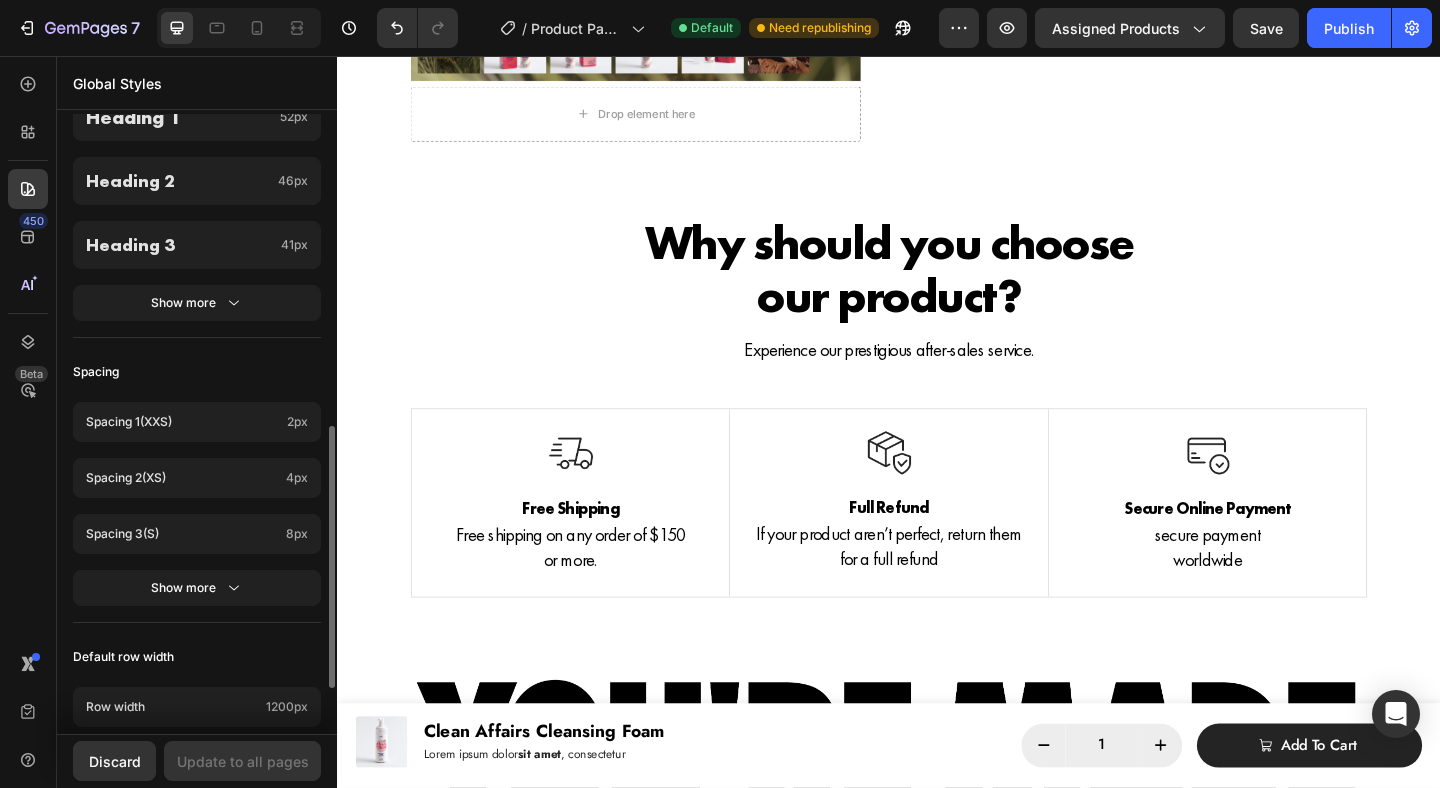 scroll, scrollTop: 608, scrollLeft: 0, axis: vertical 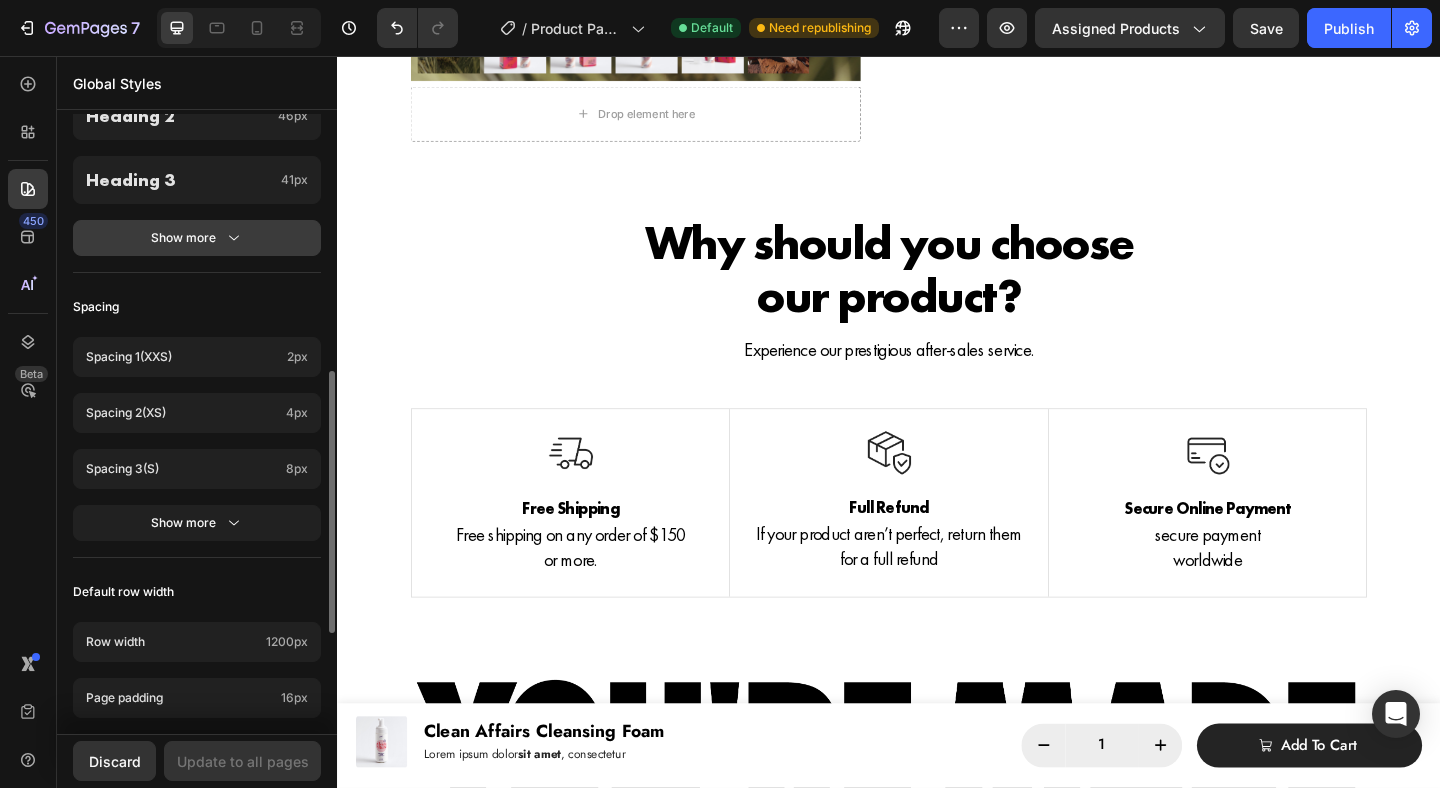 click 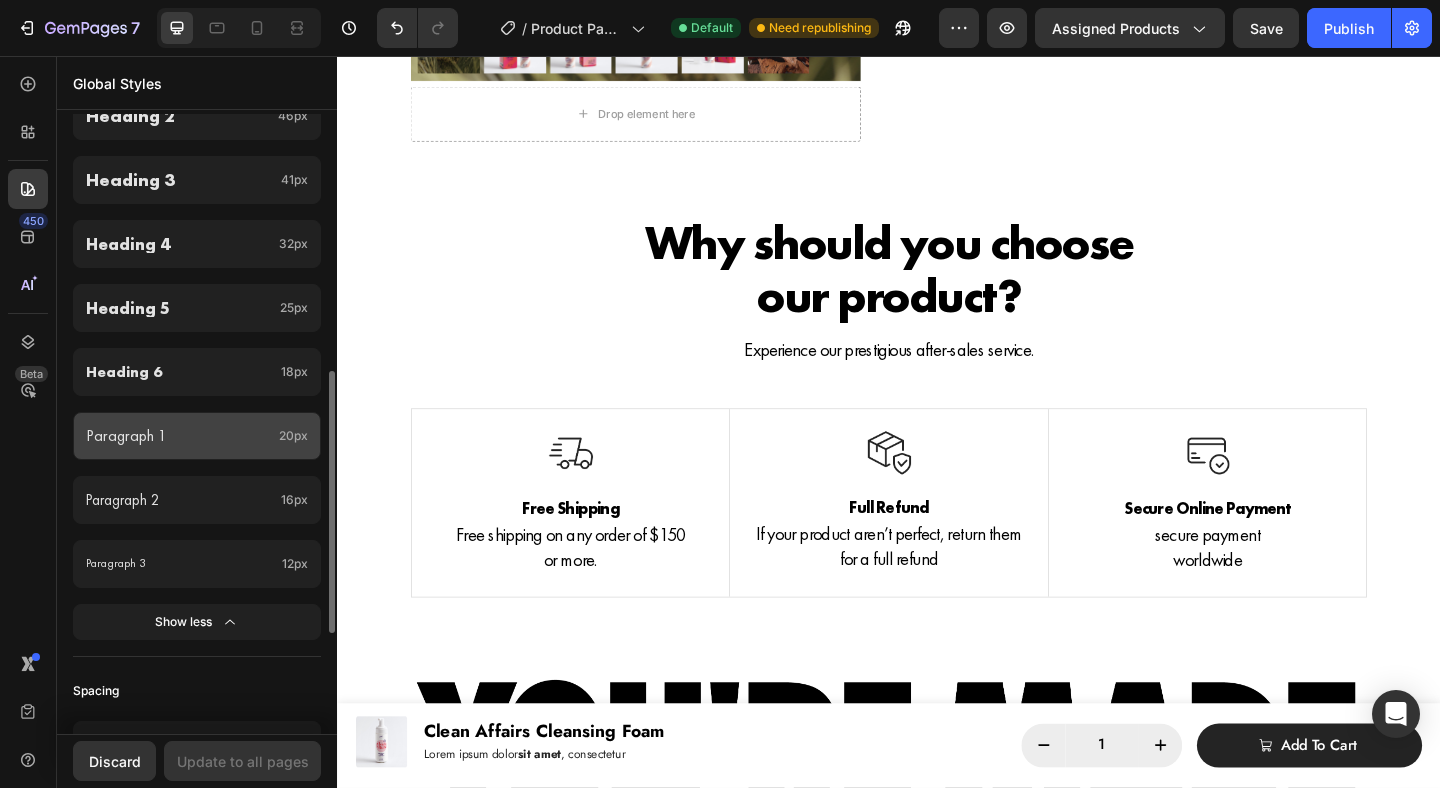 click on "Paragraph 1" at bounding box center [178, 436] 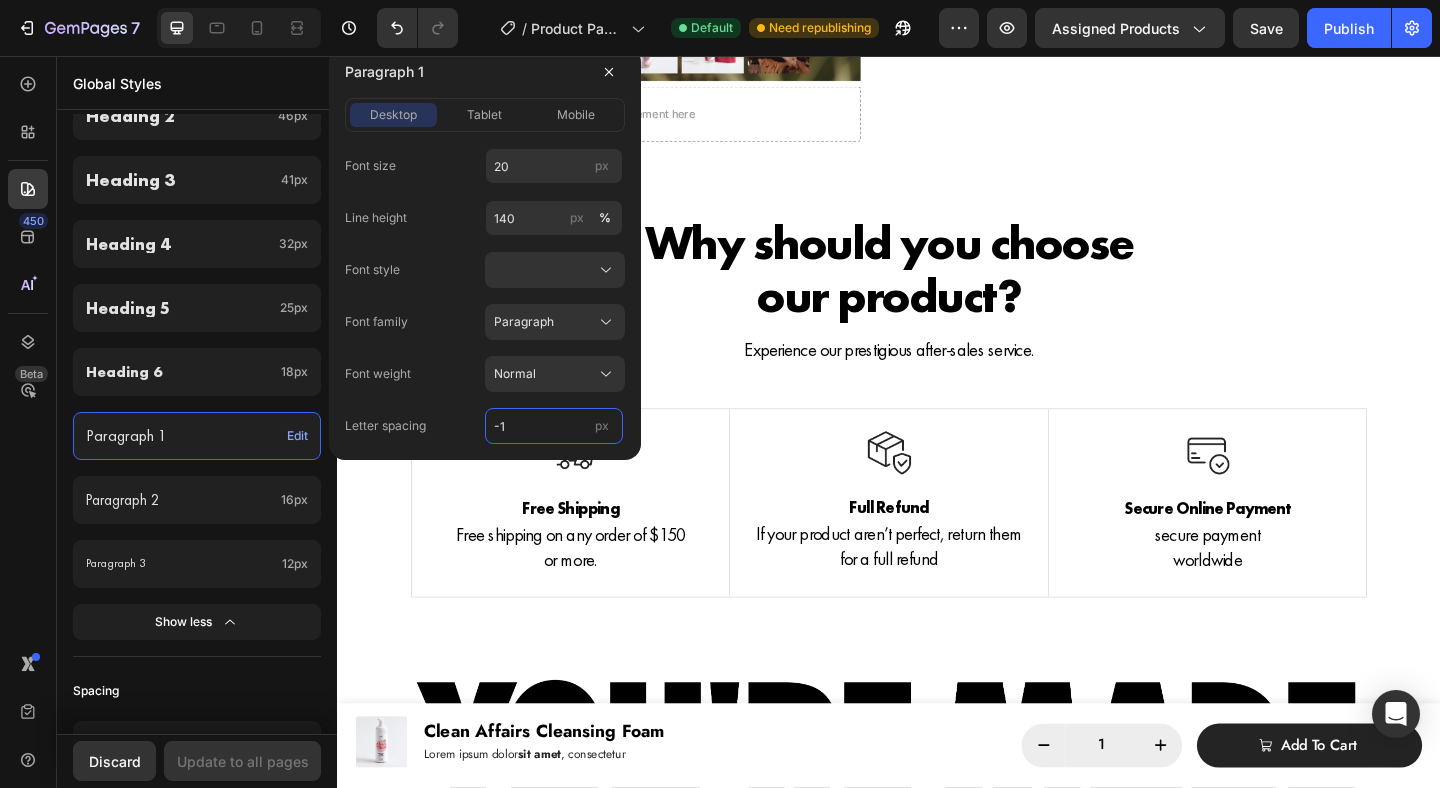 click on "-1" at bounding box center [554, 426] 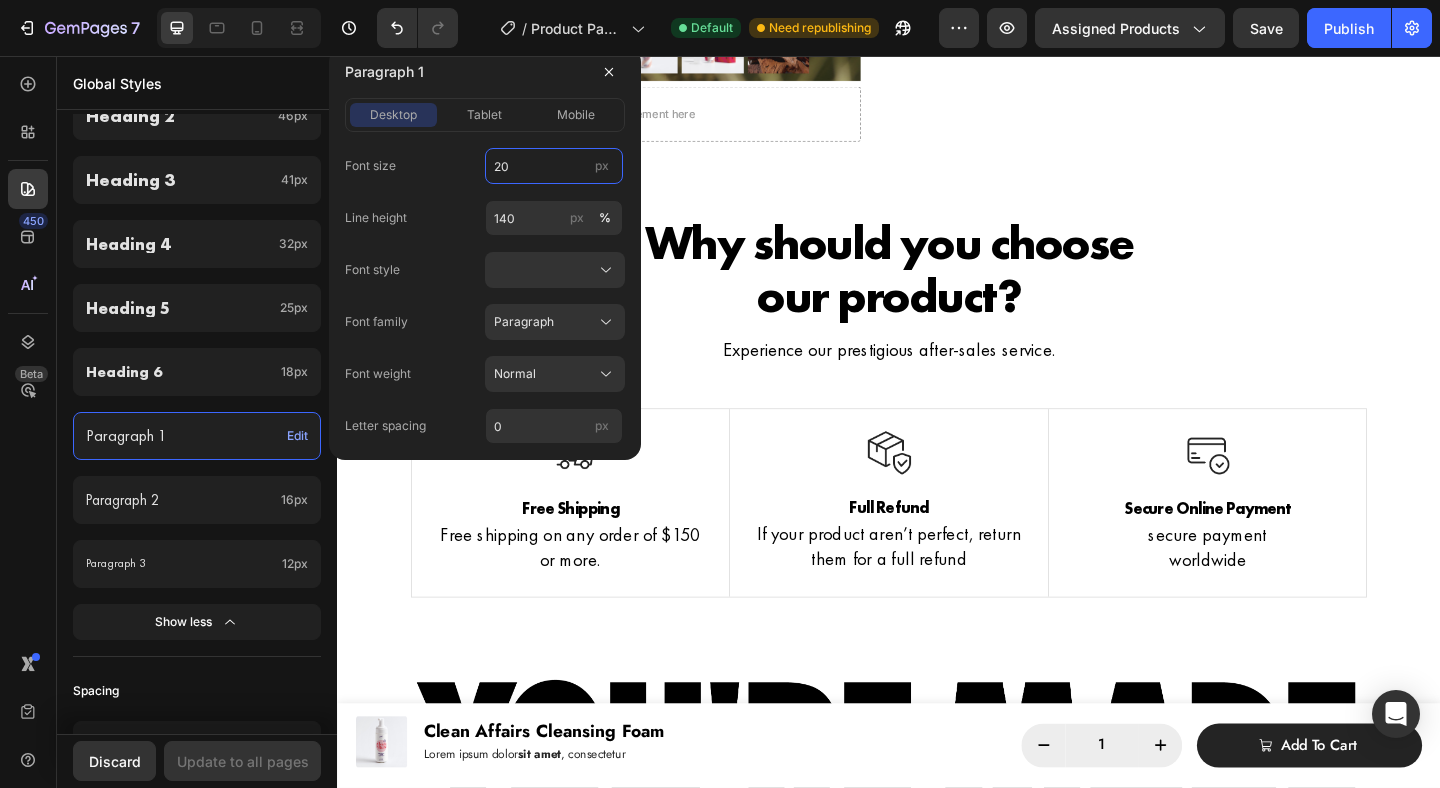 click on "20" at bounding box center (554, 166) 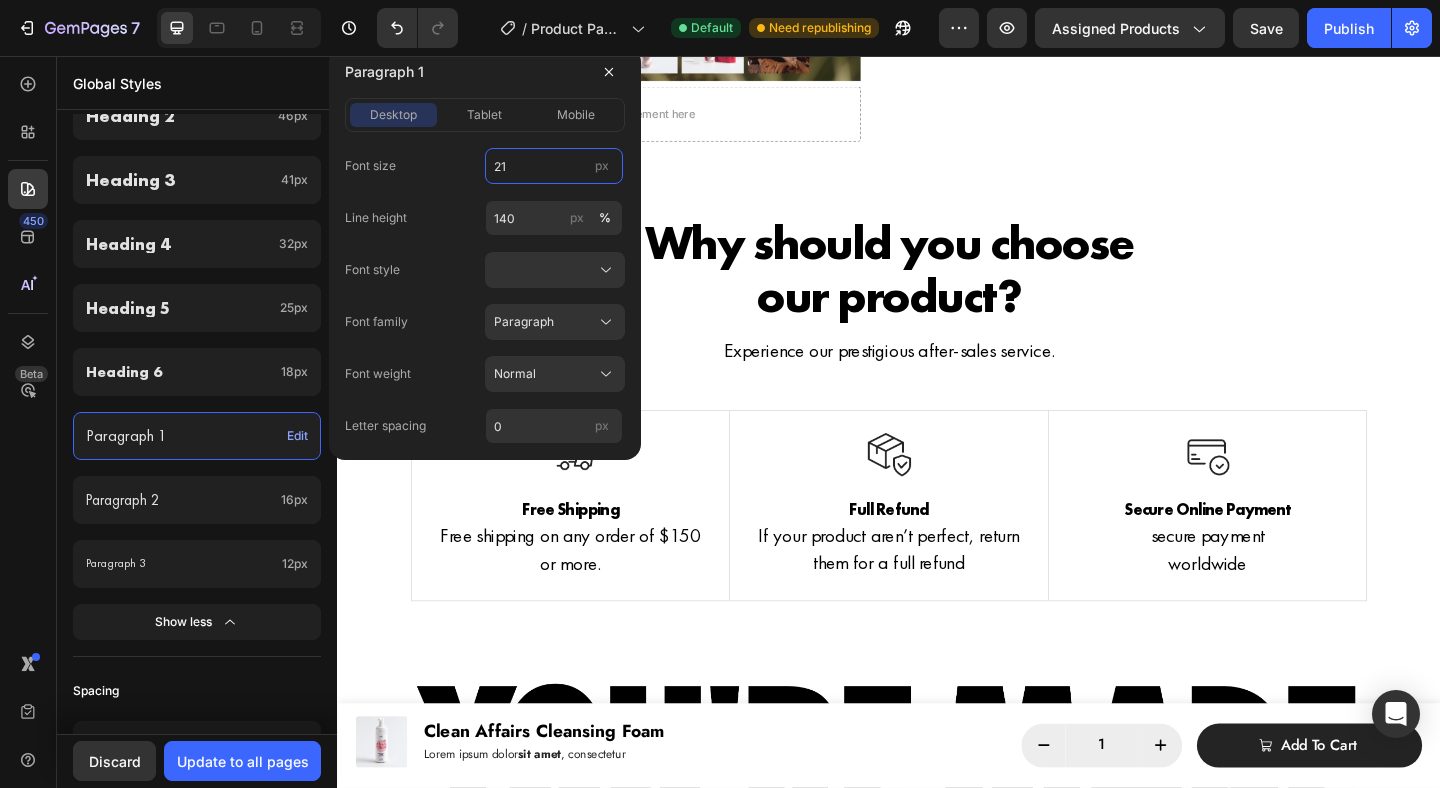 type on "20" 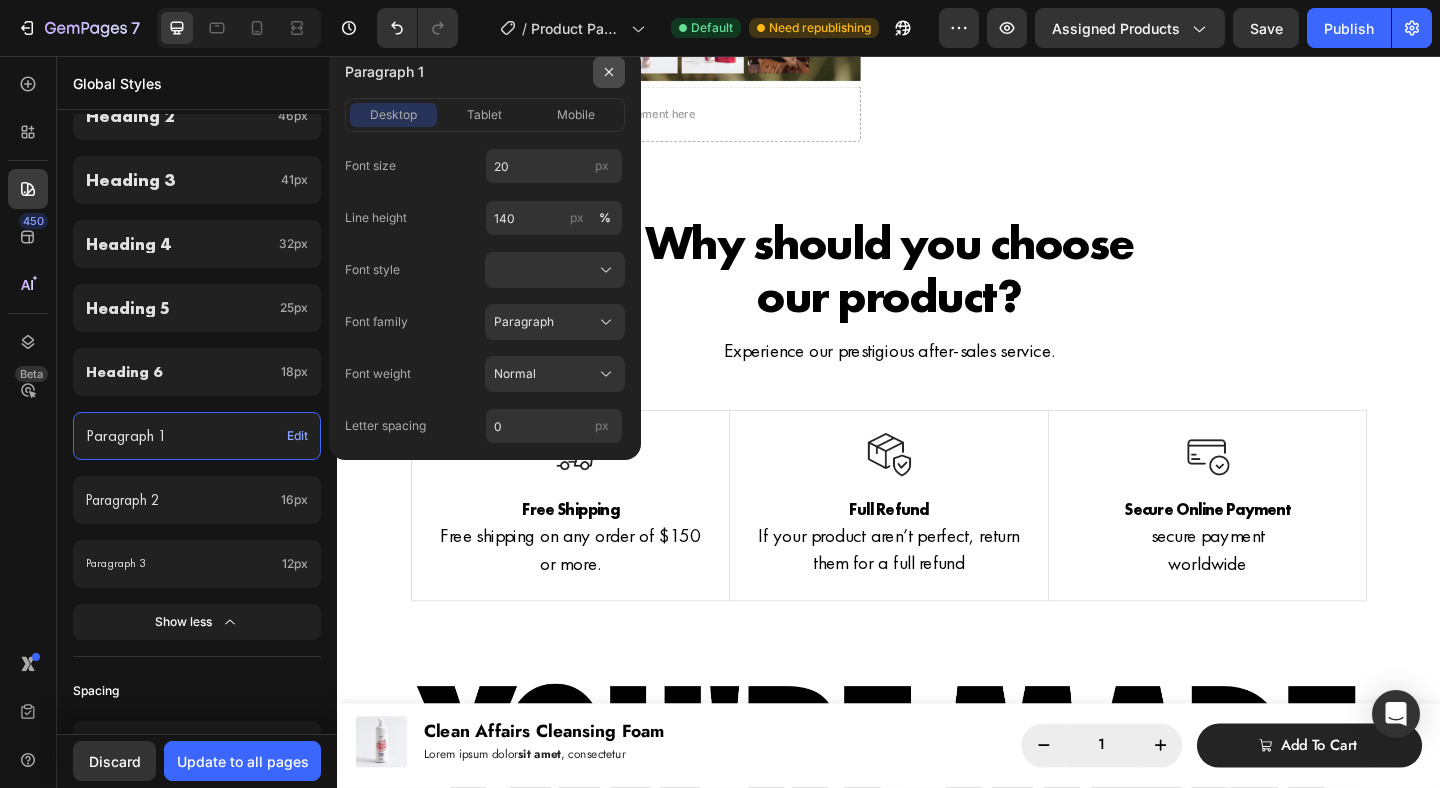 click 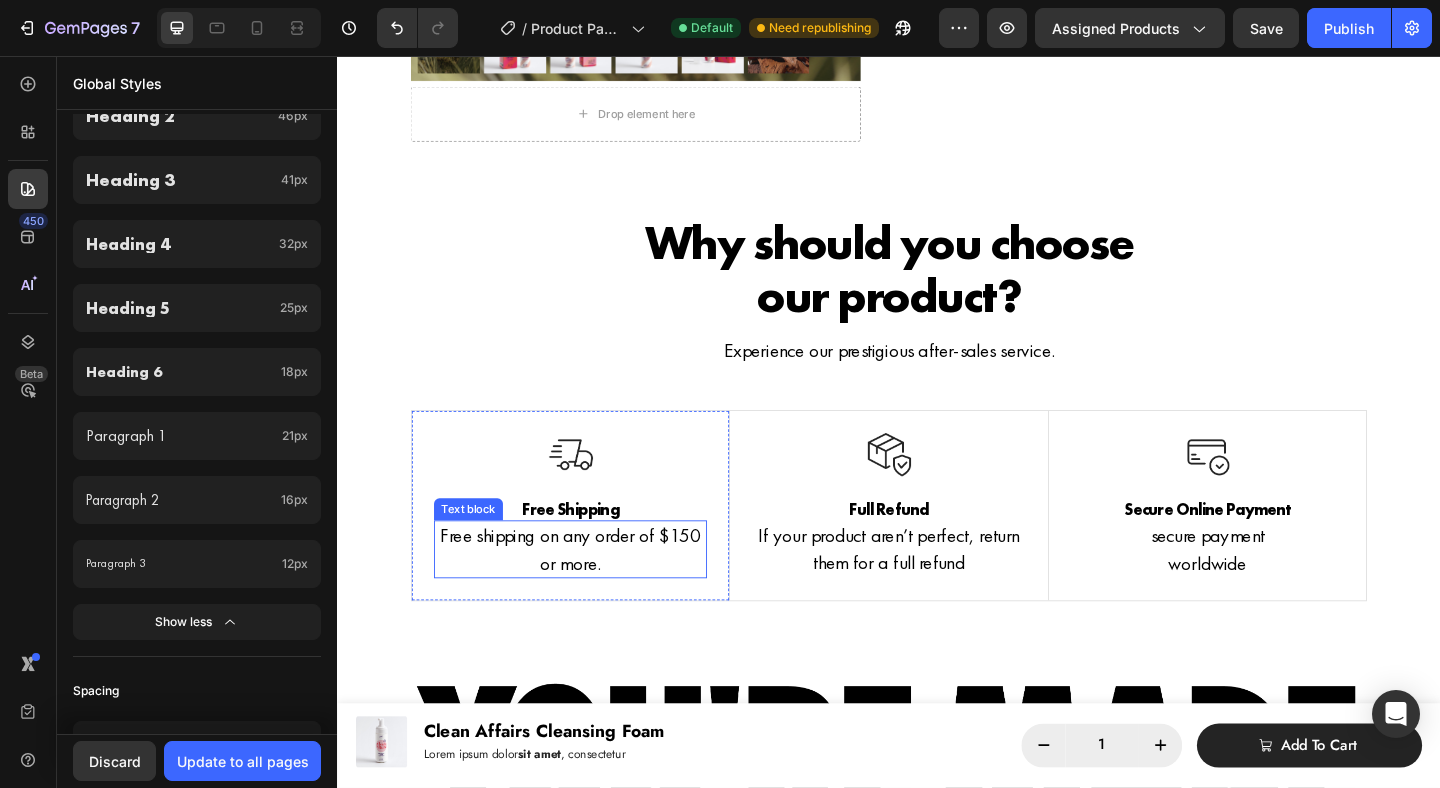click on "Free shipping on any order of $150" at bounding box center [590, 577] 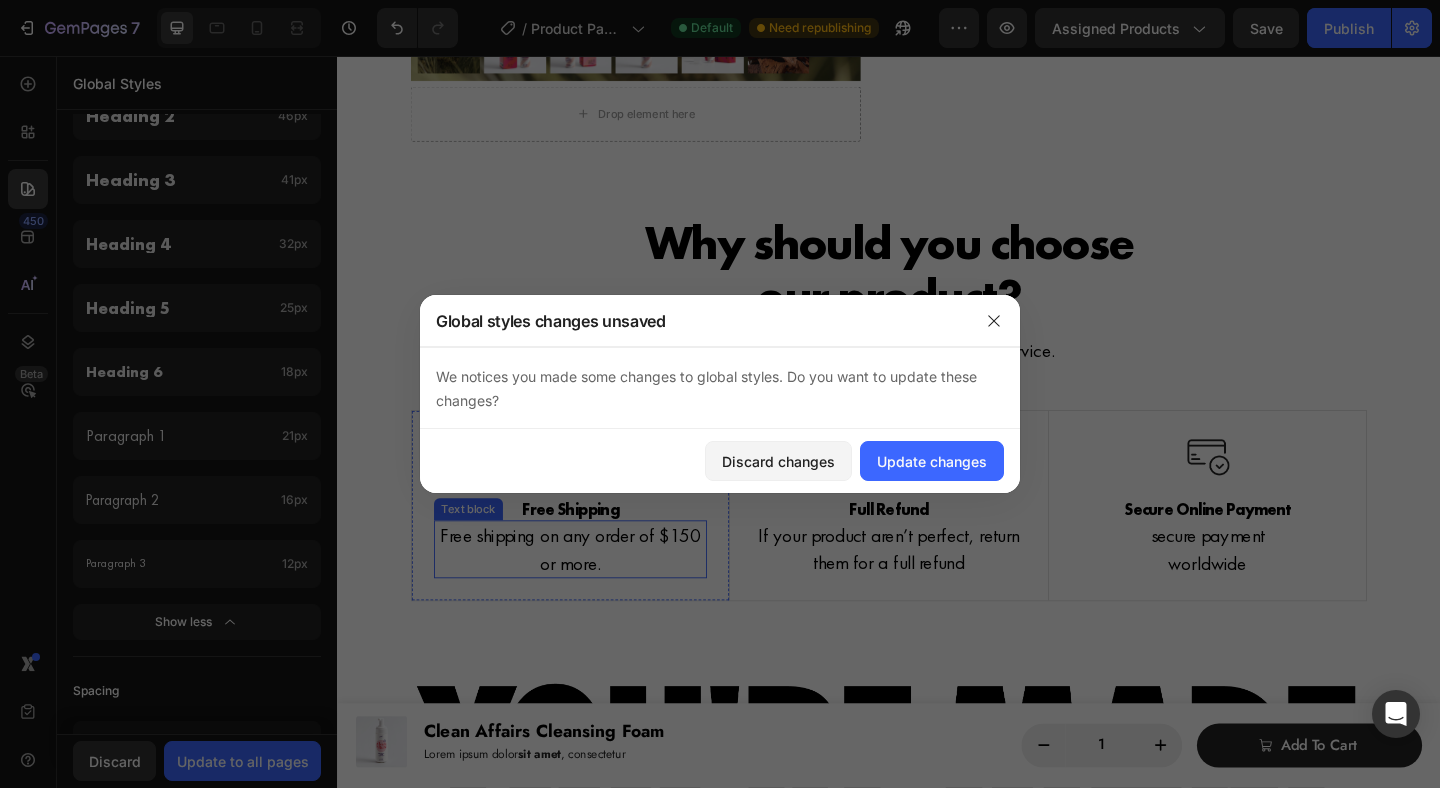 click at bounding box center (720, 394) 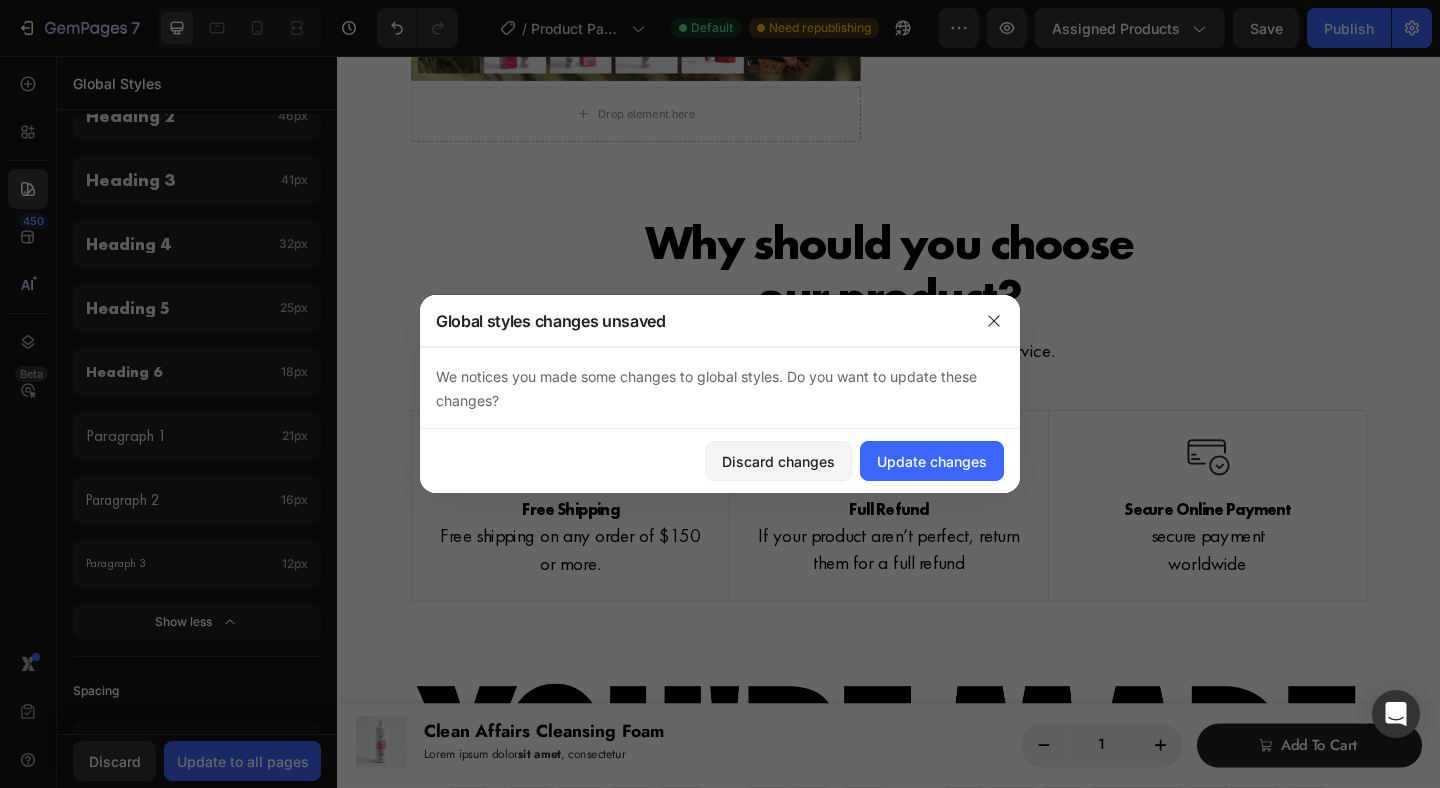 click at bounding box center (720, 394) 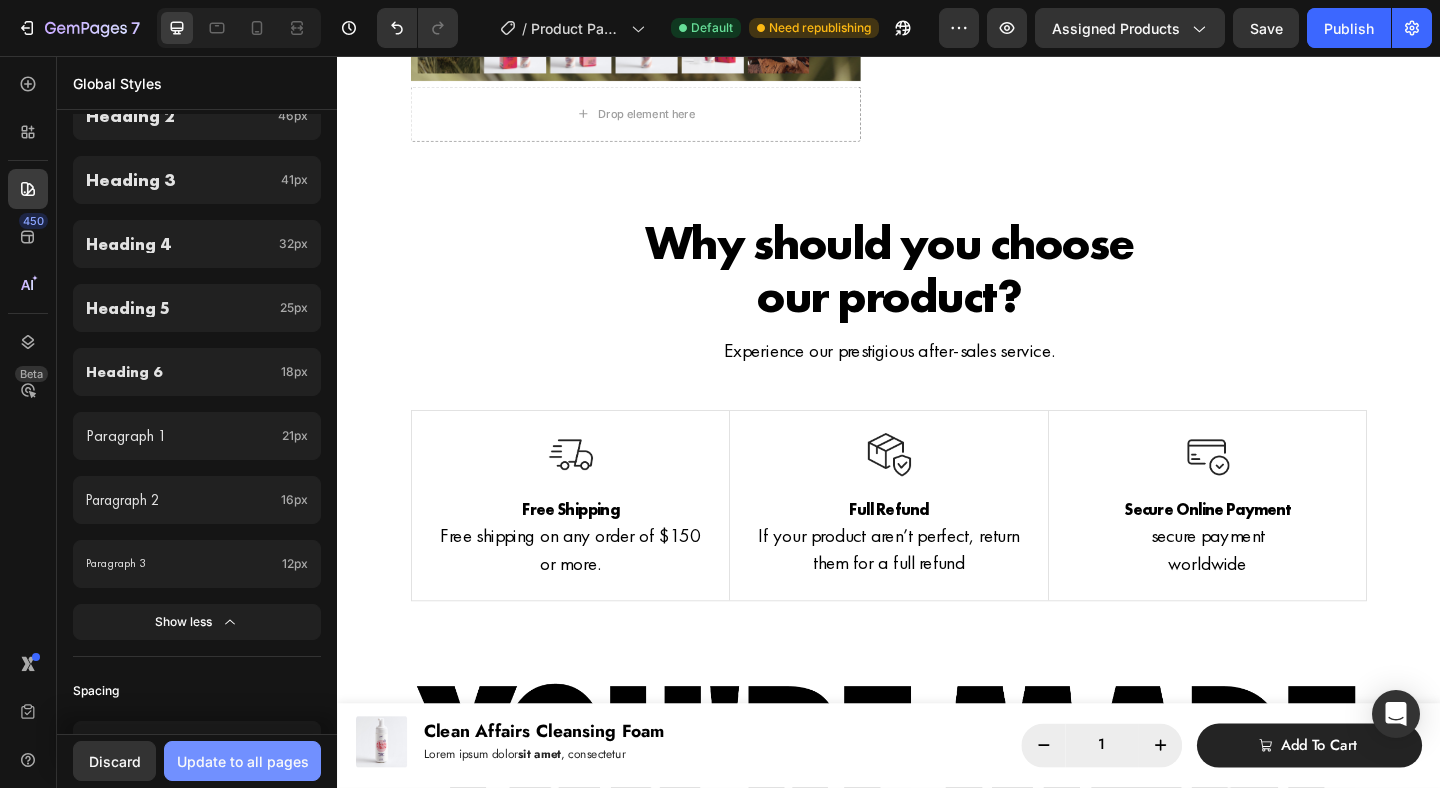 click on "Update to all pages" at bounding box center [243, 761] 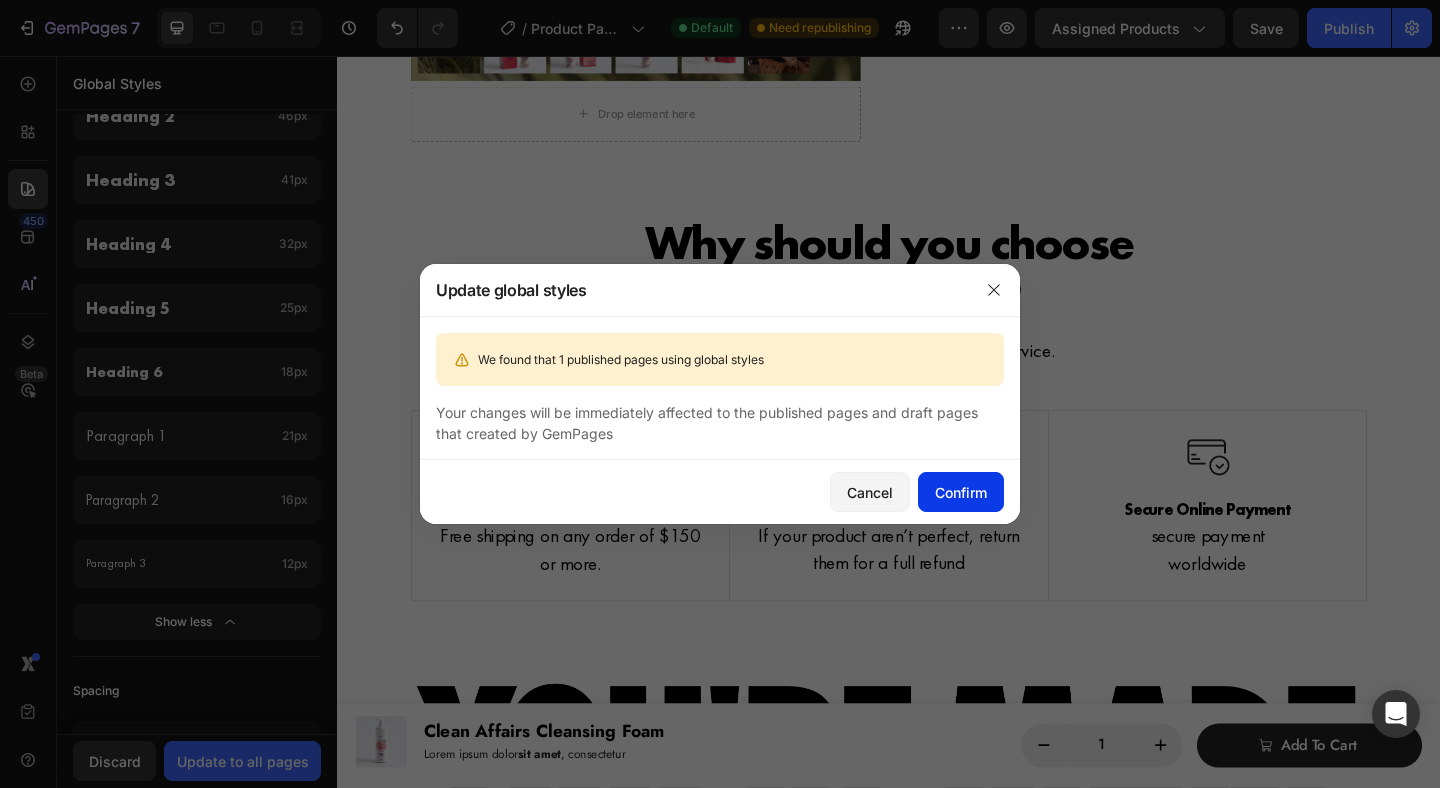 click on "Confirm" at bounding box center (961, 492) 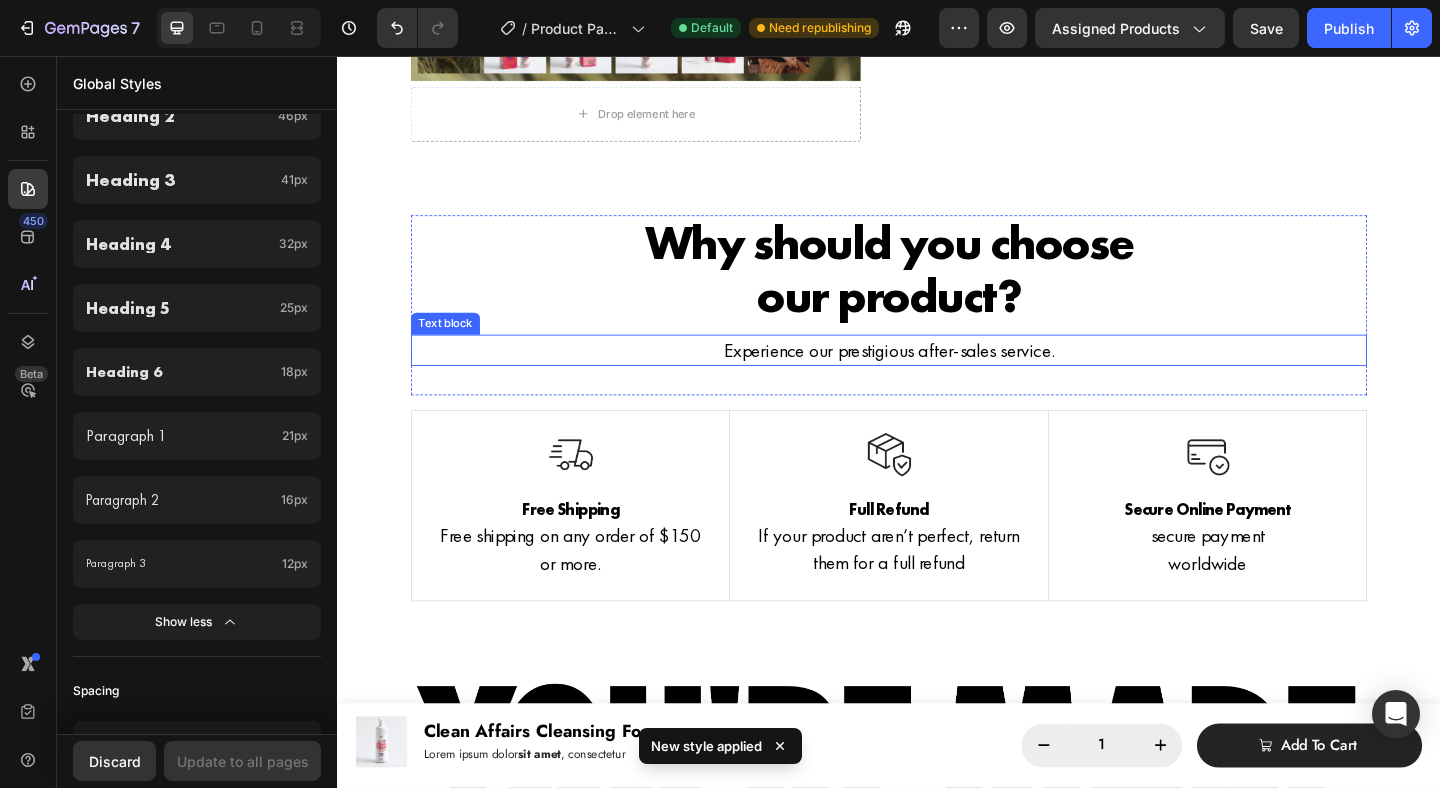 click on "Experience our prestigious after-sales service." at bounding box center [937, 375] 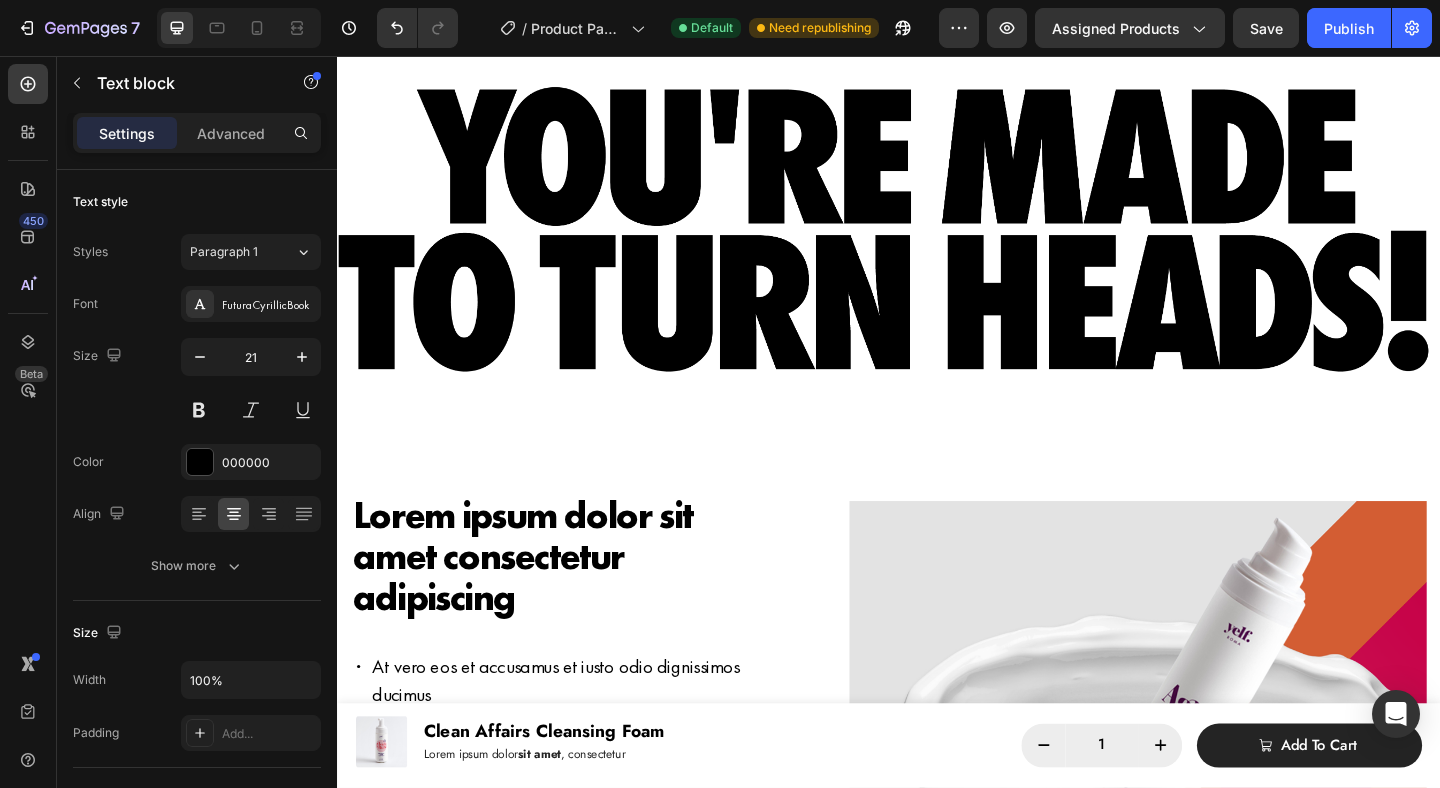 scroll, scrollTop: 1295, scrollLeft: 0, axis: vertical 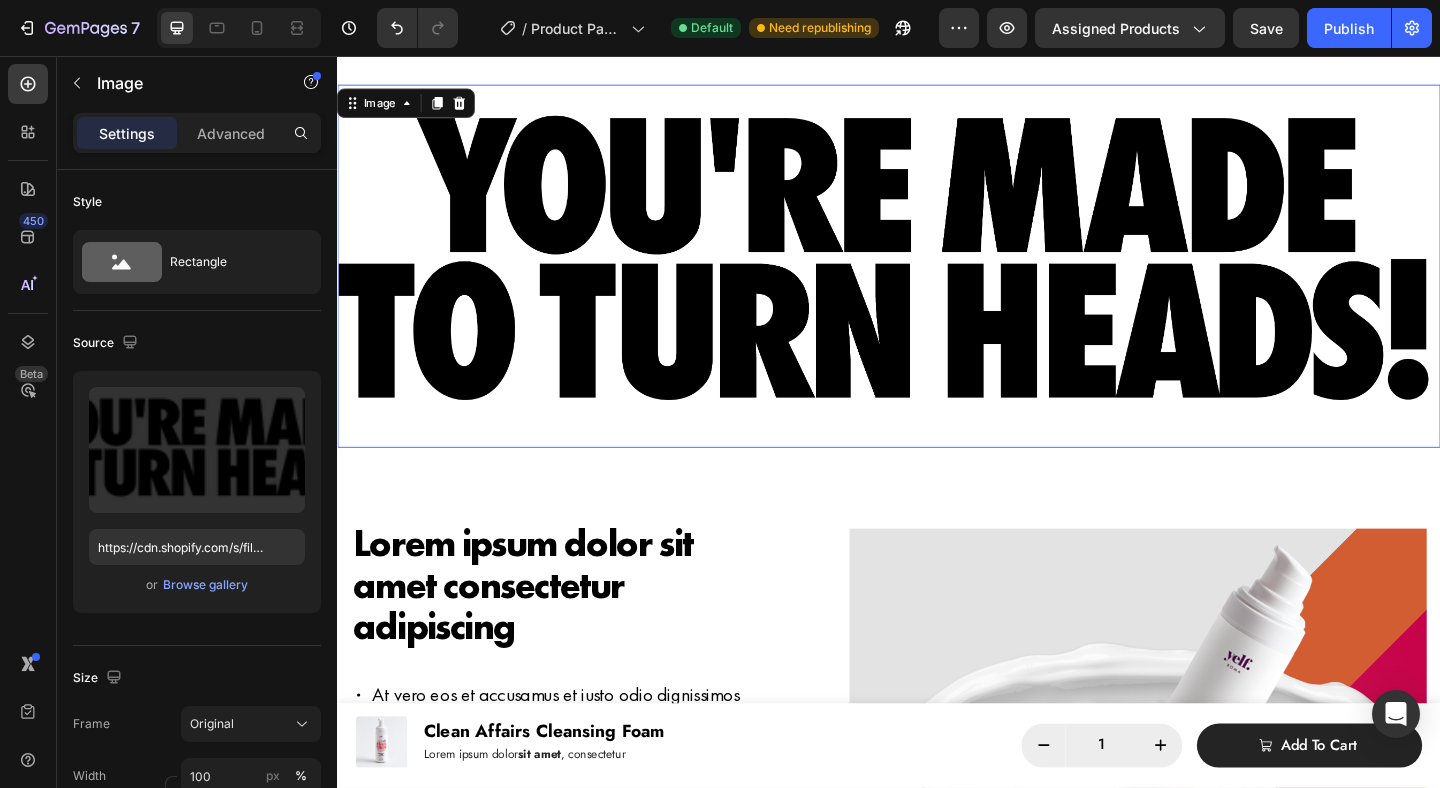 click at bounding box center (937, 284) 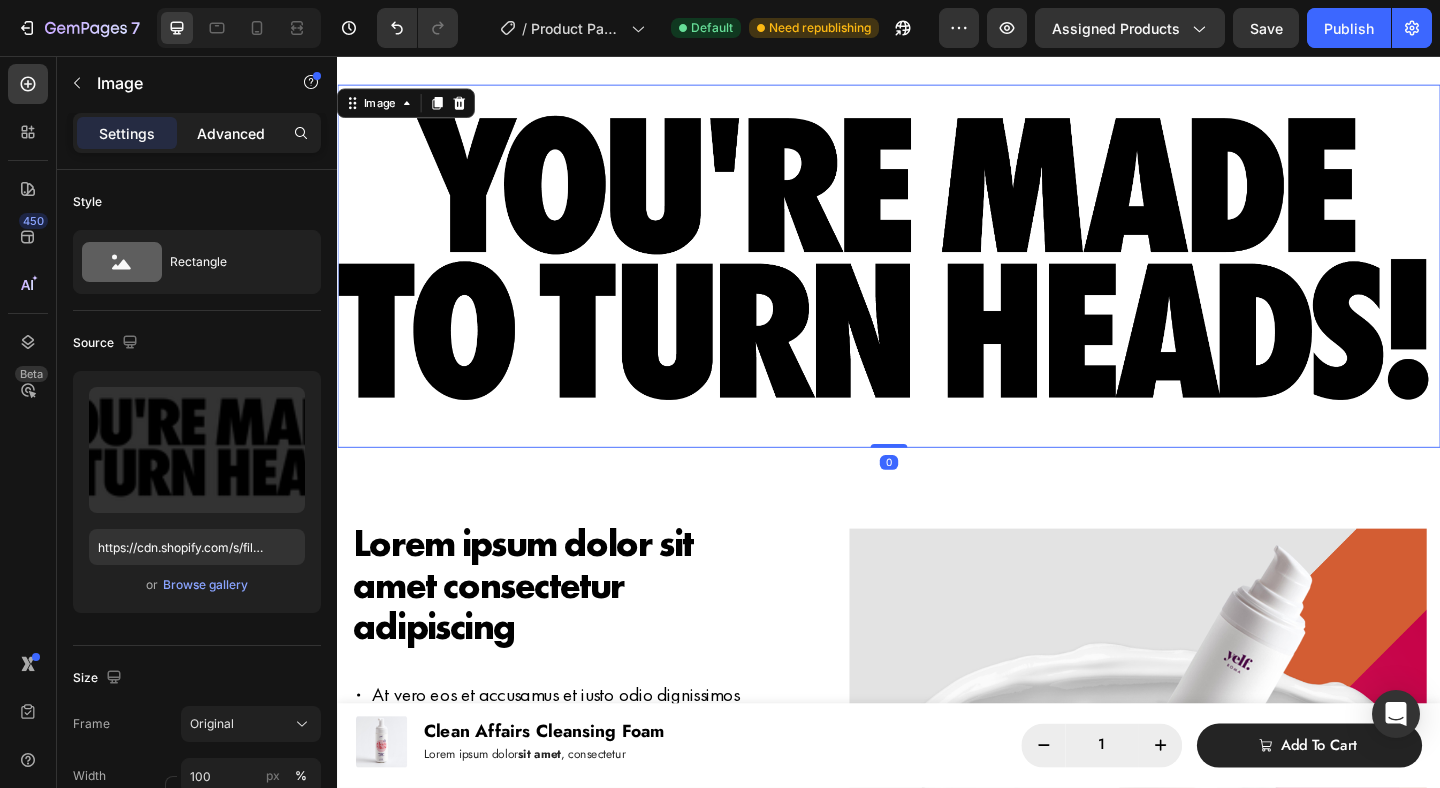 click on "Advanced" at bounding box center [231, 133] 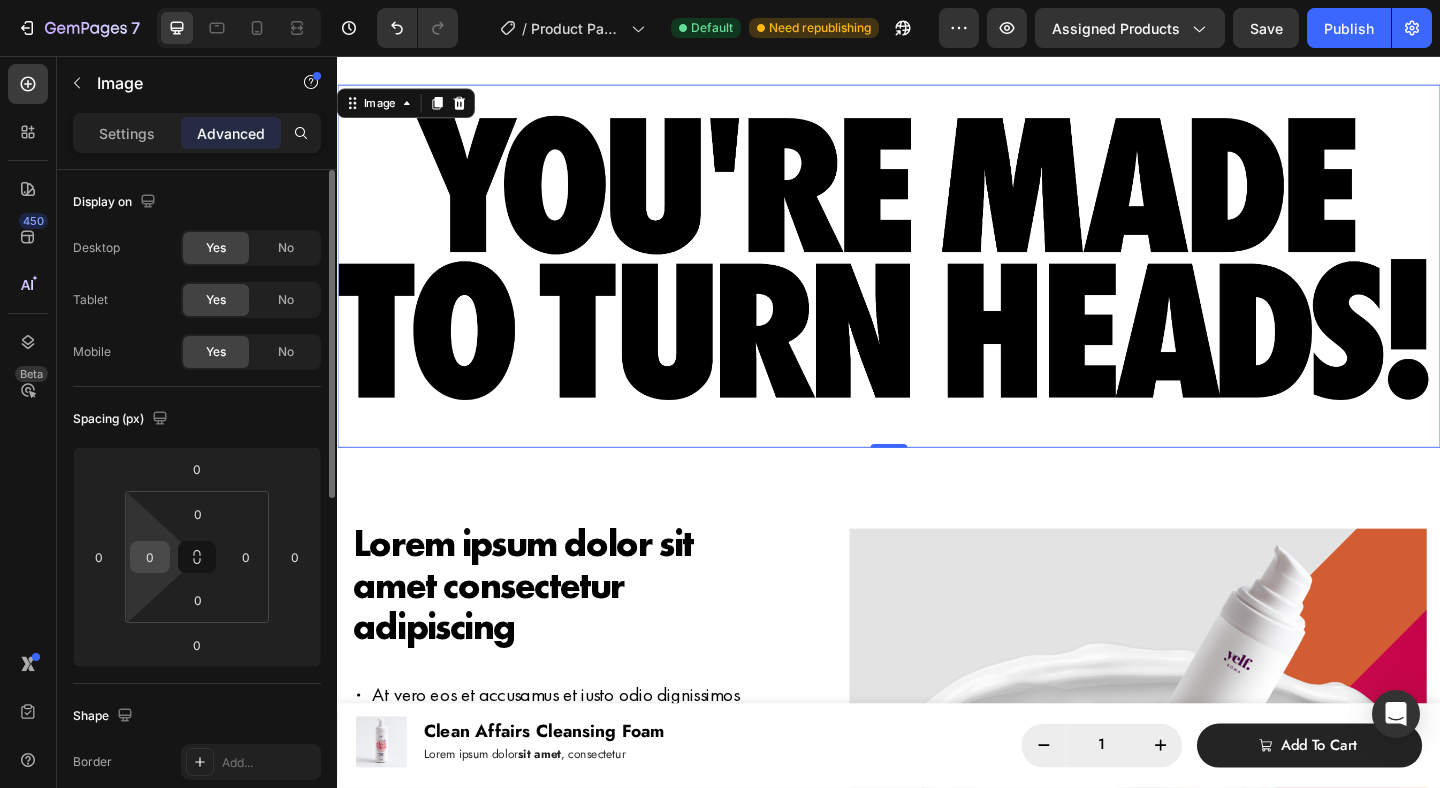 click on "0" at bounding box center (150, 557) 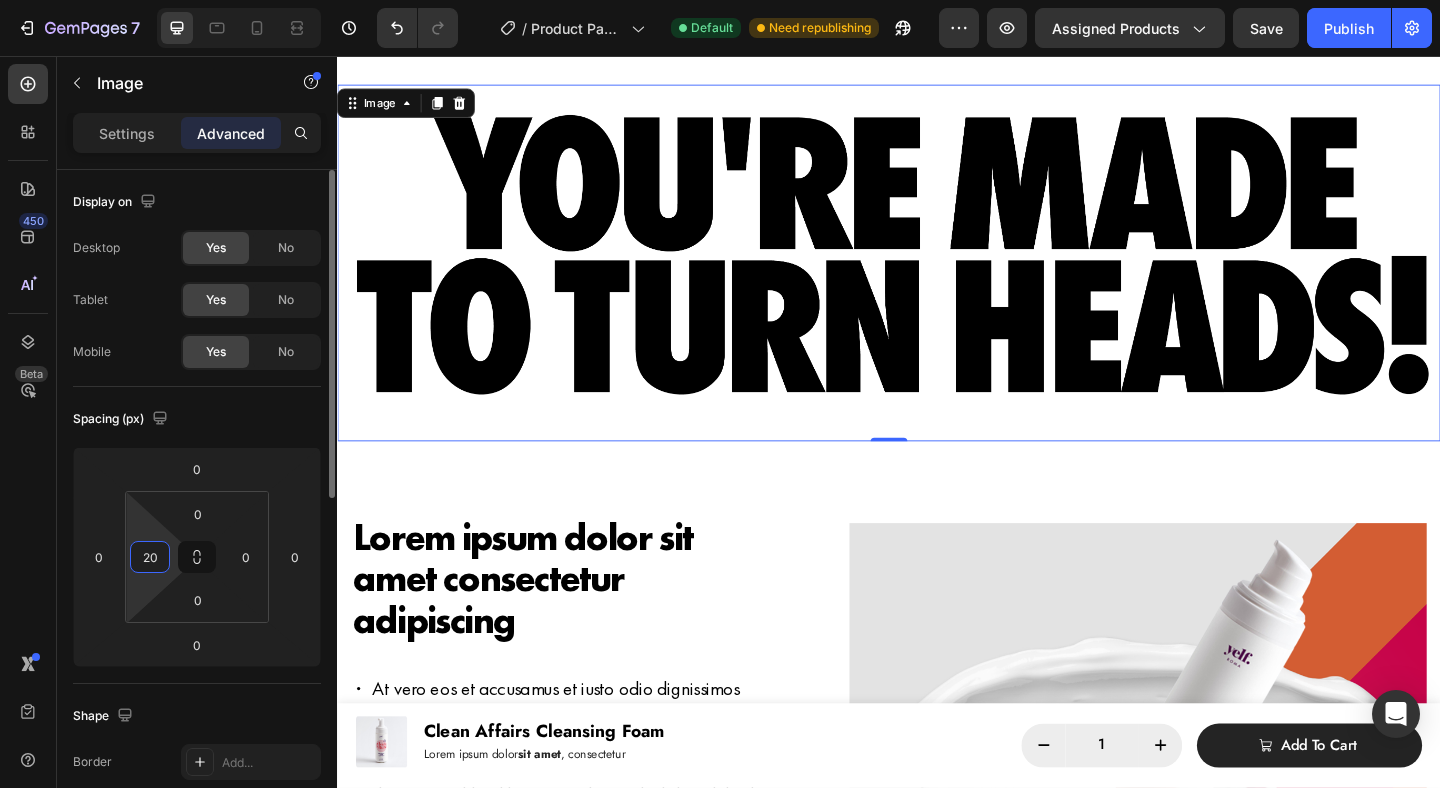 type on "20" 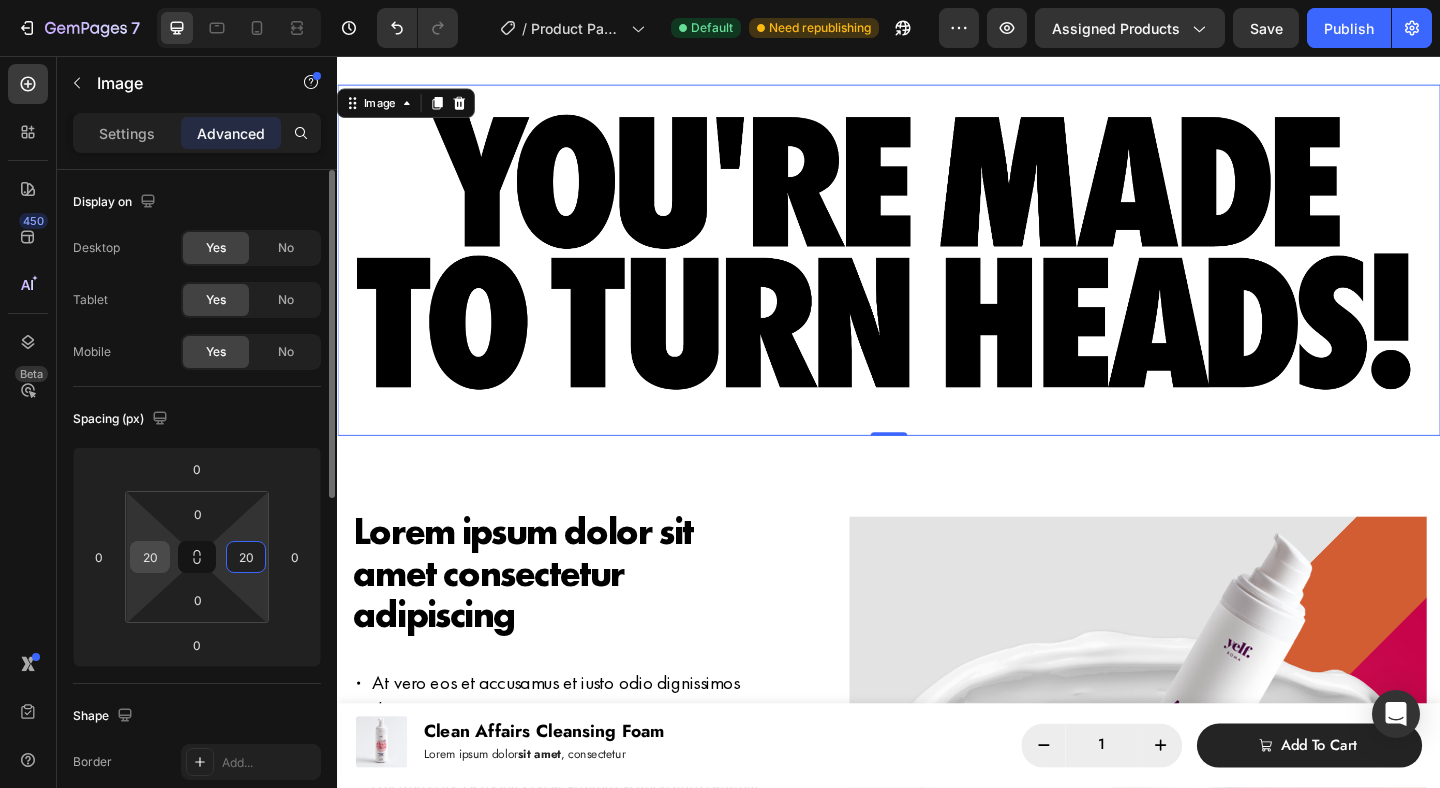 type on "20" 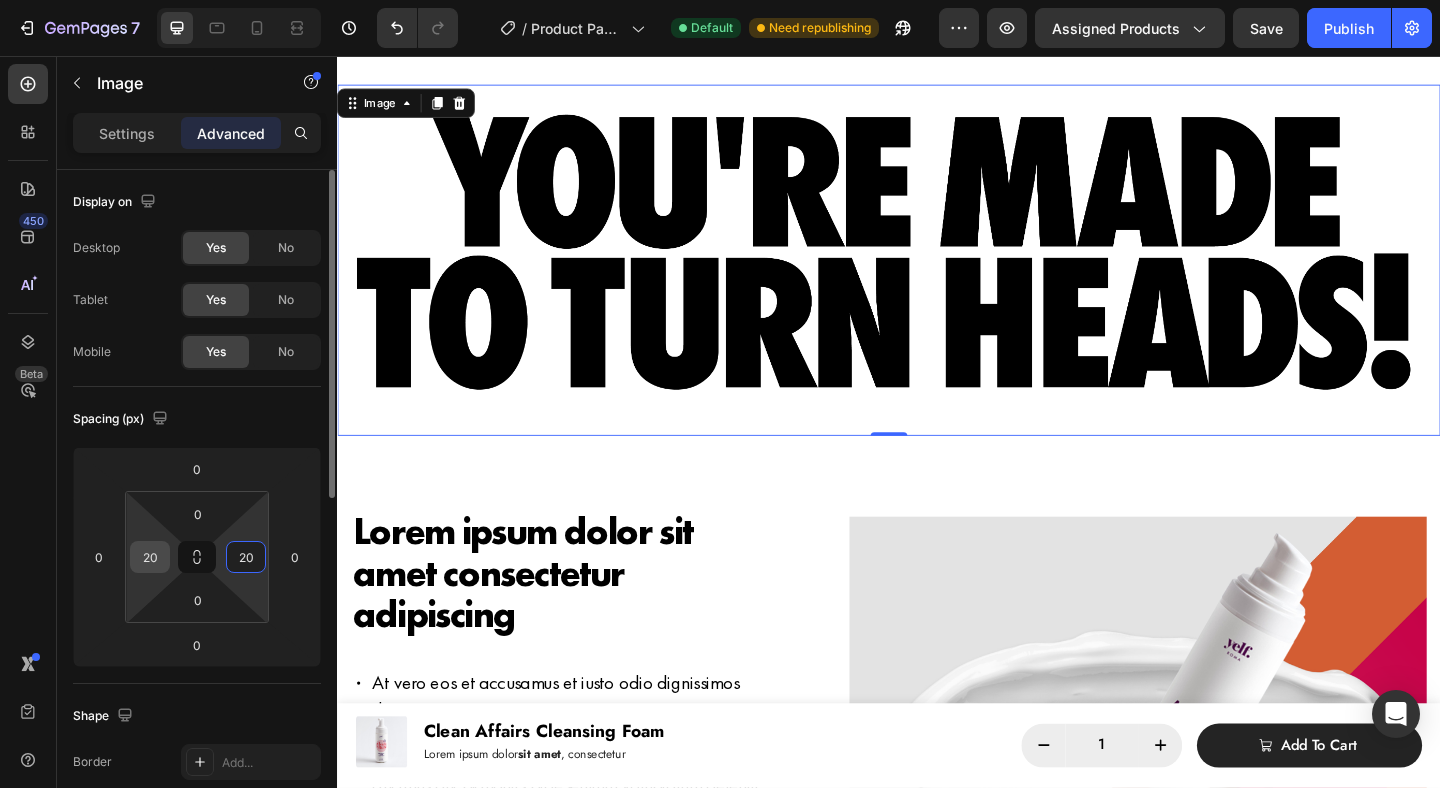 click on "20" at bounding box center (150, 557) 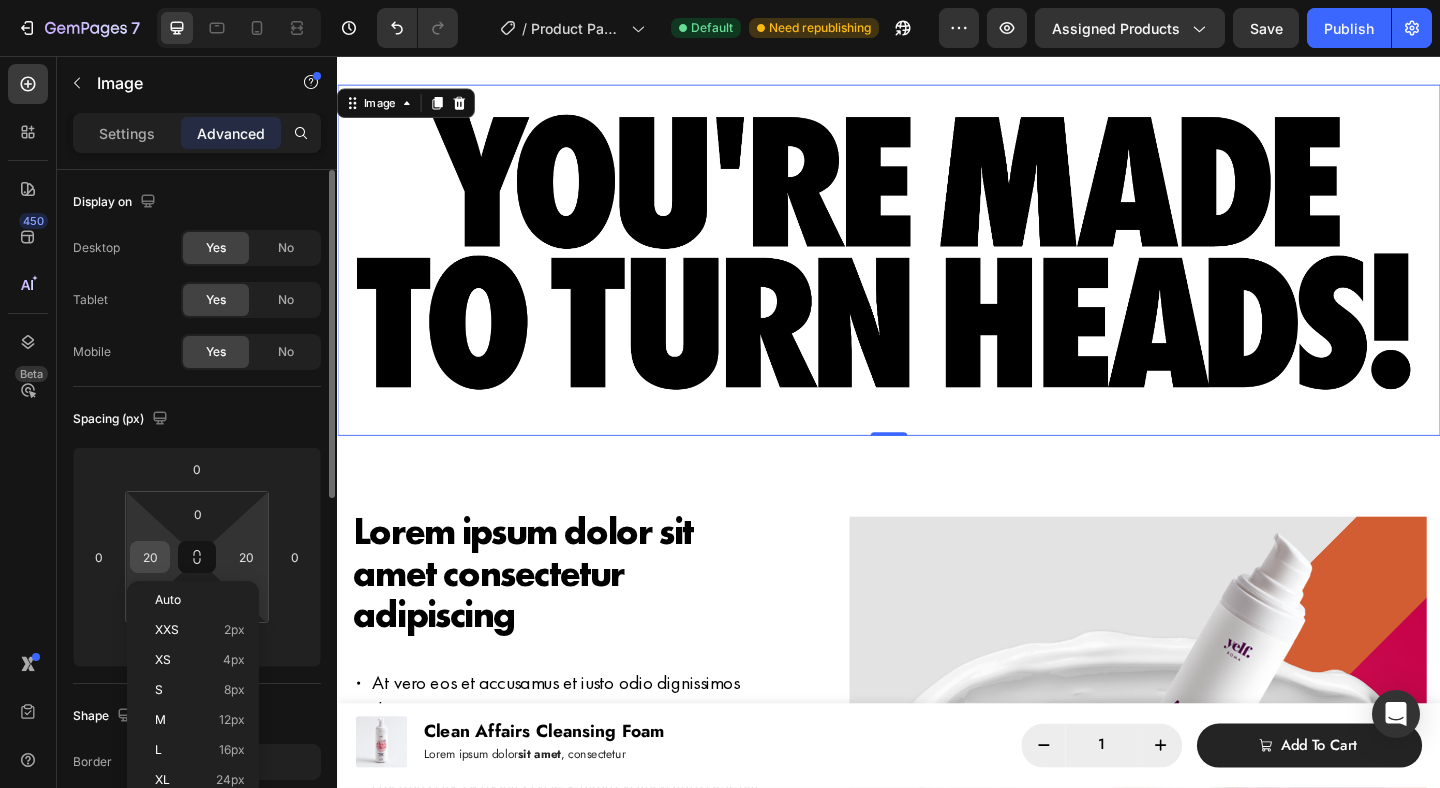 click on "20" at bounding box center (150, 557) 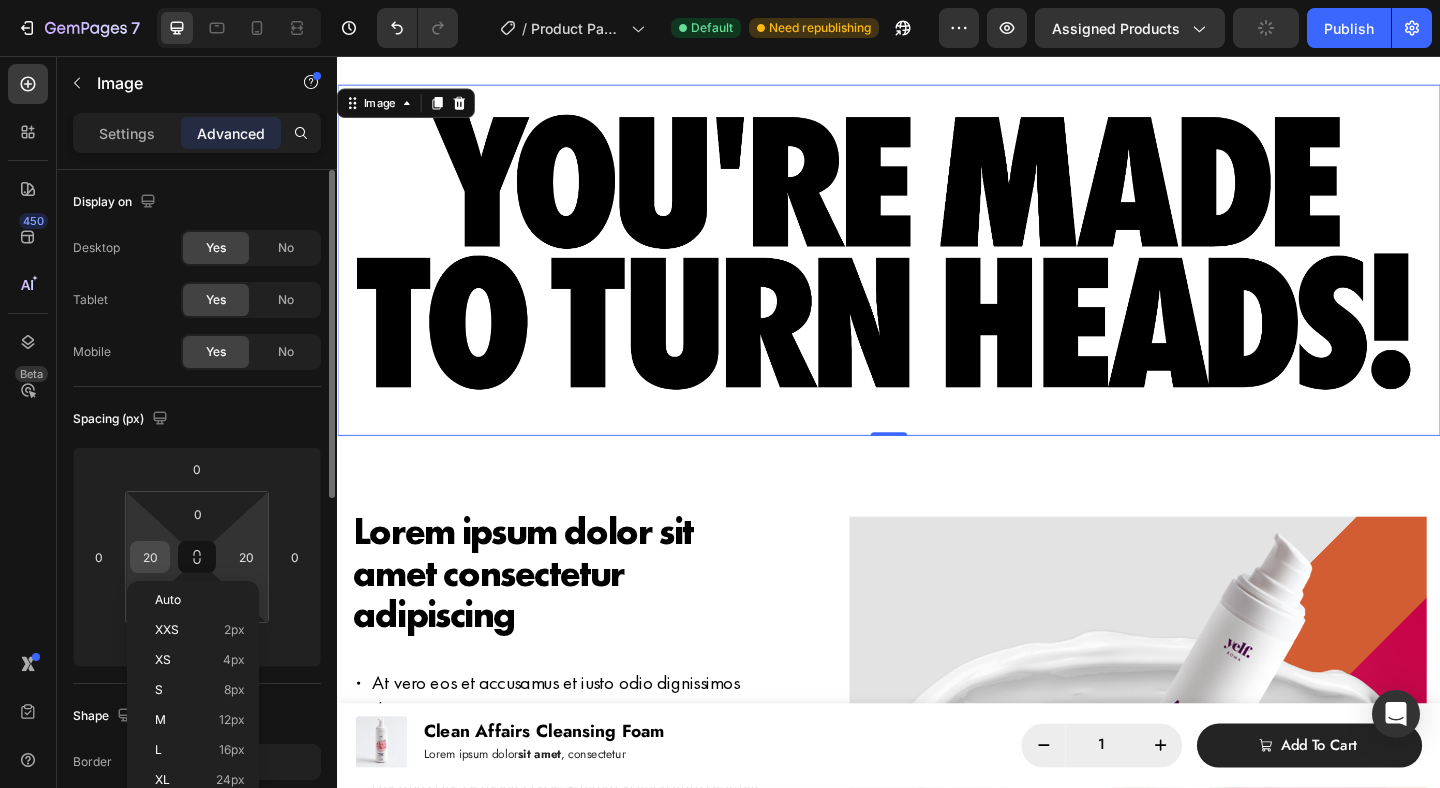 click on "20" at bounding box center [150, 557] 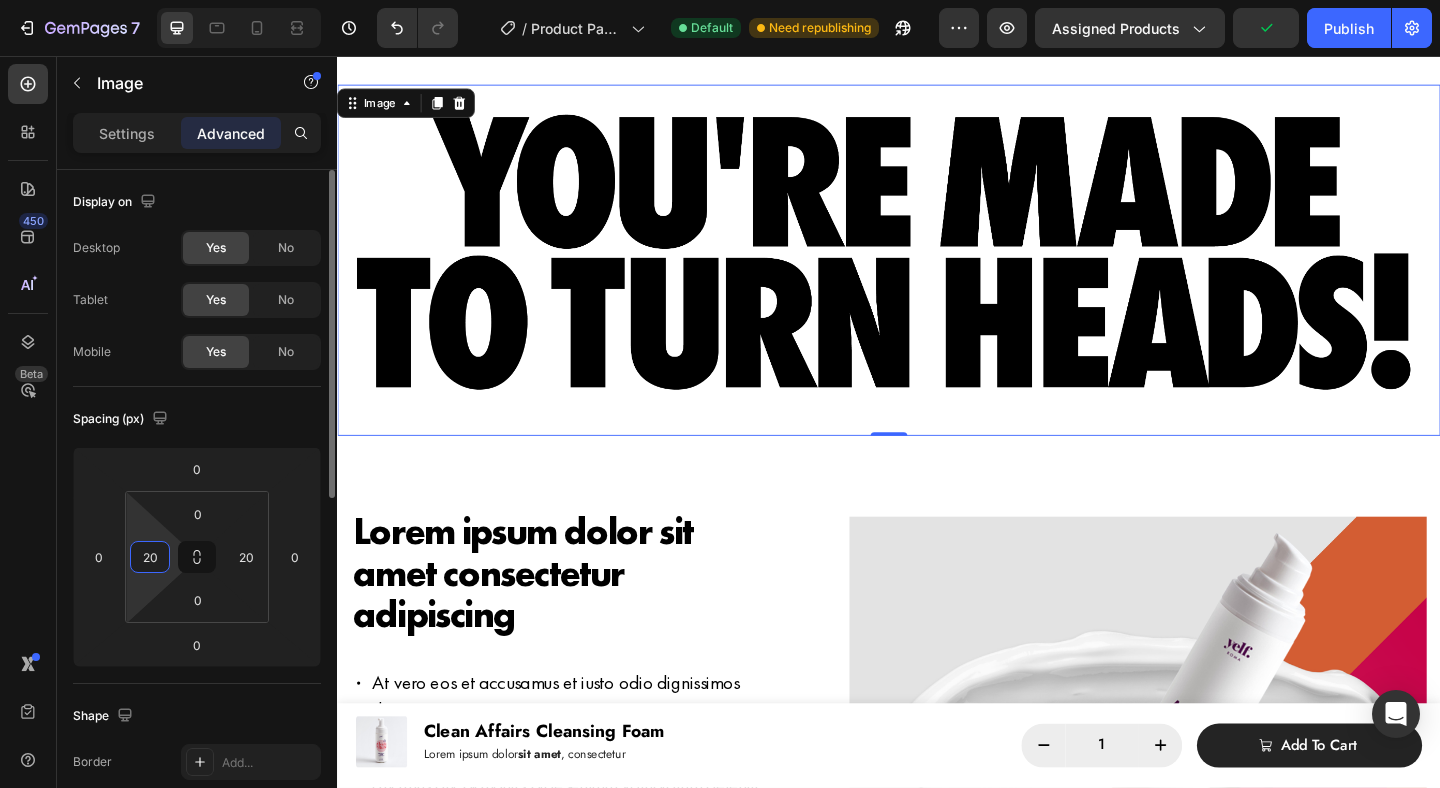 click on "20" at bounding box center [150, 557] 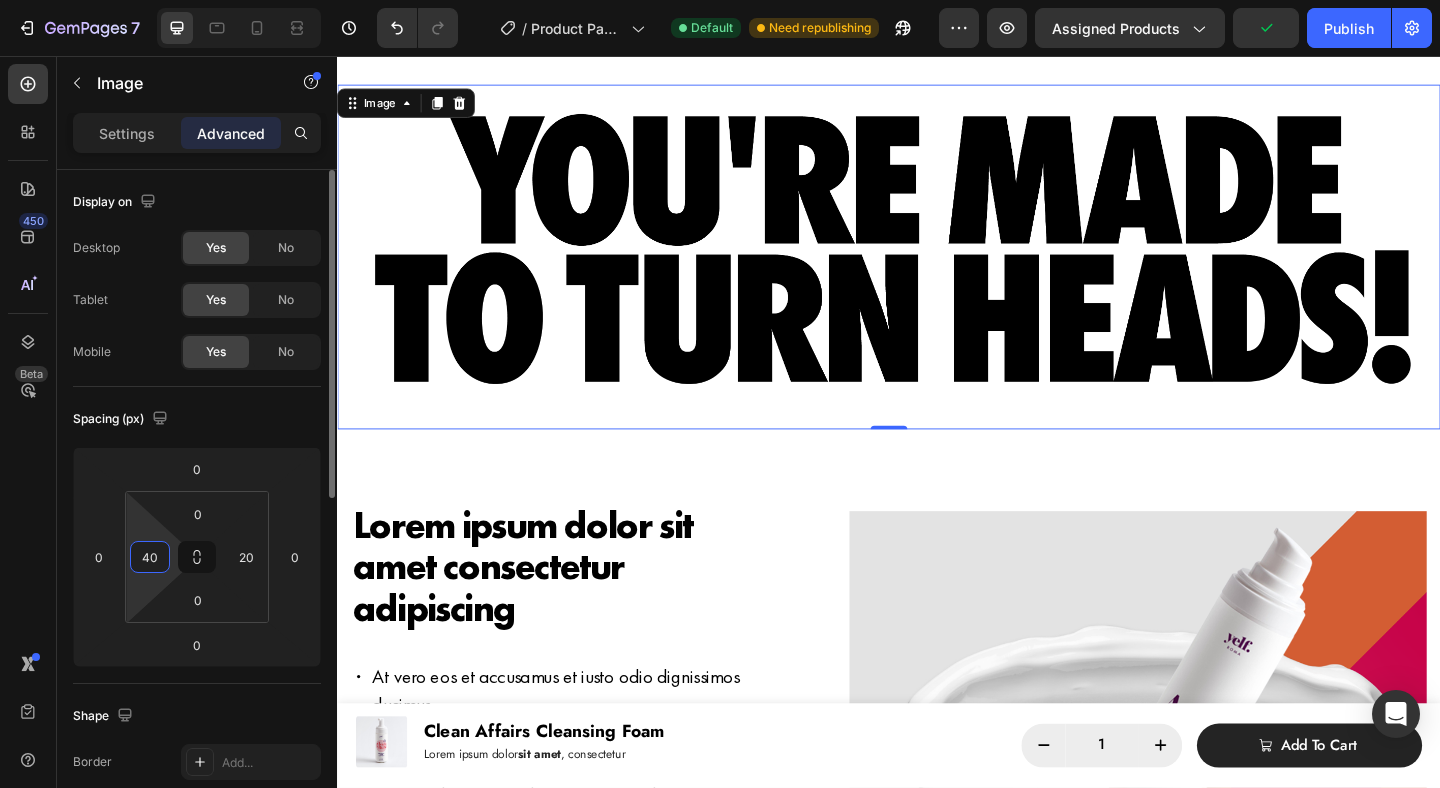 type on "40" 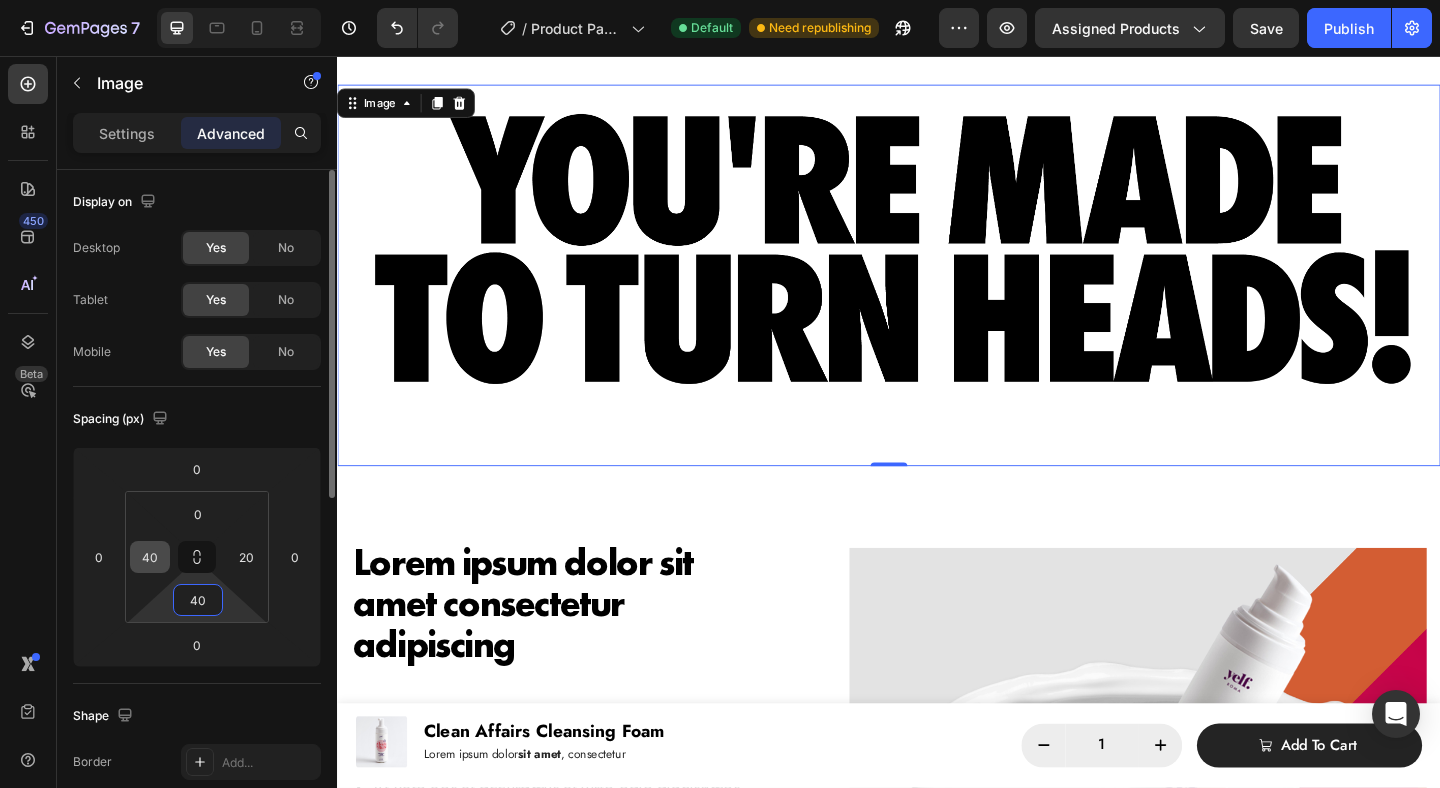 type on "4" 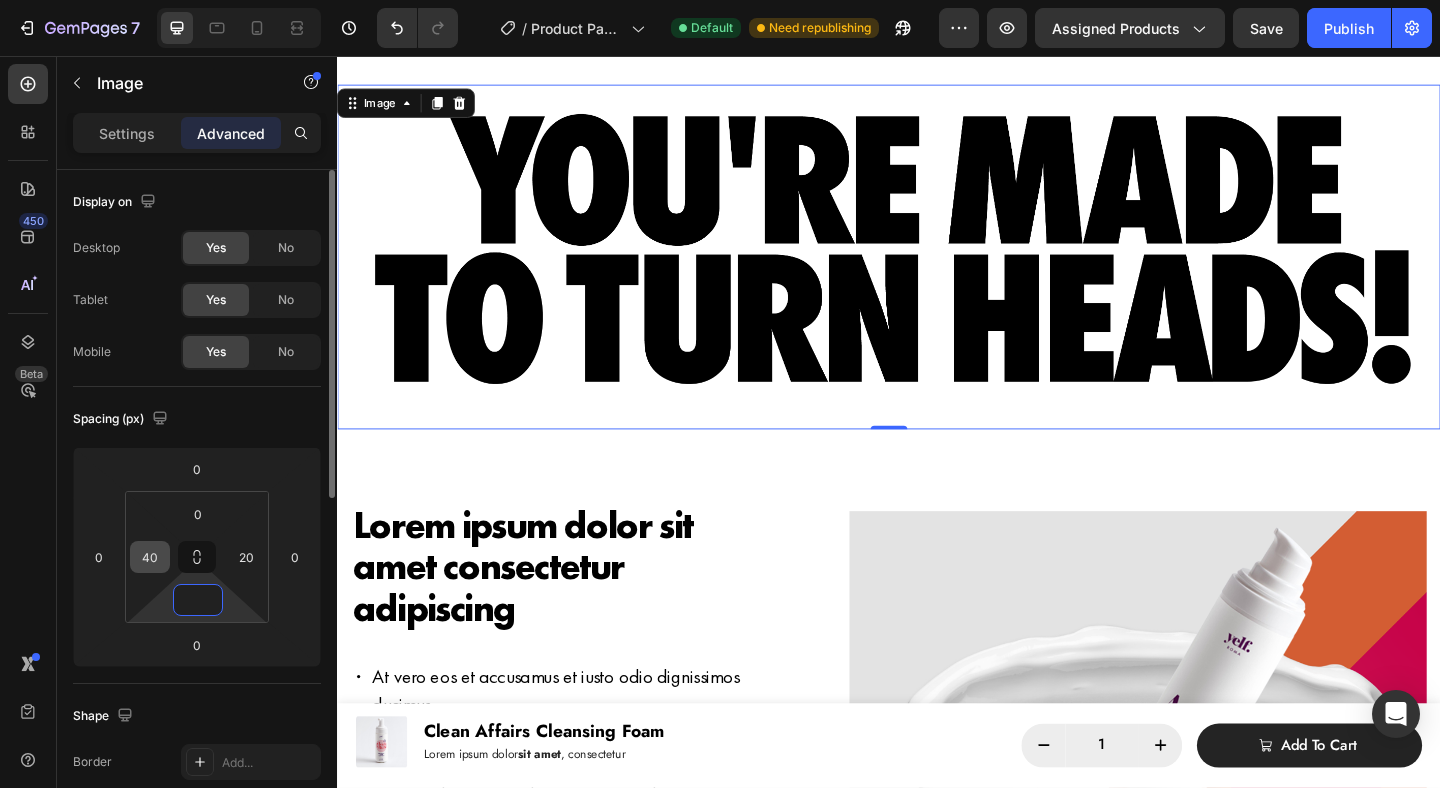 type on "0" 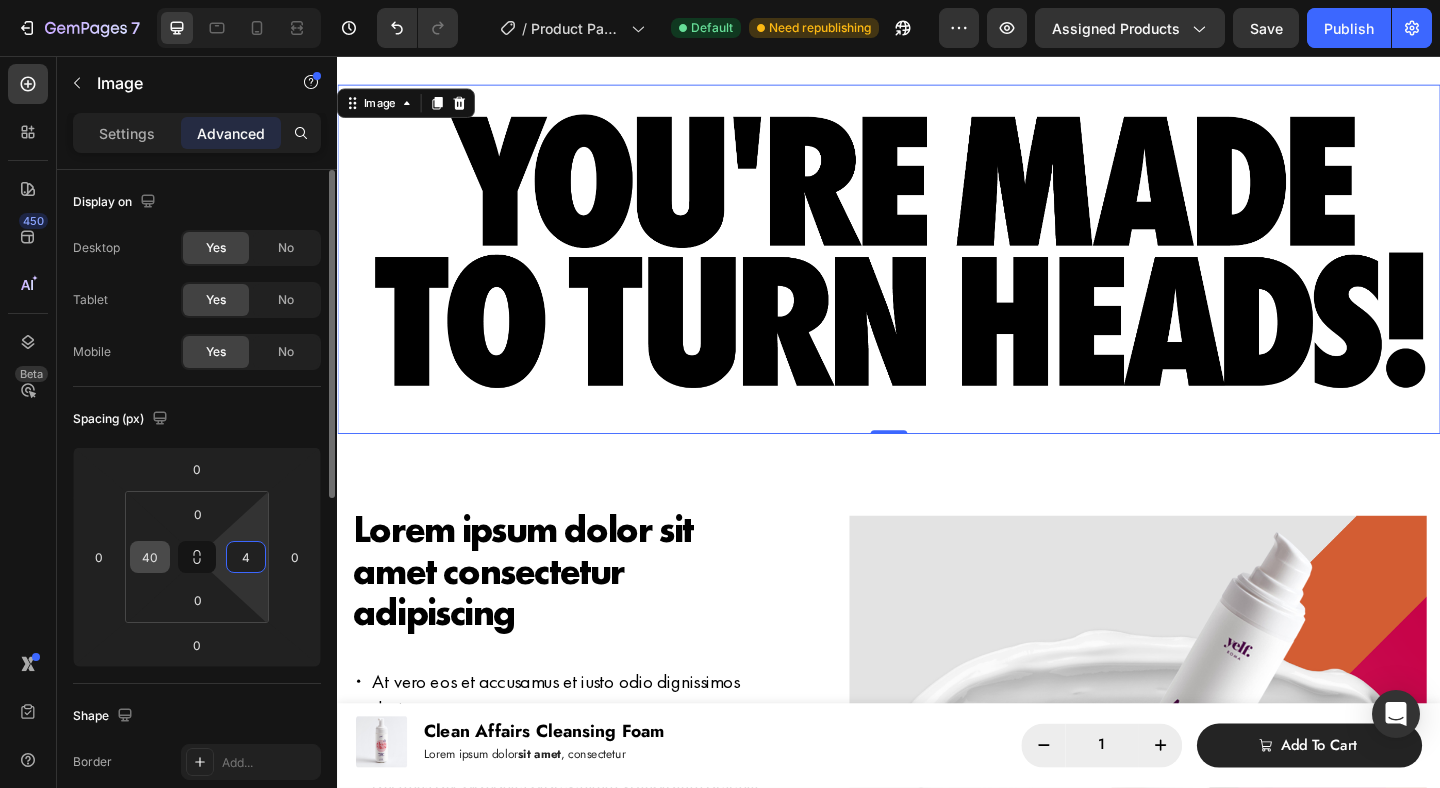 type on "40" 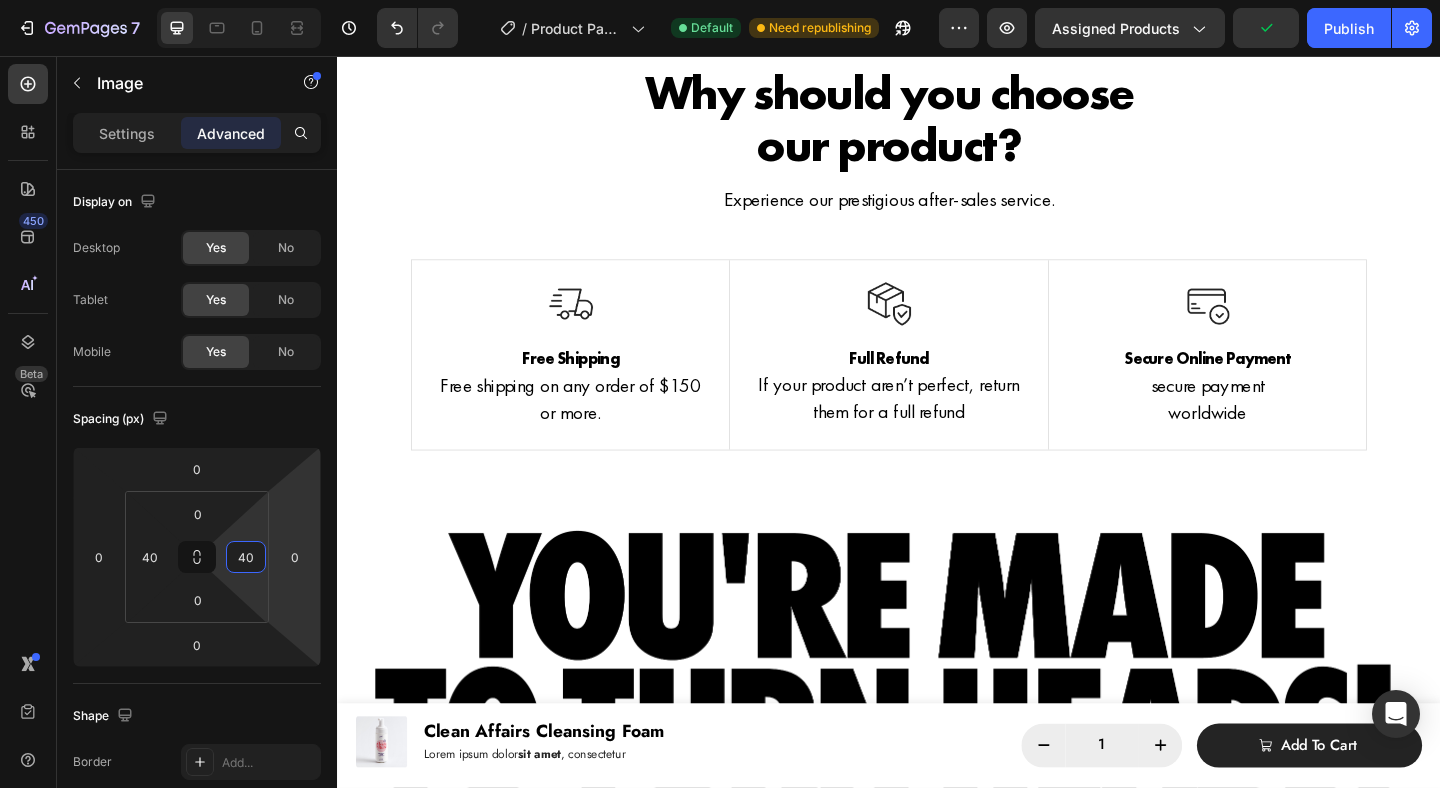 scroll, scrollTop: 837, scrollLeft: 0, axis: vertical 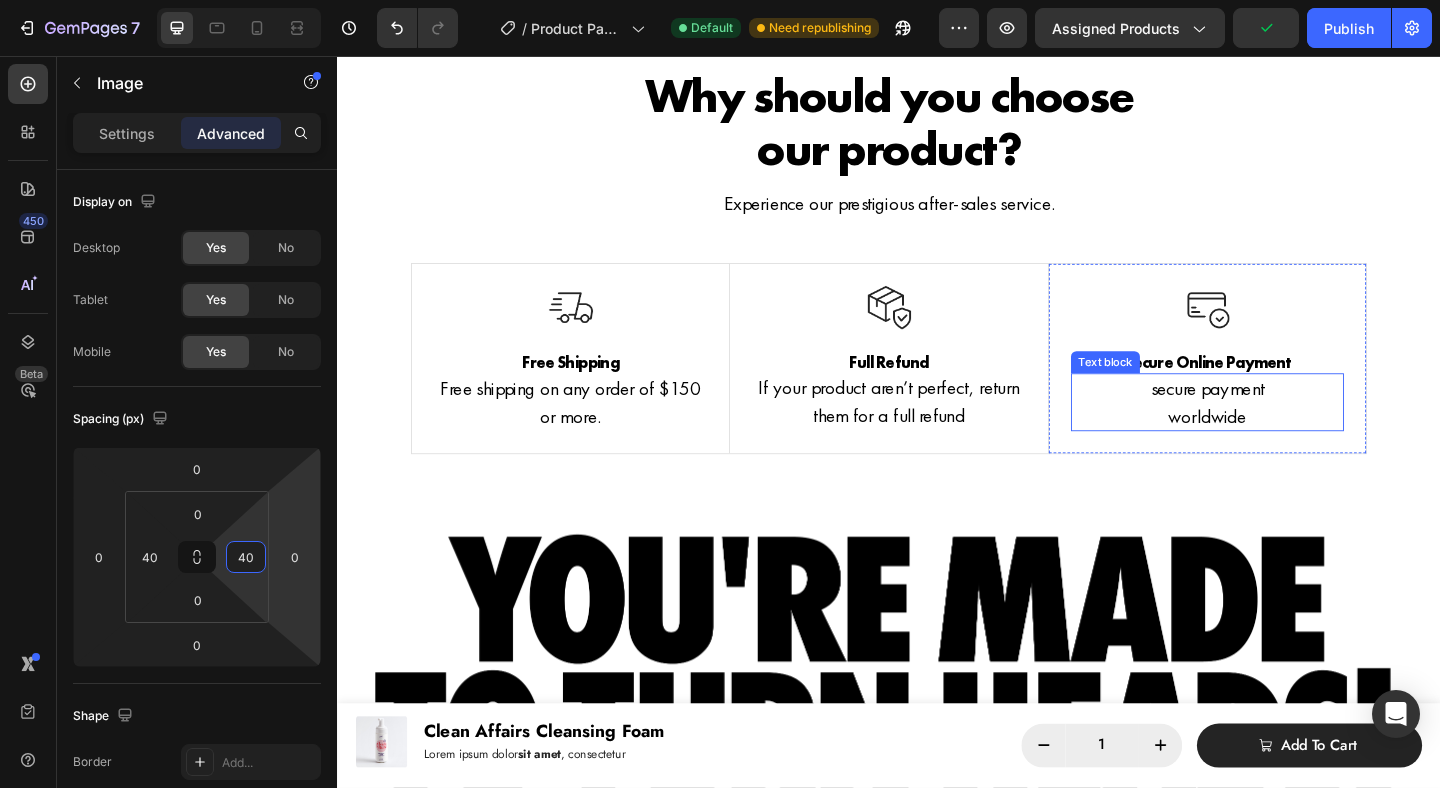 click on "secure payment worldwide" at bounding box center [1283, 432] 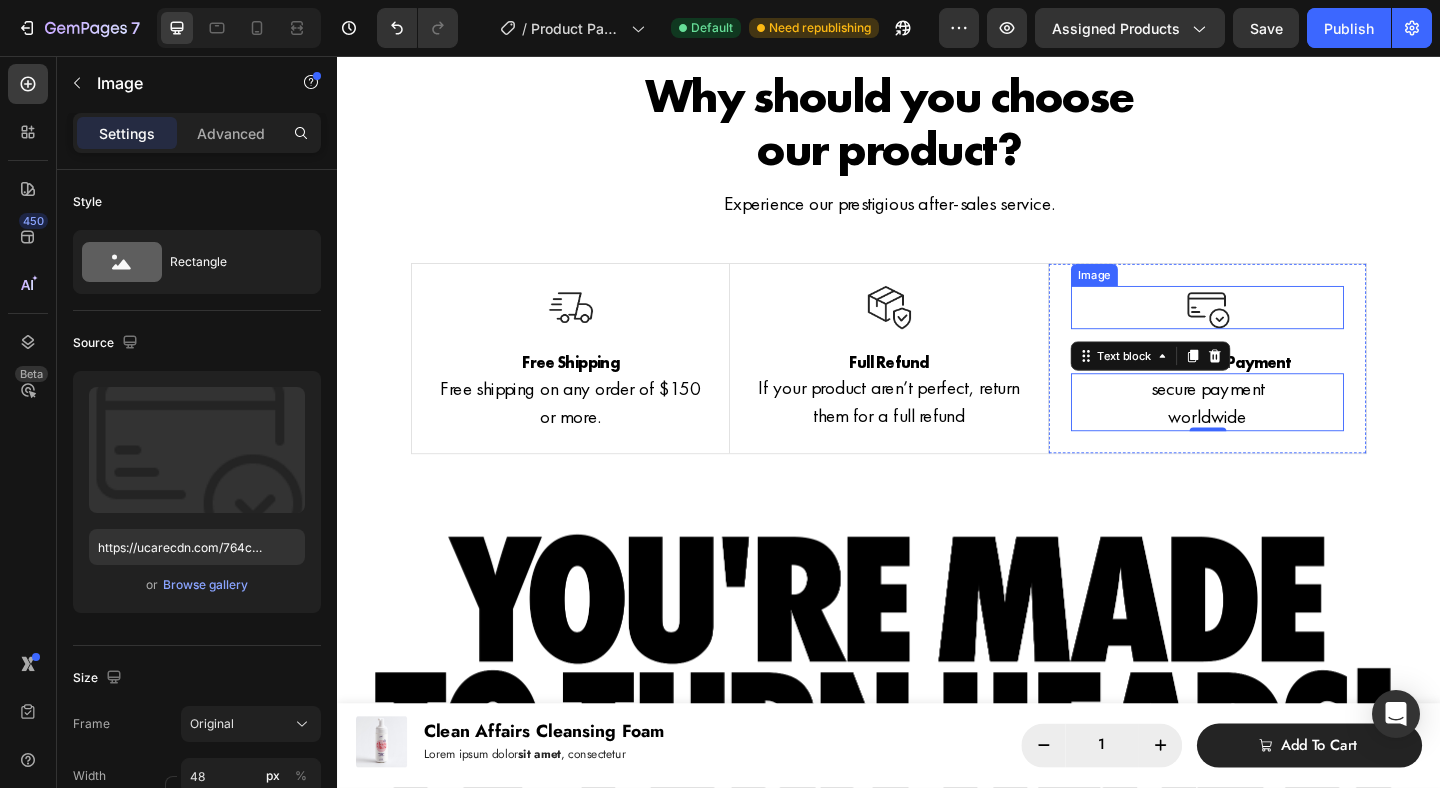 click at bounding box center [1283, 330] 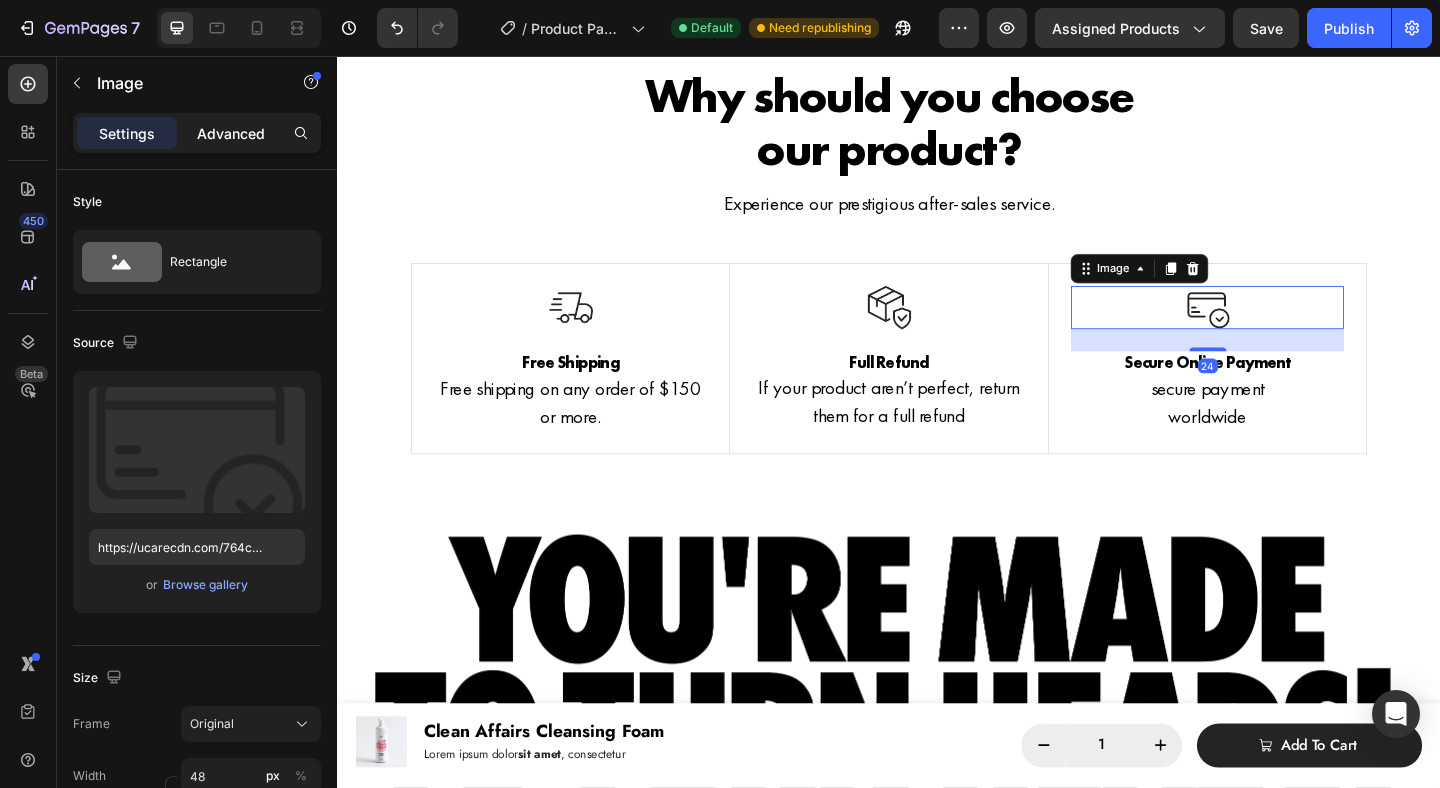 click on "Advanced" at bounding box center [231, 133] 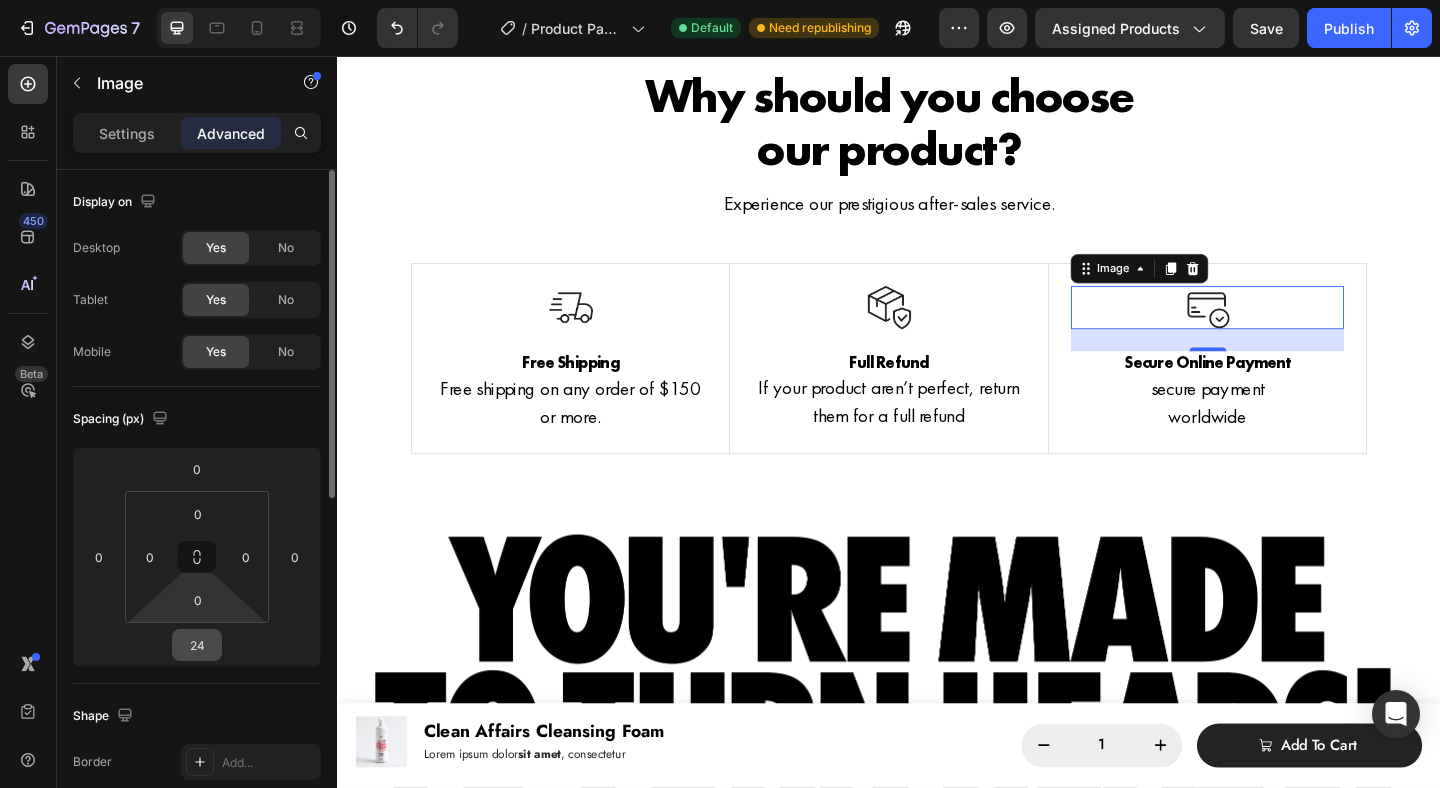 click on "24" at bounding box center (197, 645) 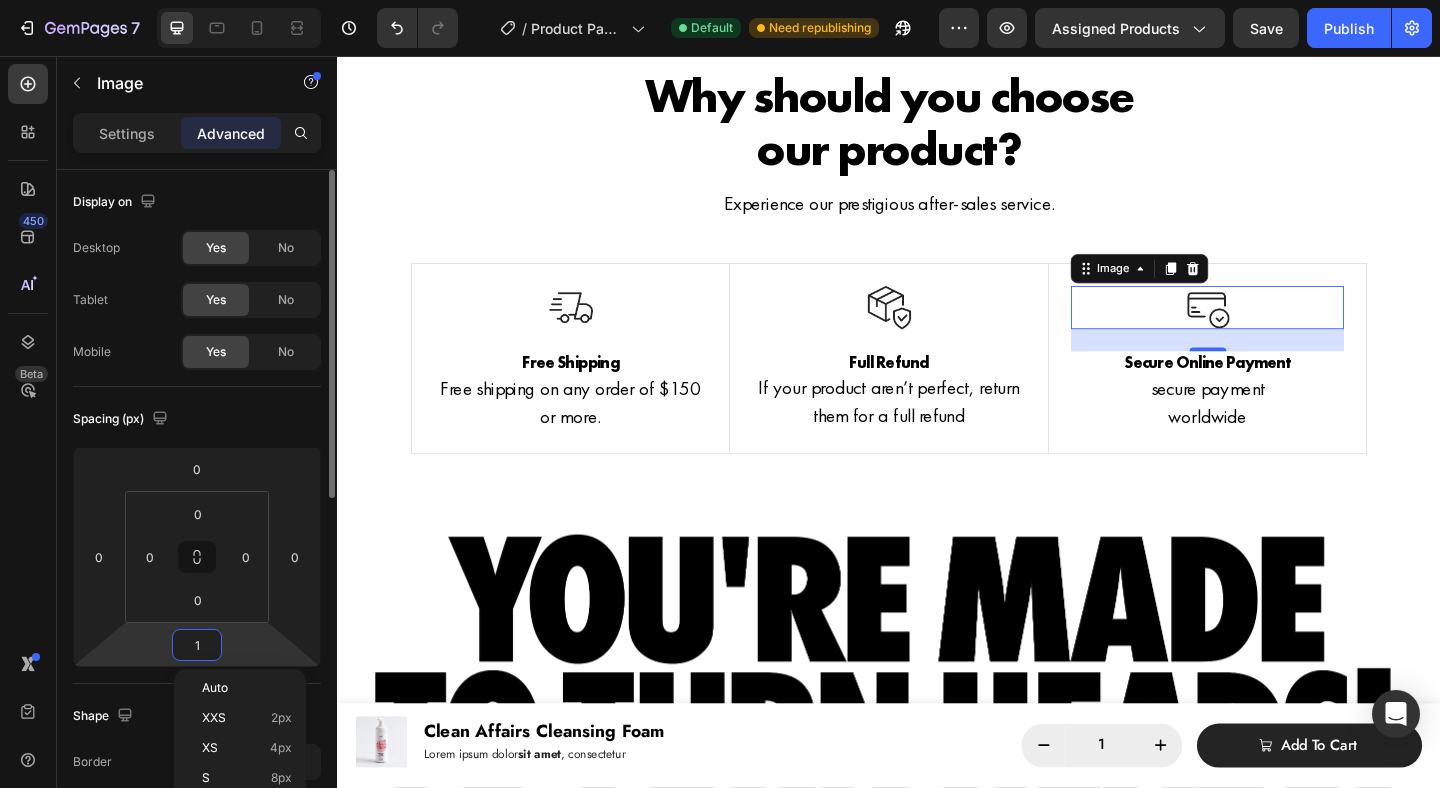 type on "16" 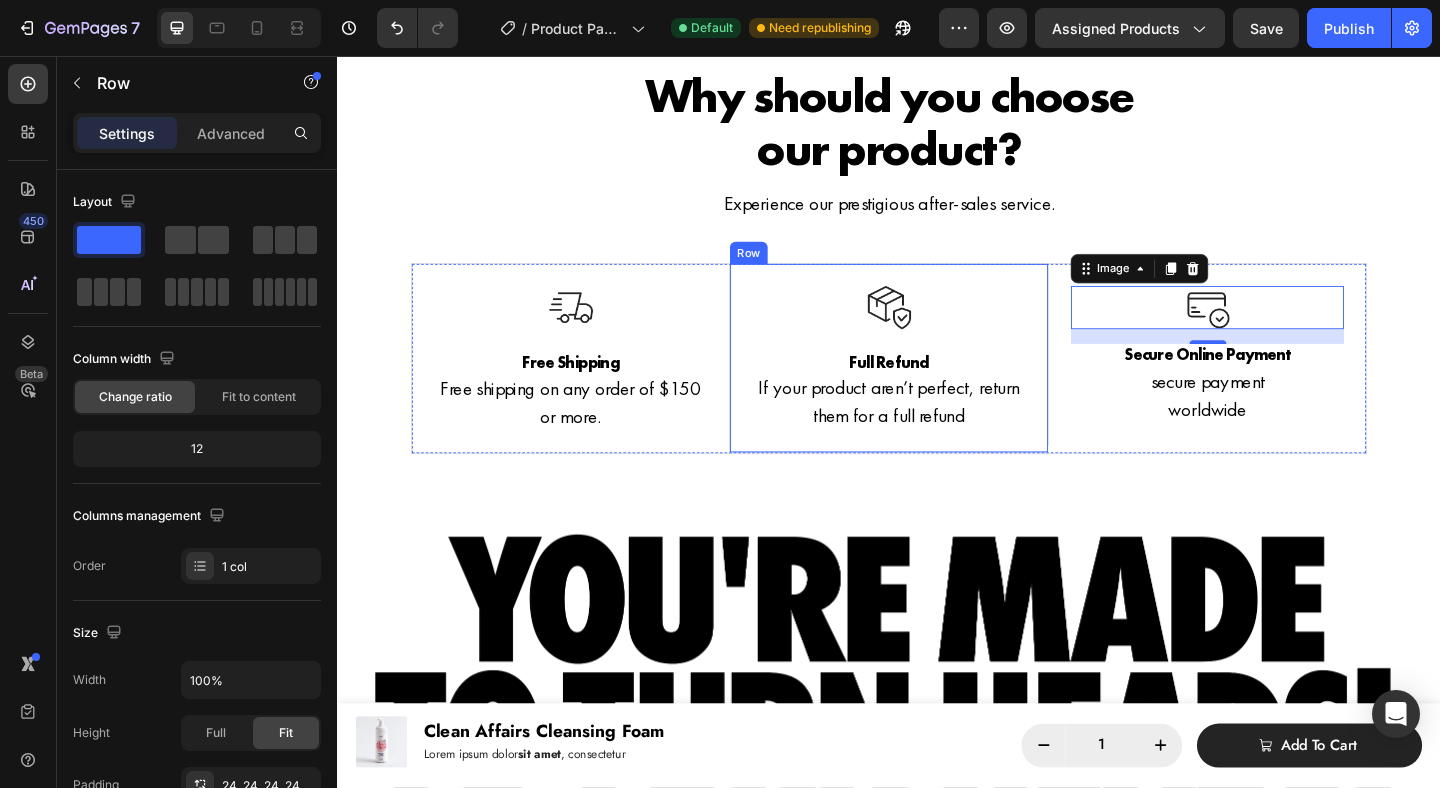click on "Image Full Refund Text Block If your product aren’t perfect, return them for a full refund Text block" at bounding box center (937, 385) 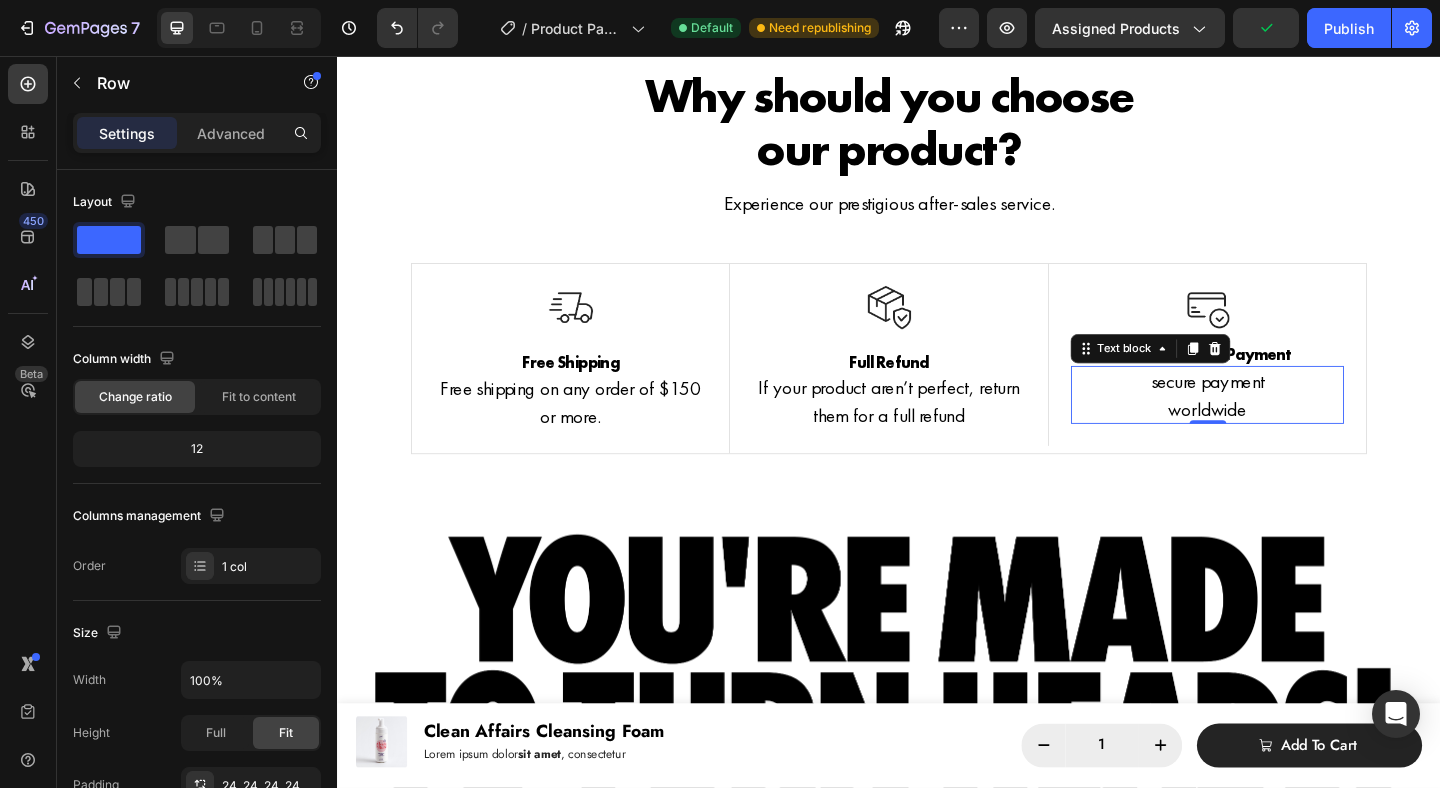click on "secure payment worldwide" at bounding box center [1283, 424] 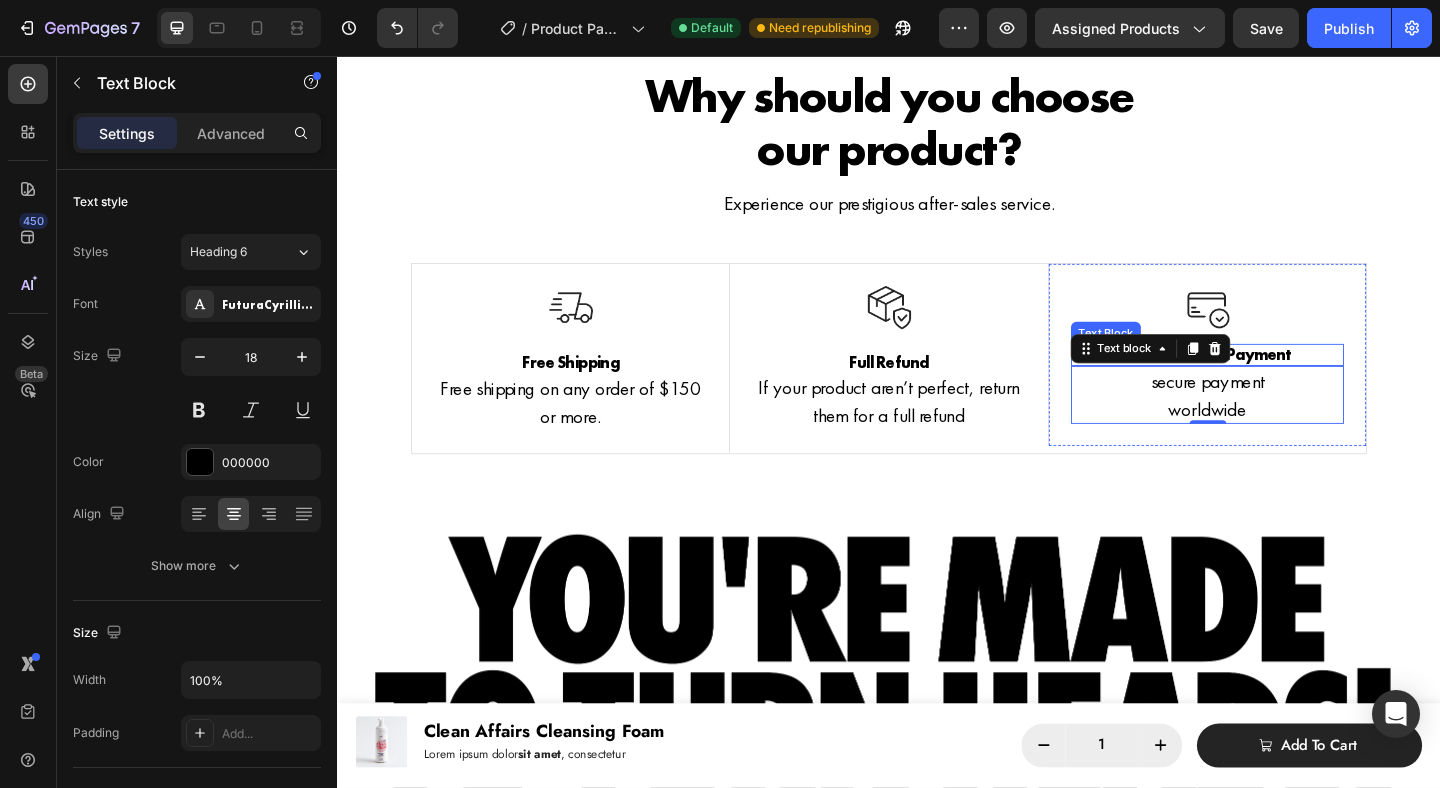 click on "Secure Online Payment" at bounding box center (1283, 381) 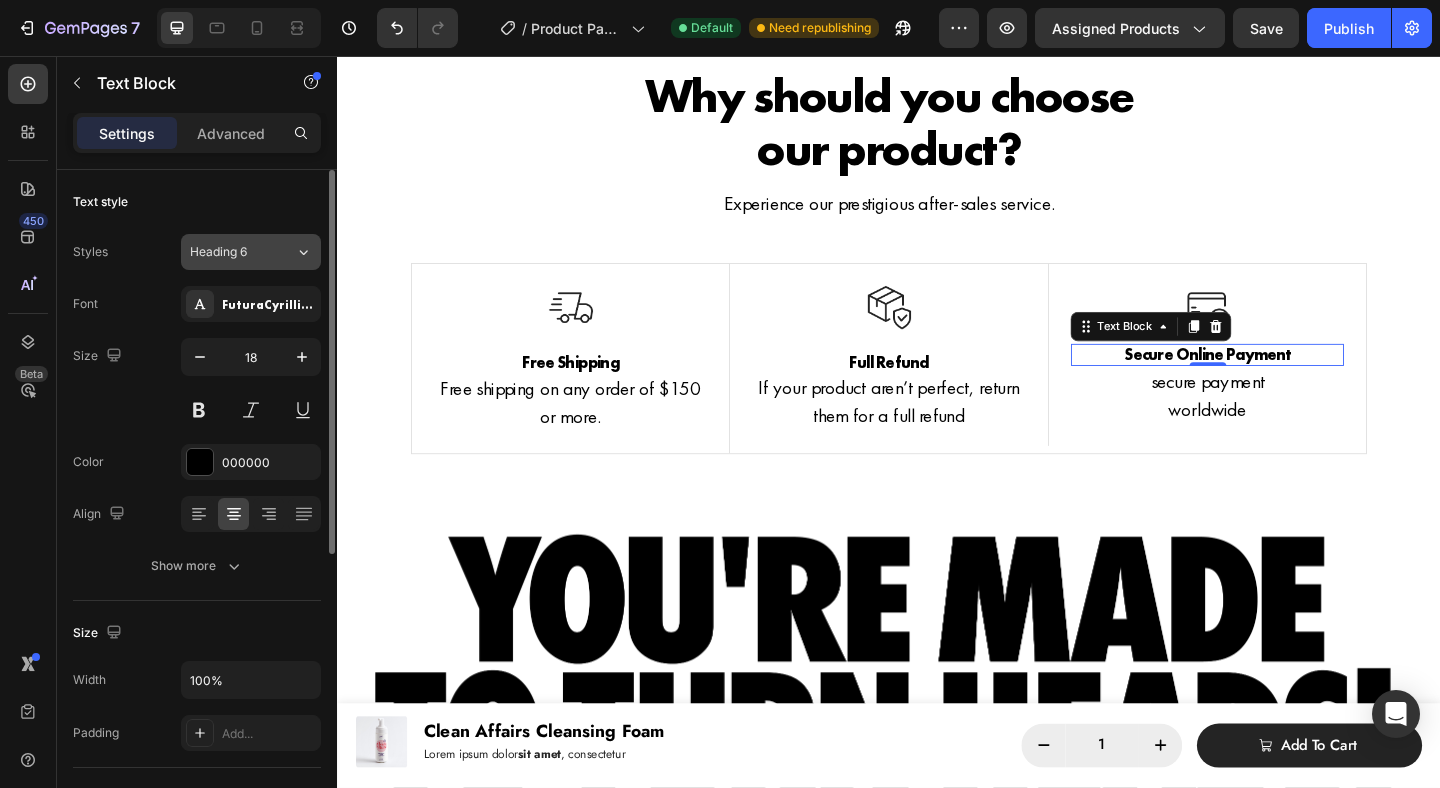 click on "Heading 6" at bounding box center (242, 252) 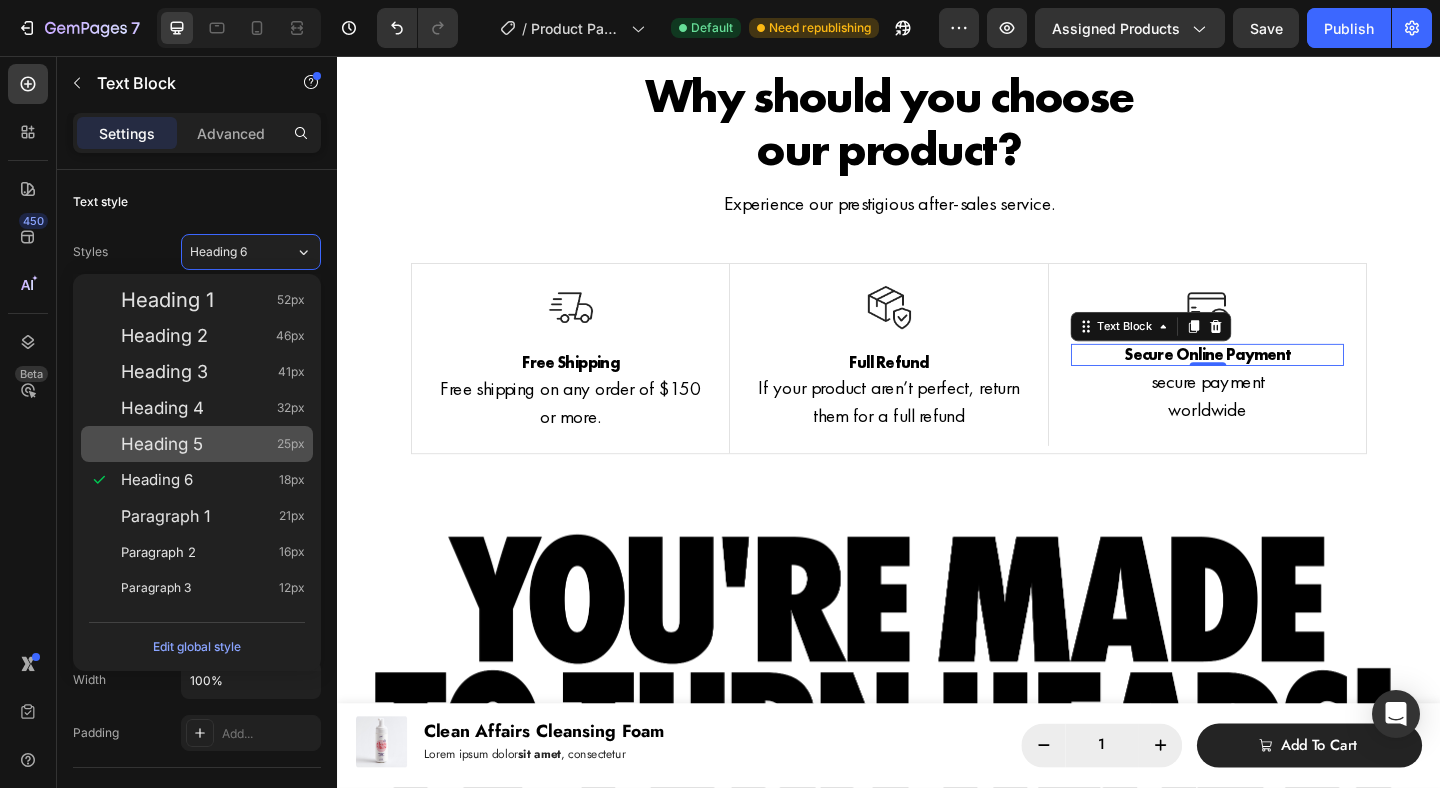 click on "Heading 5 25px" at bounding box center [213, 444] 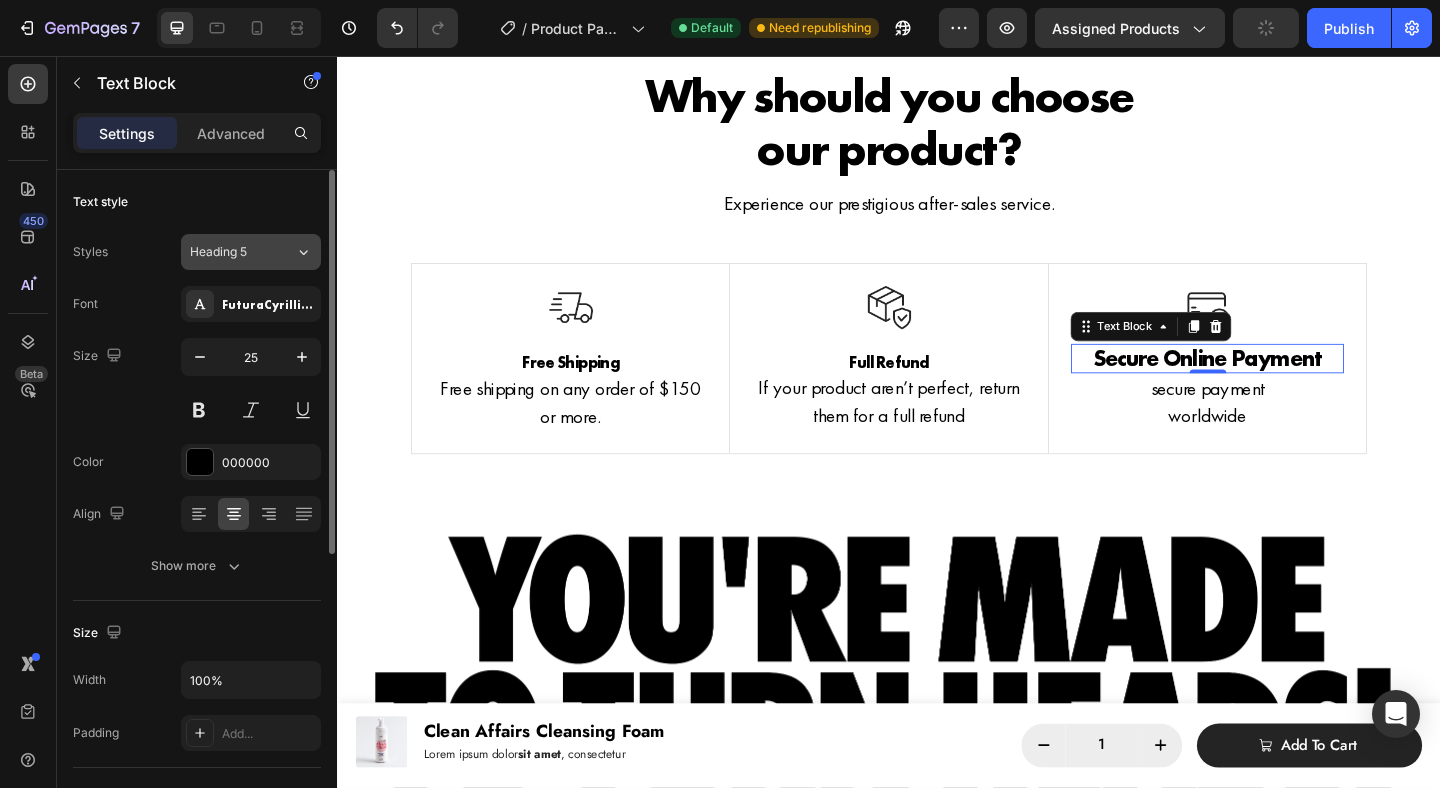 click on "Heading 5" 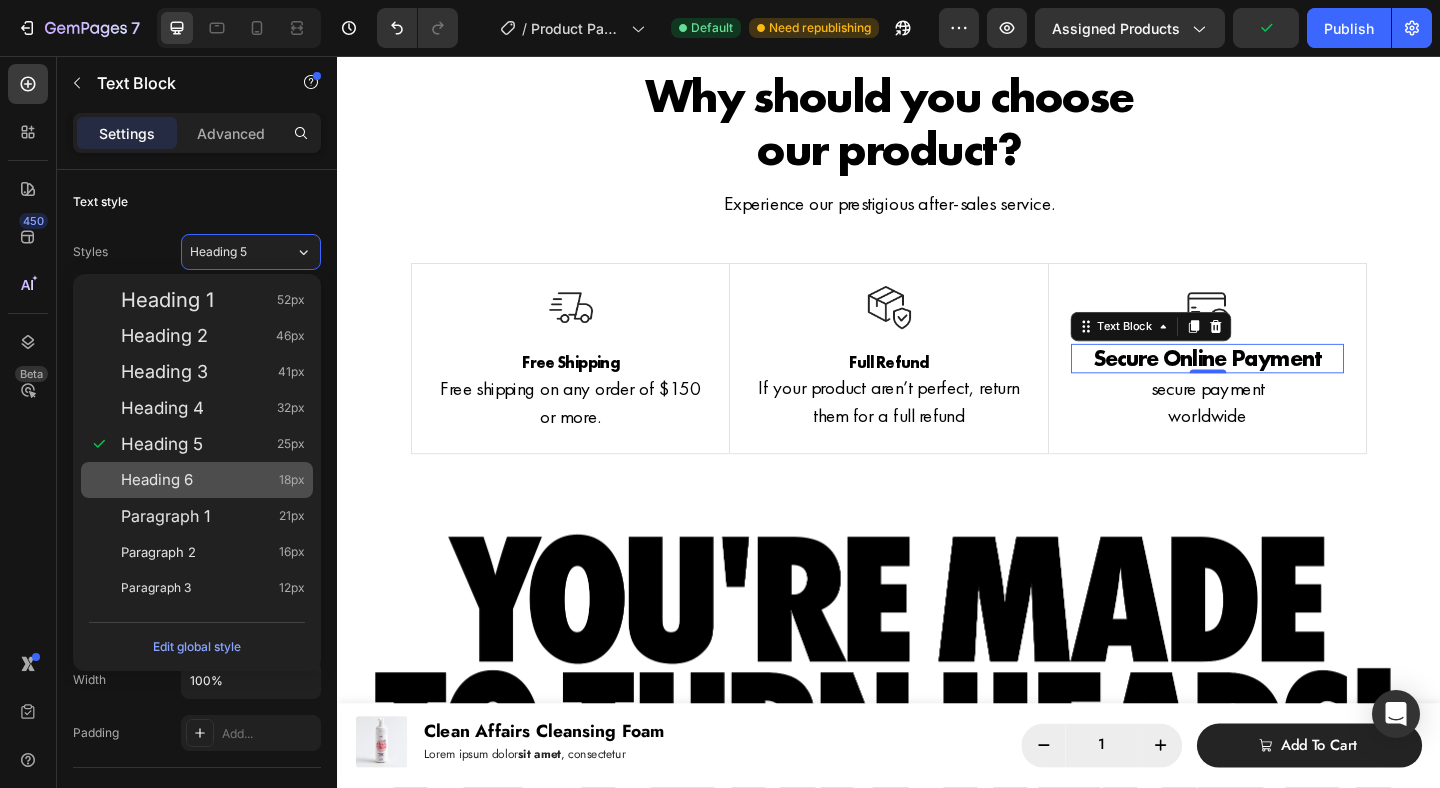 click on "Heading 6 18px" at bounding box center (197, 480) 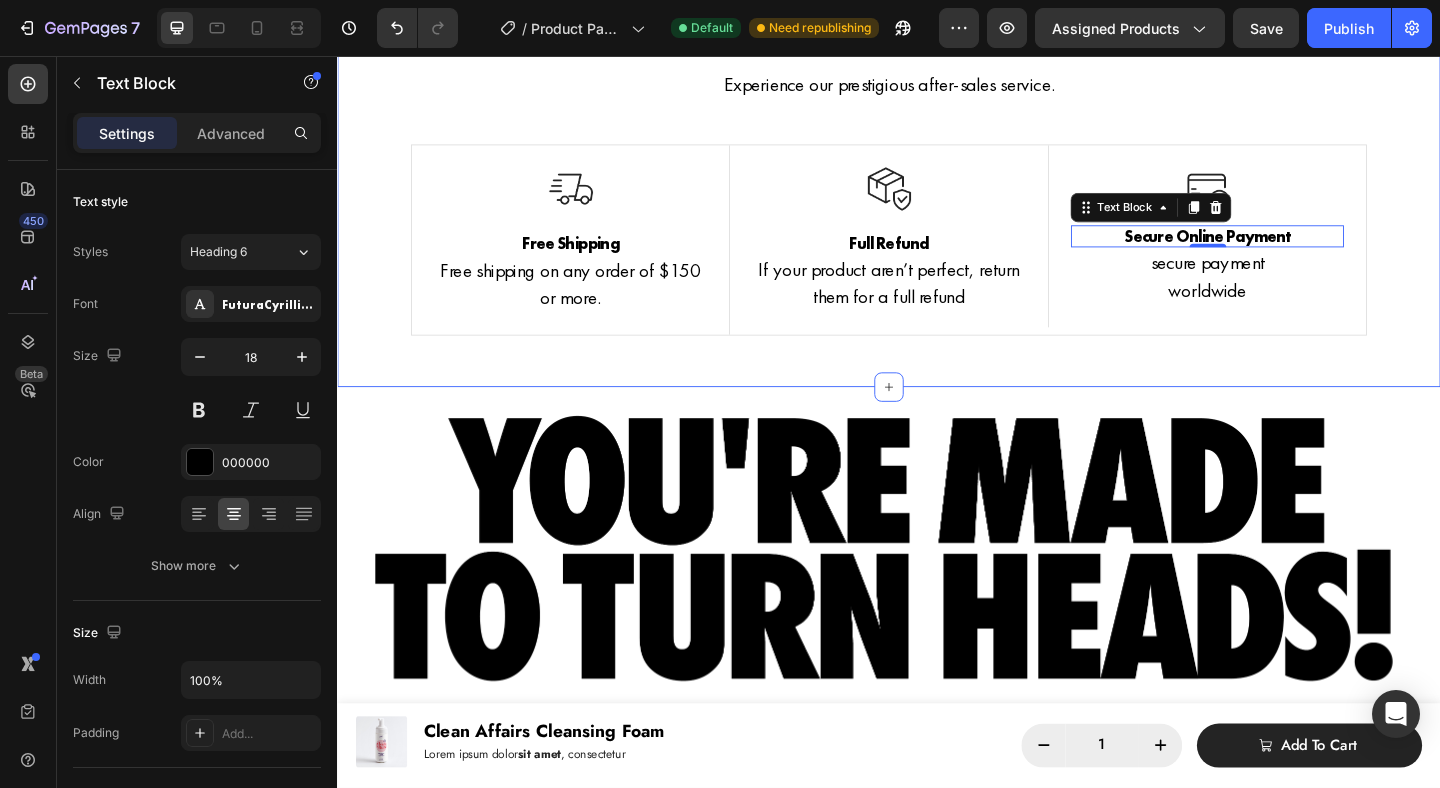 scroll, scrollTop: 1003, scrollLeft: 0, axis: vertical 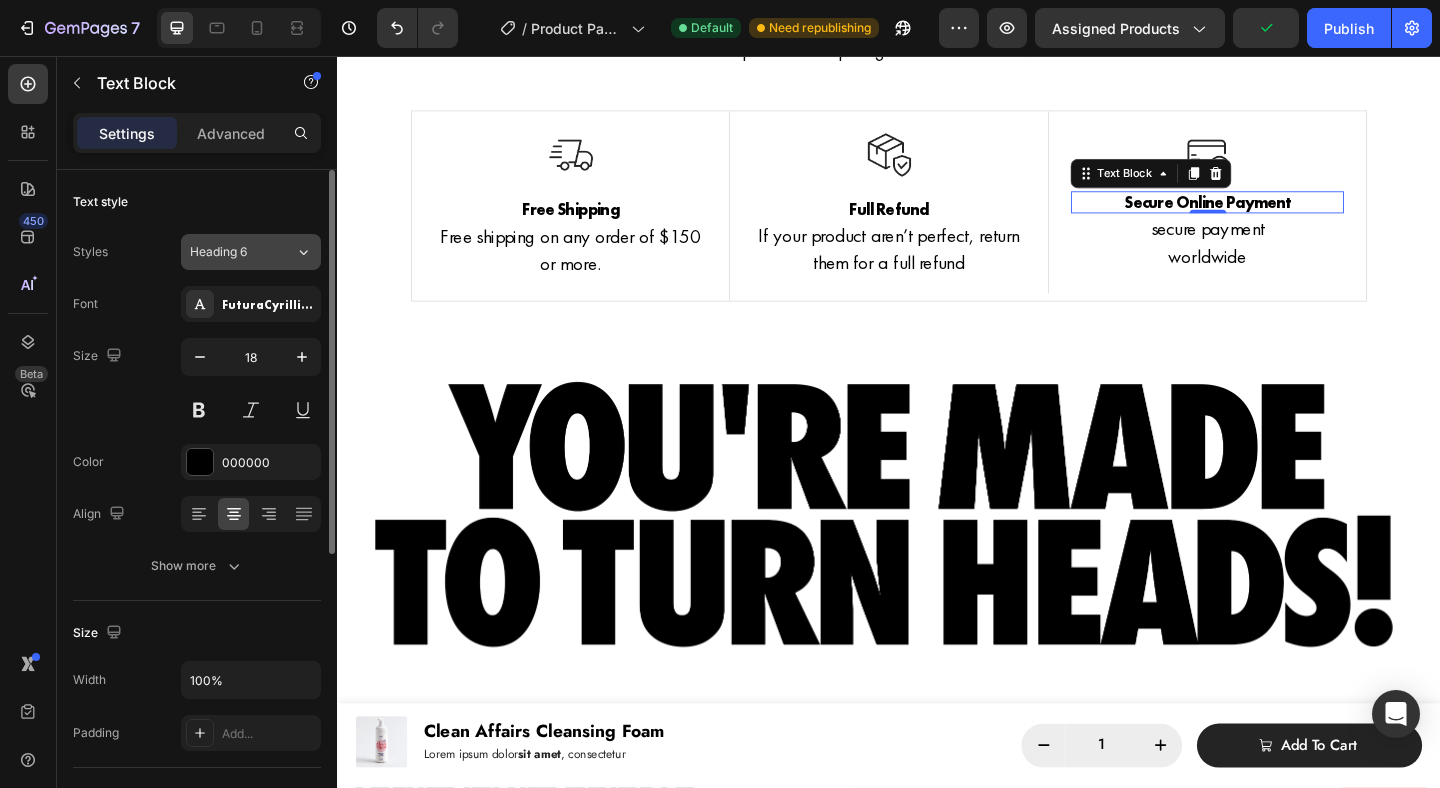 click on "Heading 6" 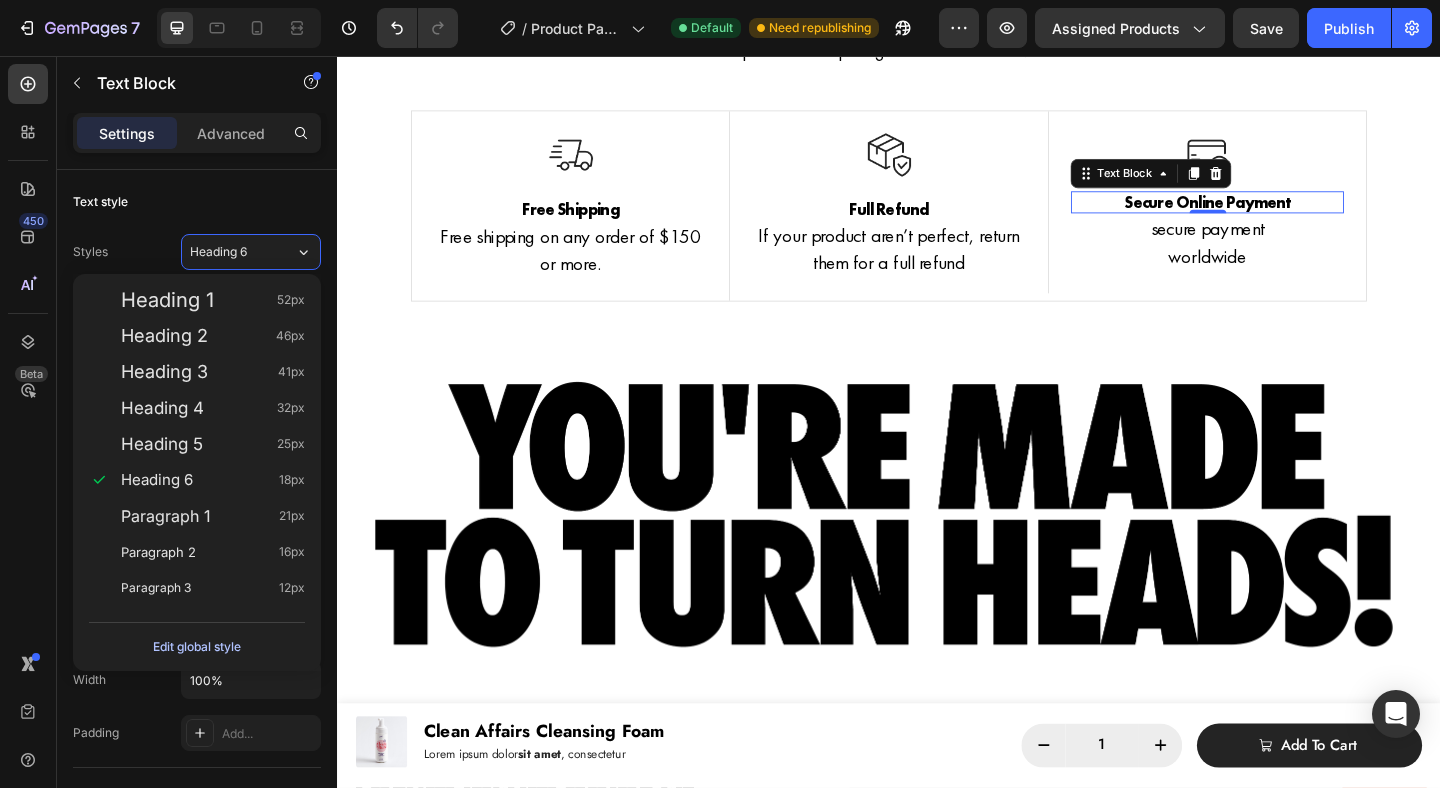 click on "Edit global style" at bounding box center [197, 647] 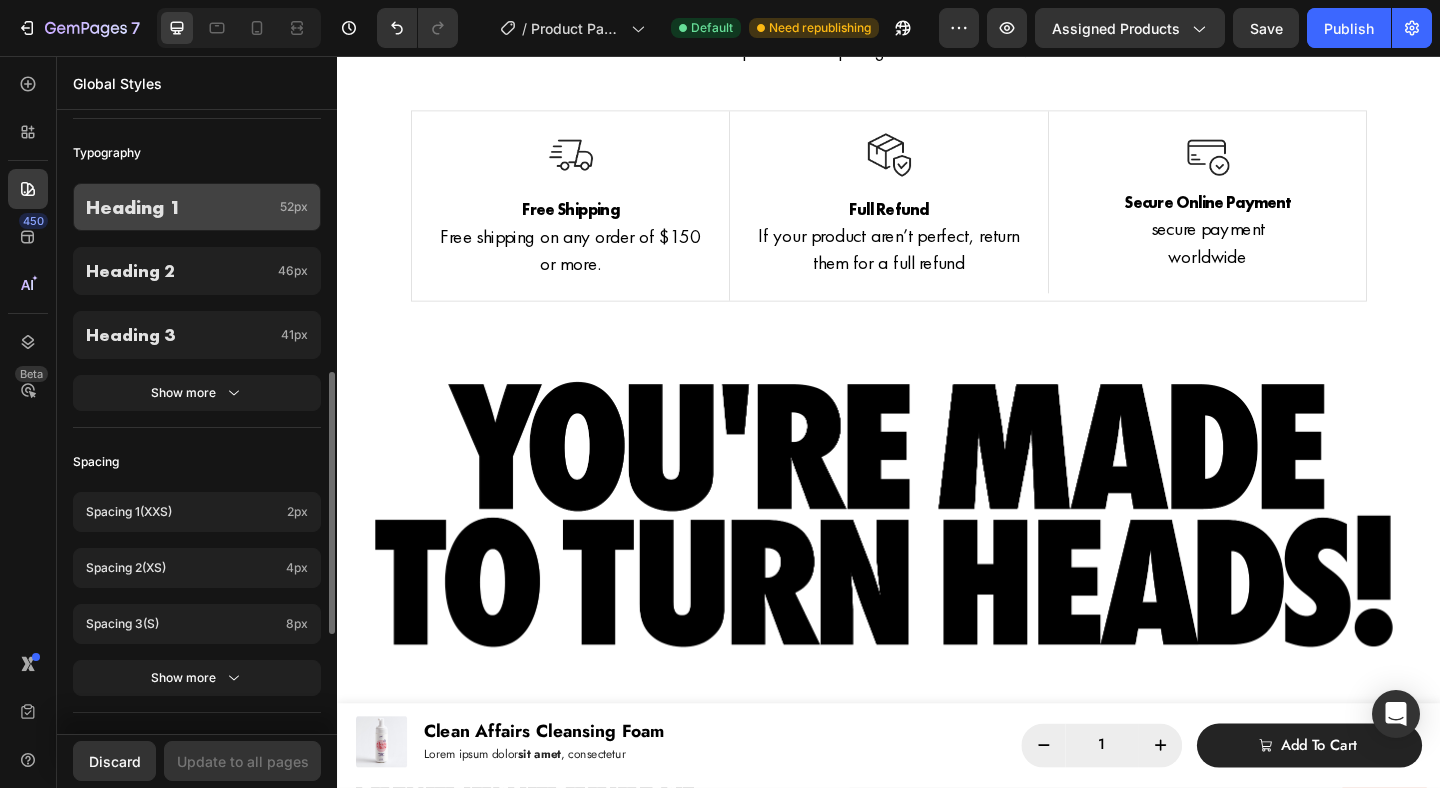 scroll, scrollTop: 575, scrollLeft: 0, axis: vertical 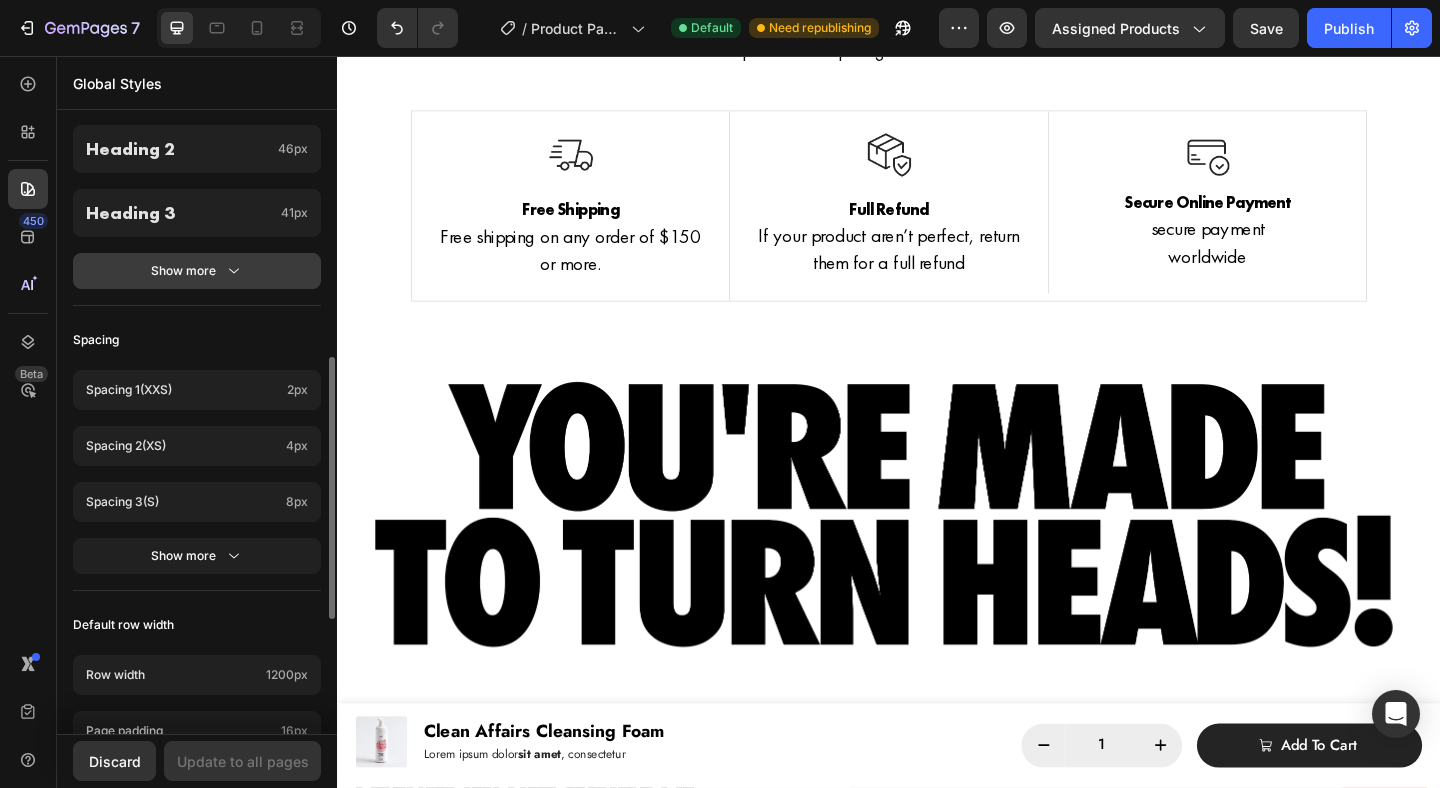 click 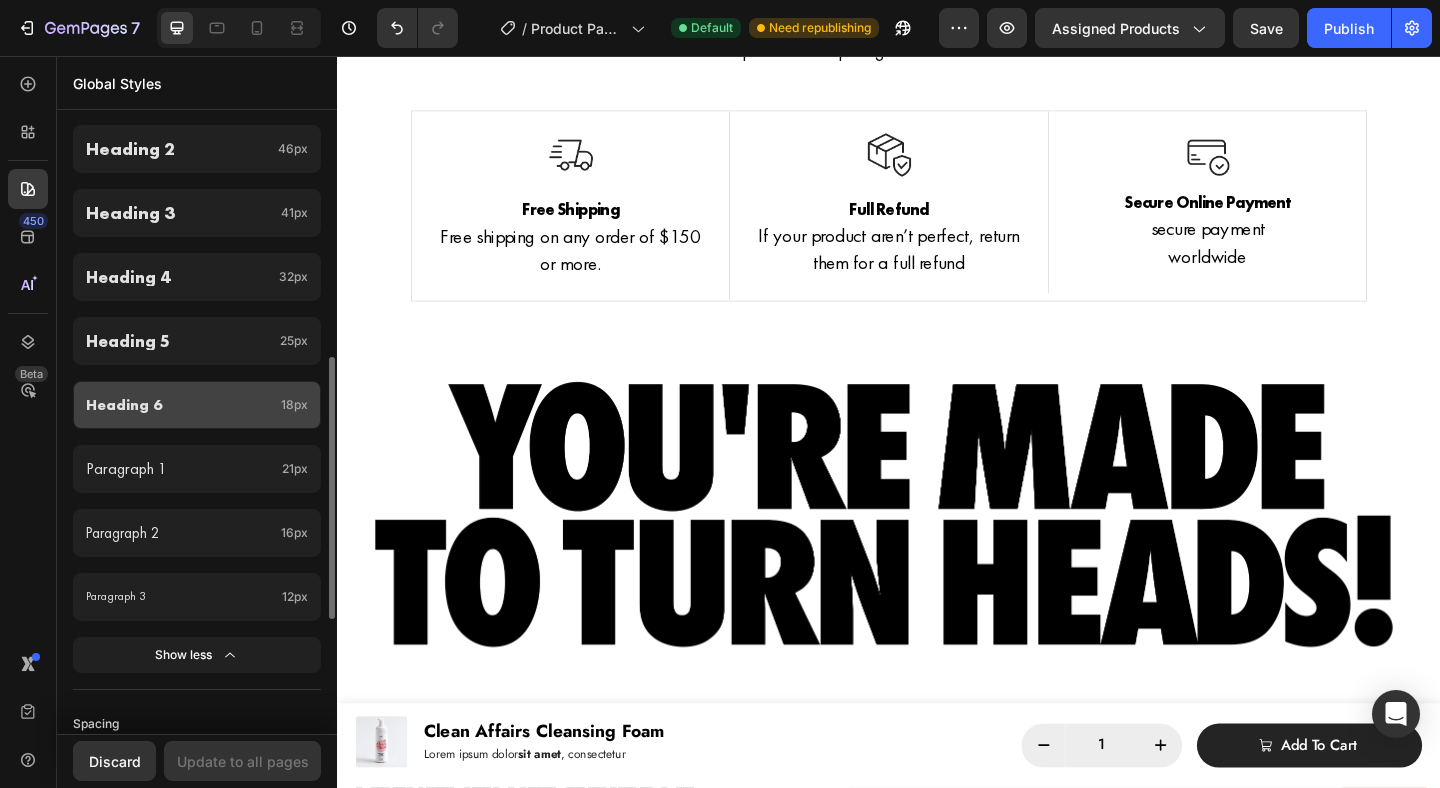 click on "Heading 6 18px" 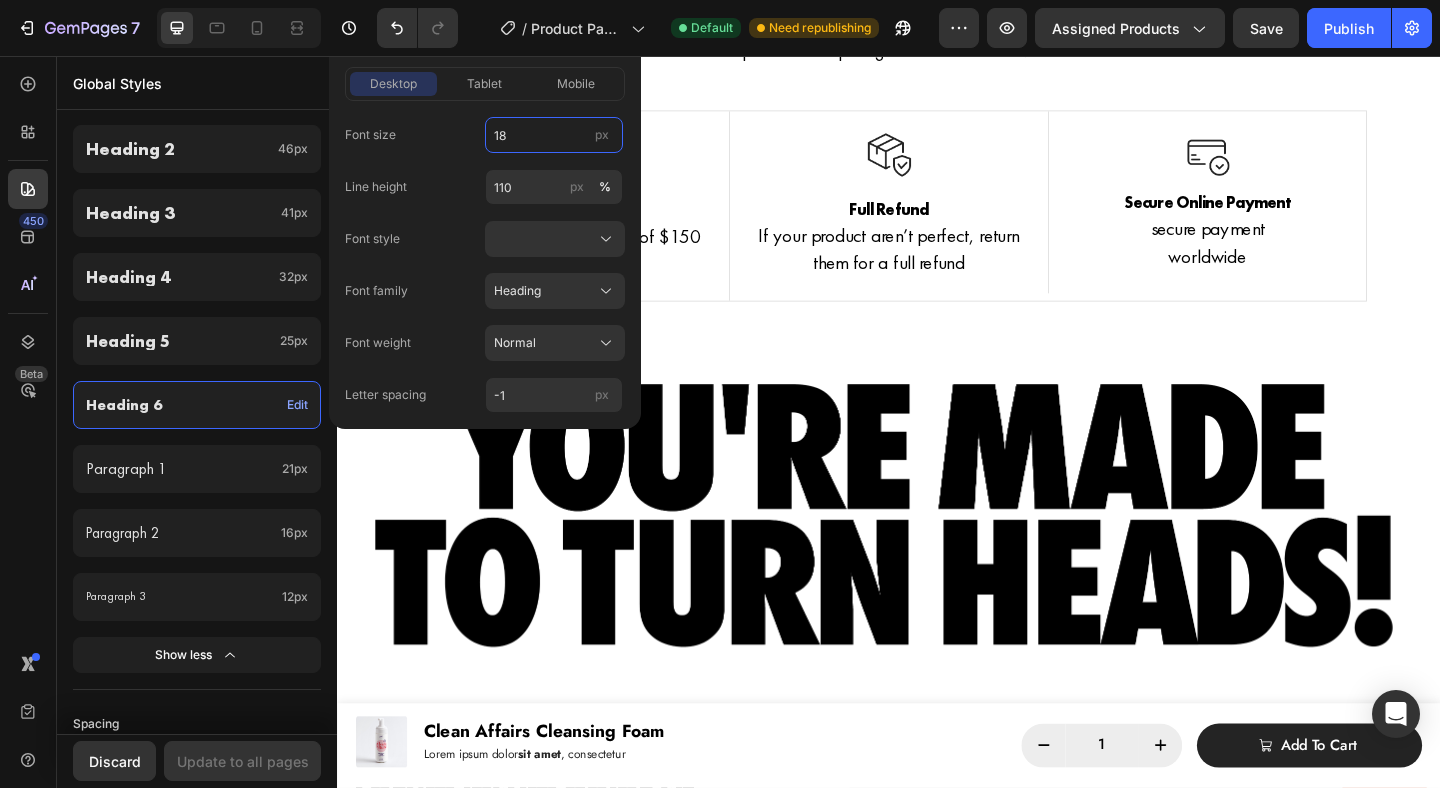 click on "18" at bounding box center [554, 135] 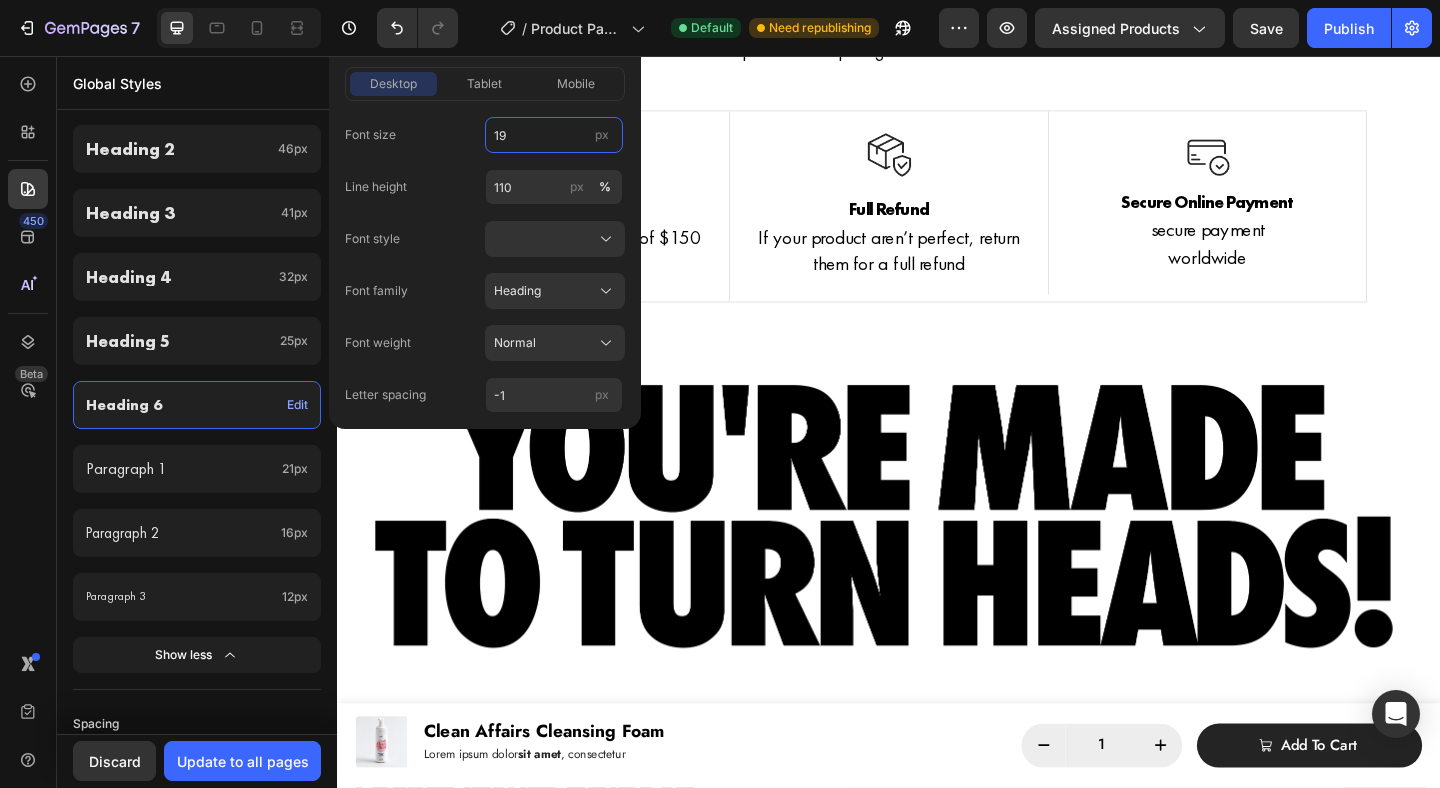 type on "20" 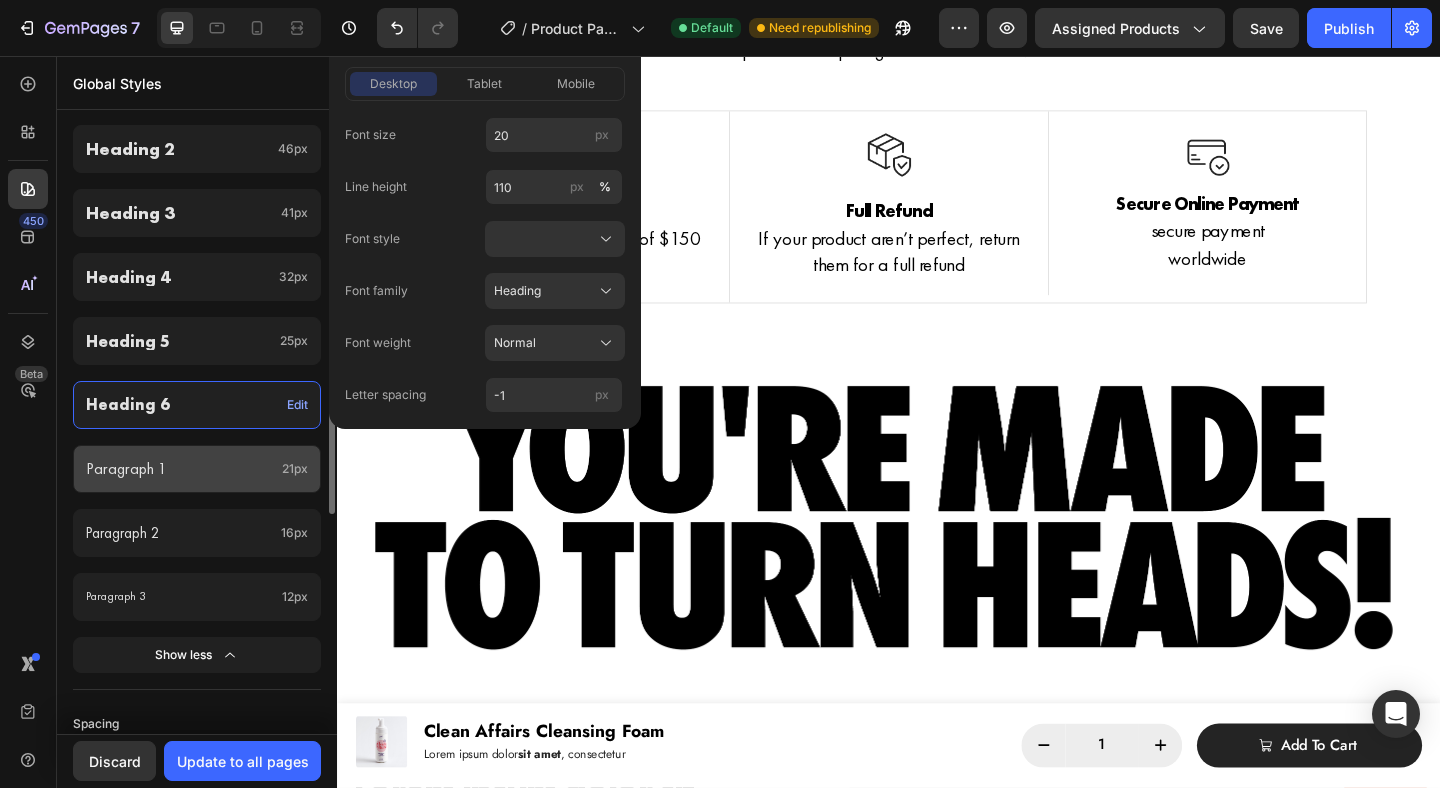 click on "Paragraph 1" at bounding box center (180, 469) 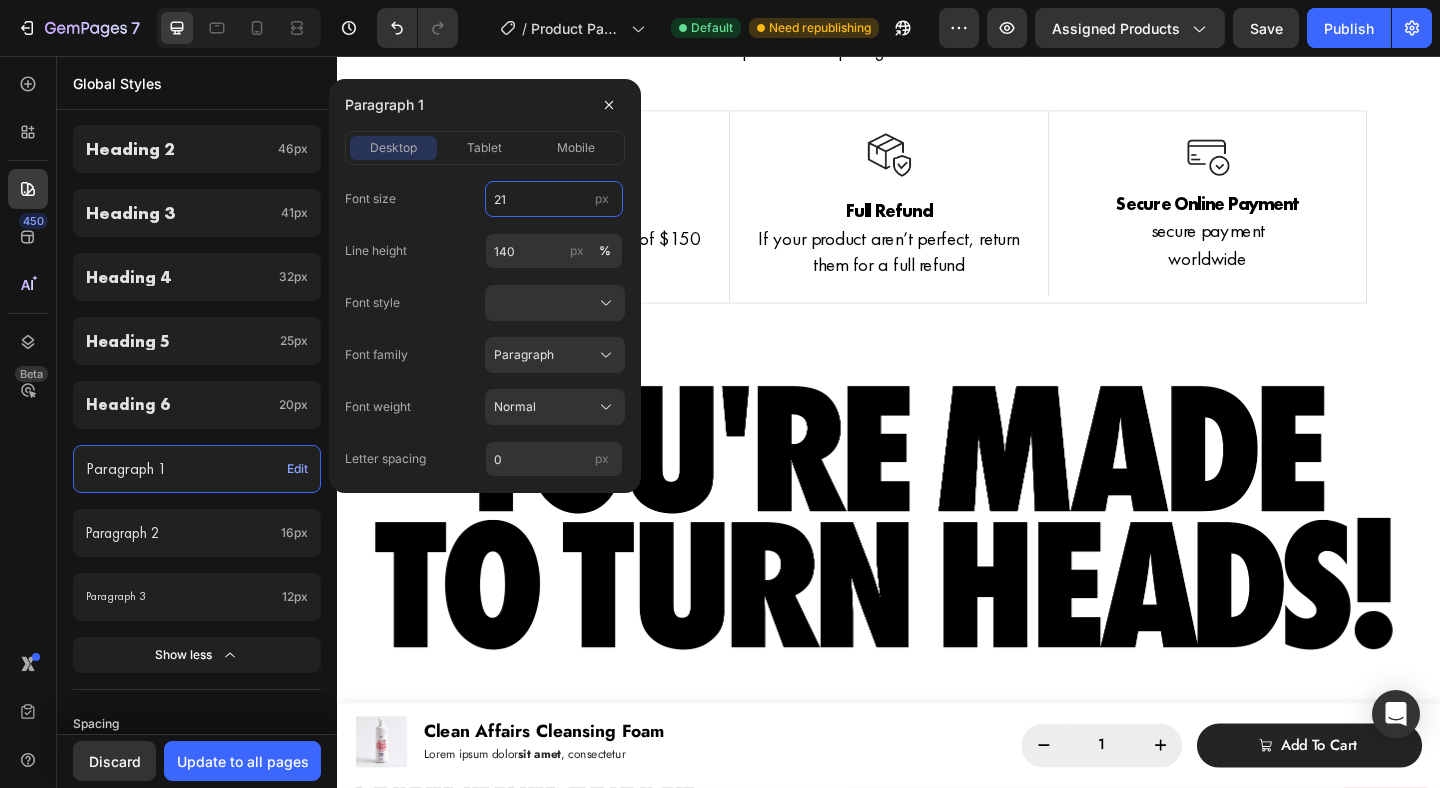 click on "21" at bounding box center [554, 199] 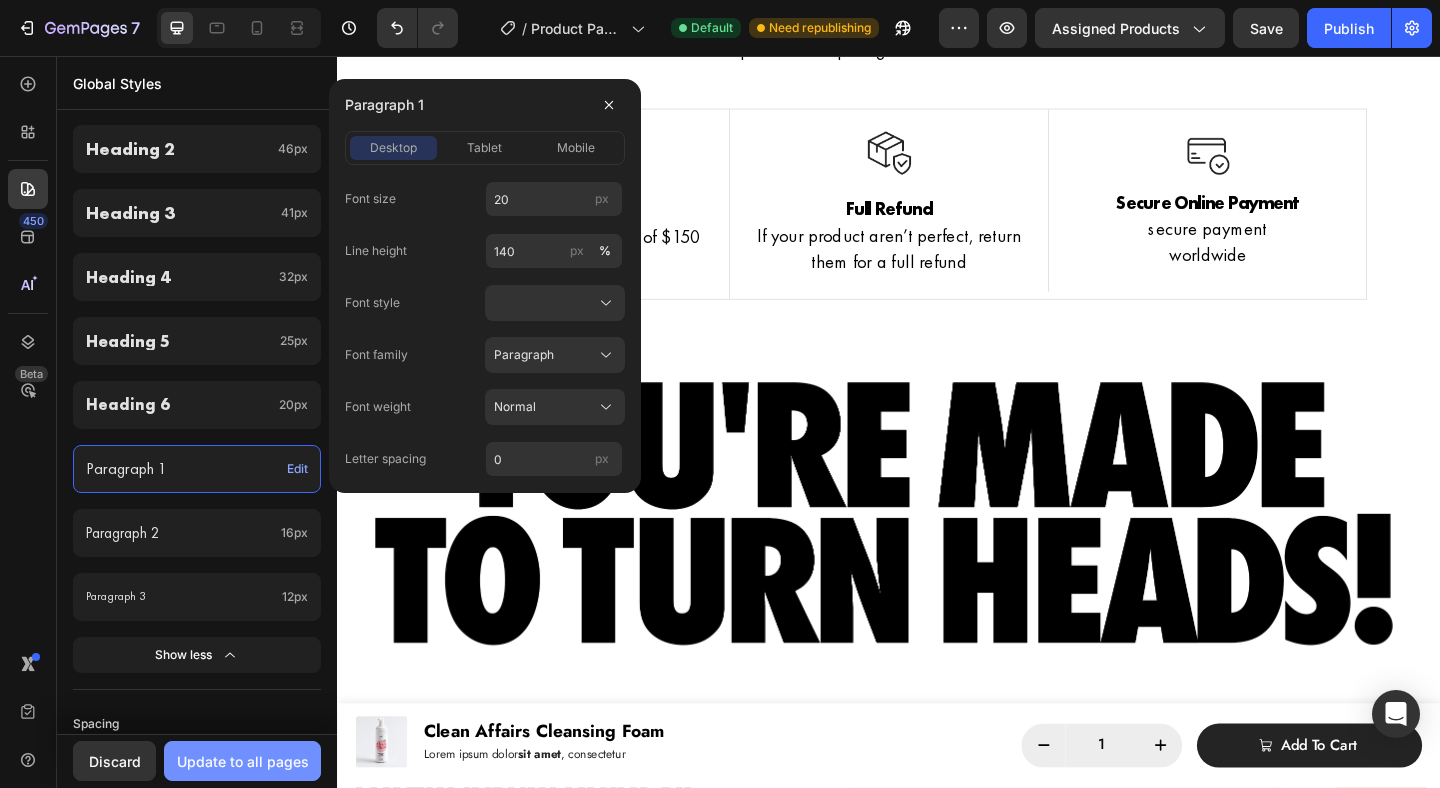 click on "Update to all pages" at bounding box center [243, 761] 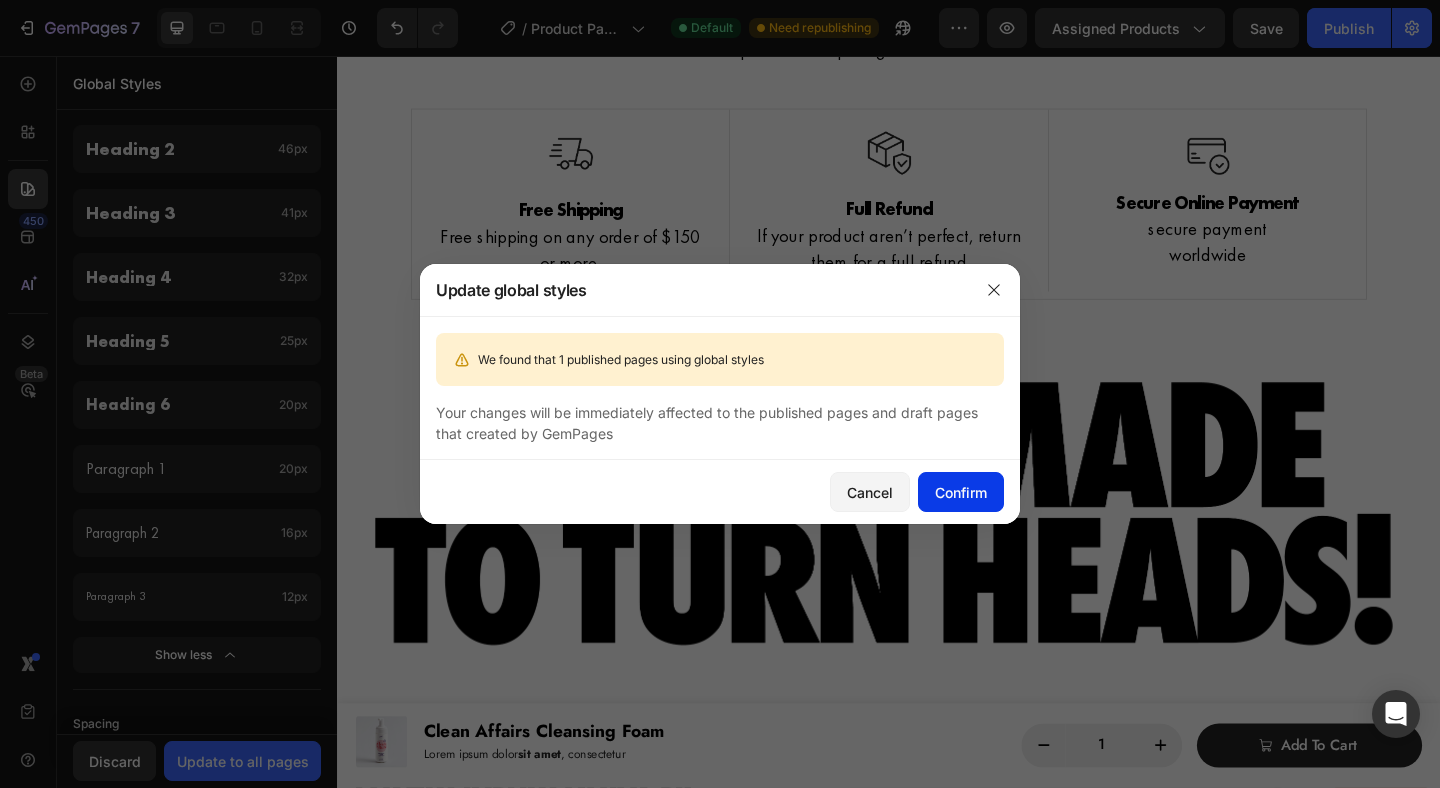 click on "Confirm" at bounding box center [961, 492] 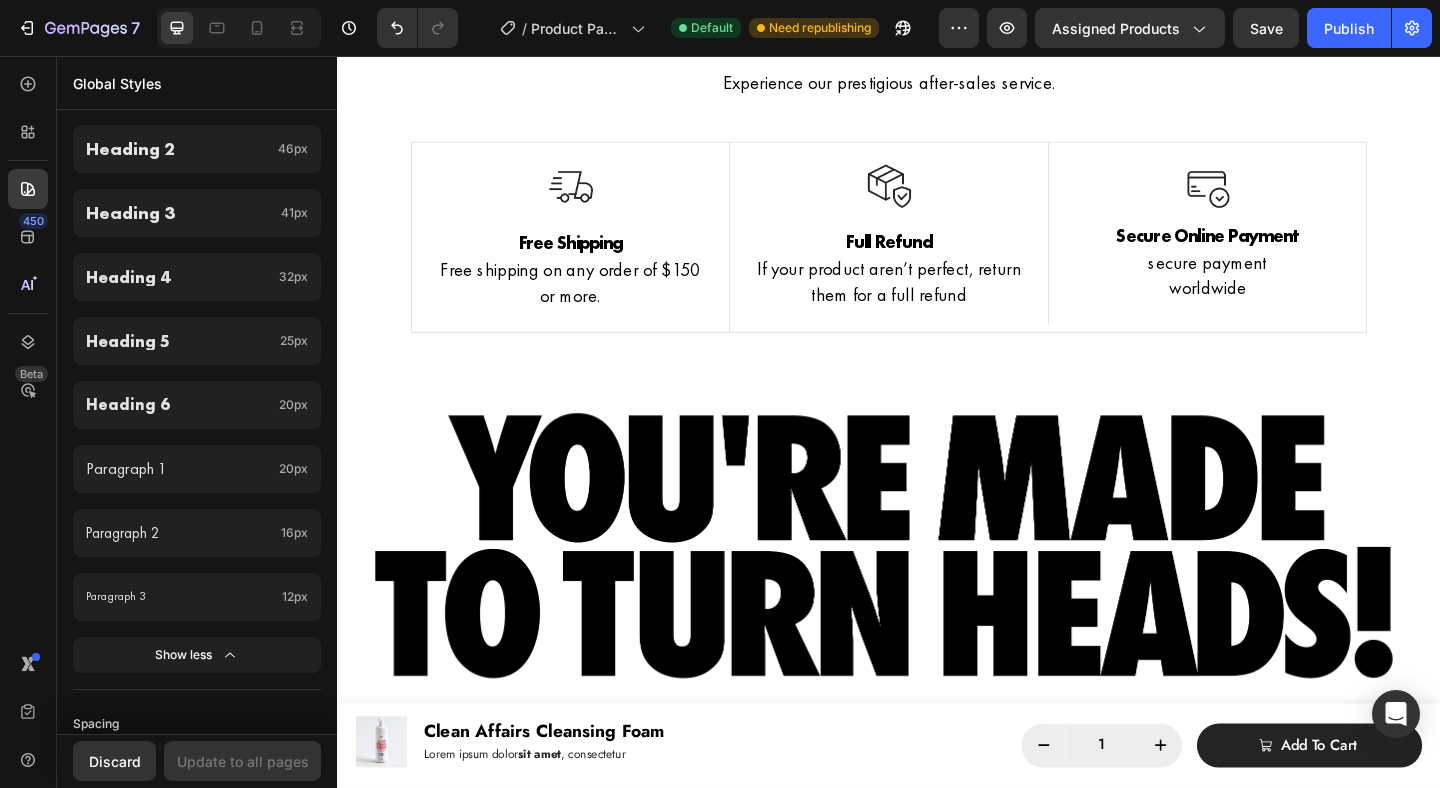 scroll, scrollTop: 905, scrollLeft: 0, axis: vertical 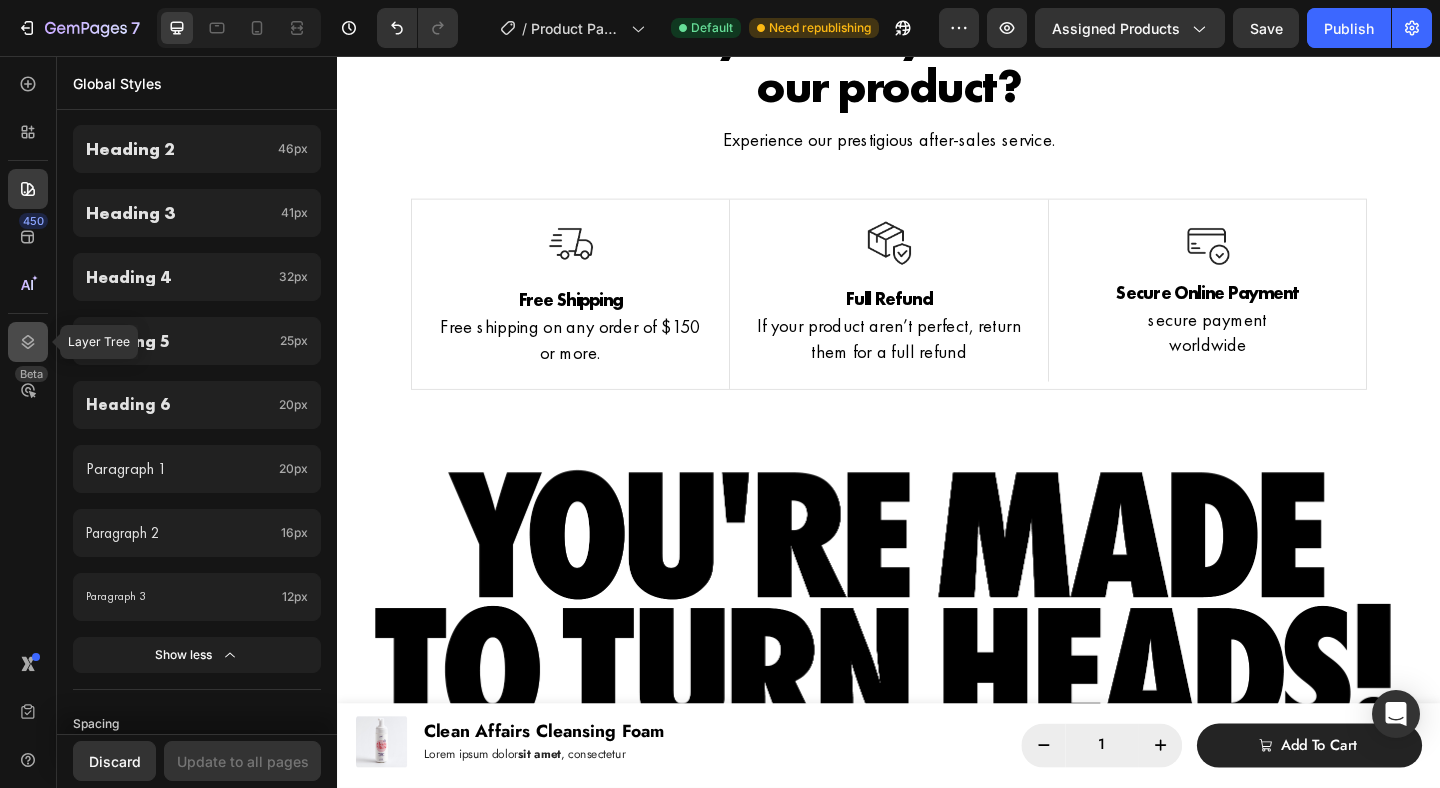 click 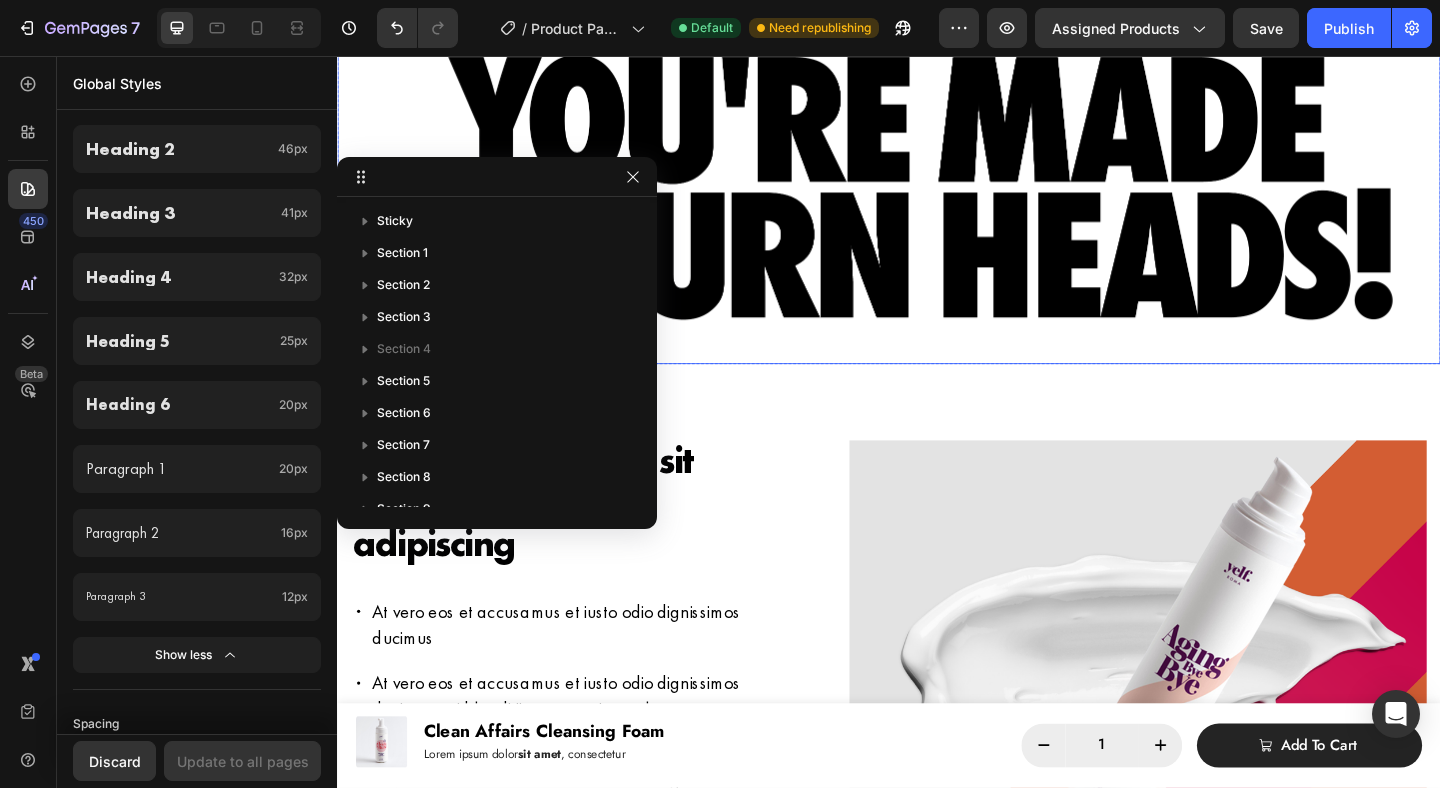 scroll, scrollTop: 1358, scrollLeft: 0, axis: vertical 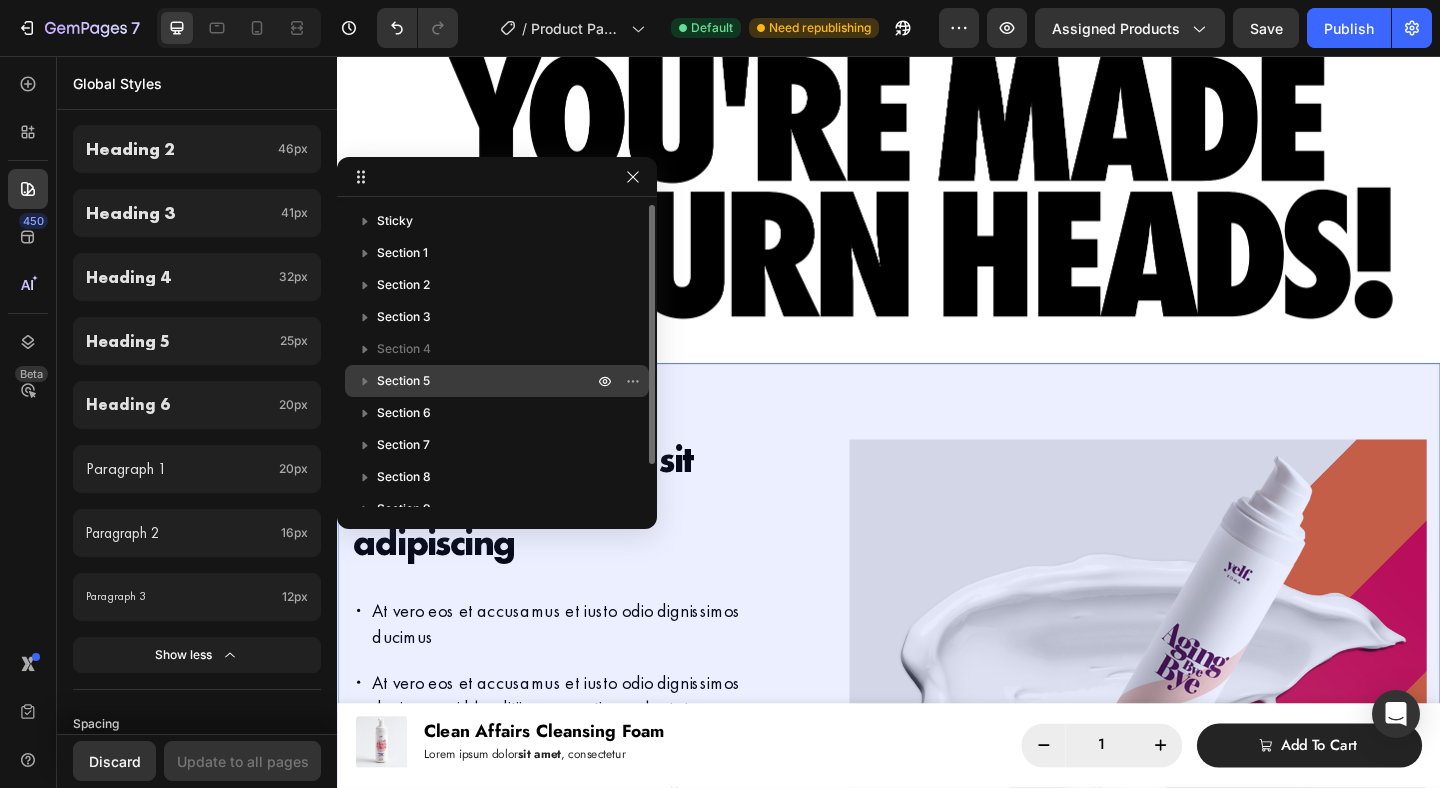 click on "Section 5" at bounding box center [497, 381] 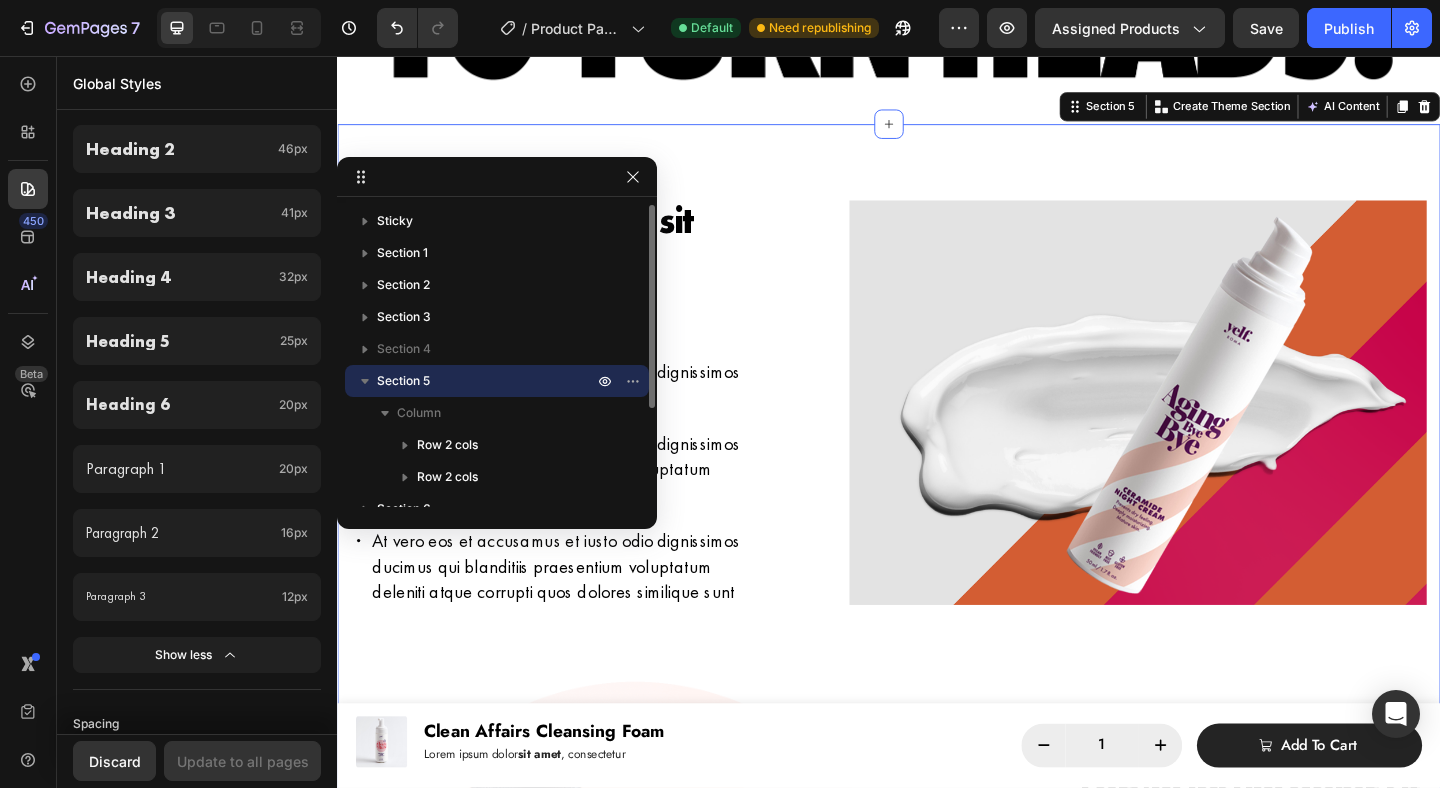 scroll, scrollTop: 1622, scrollLeft: 0, axis: vertical 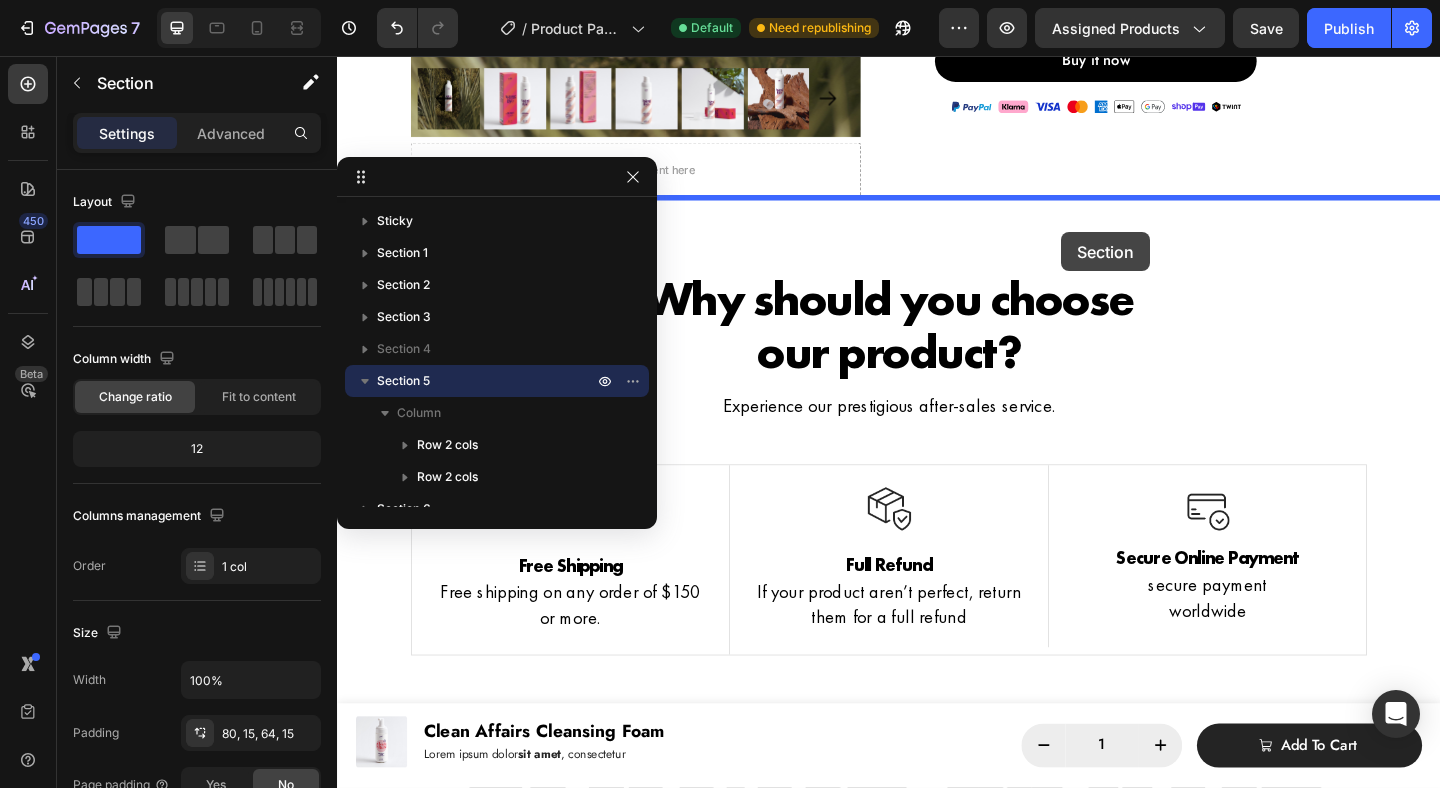 drag, startPoint x: 1135, startPoint y: 110, endPoint x: 1125, endPoint y: 248, distance: 138.36185 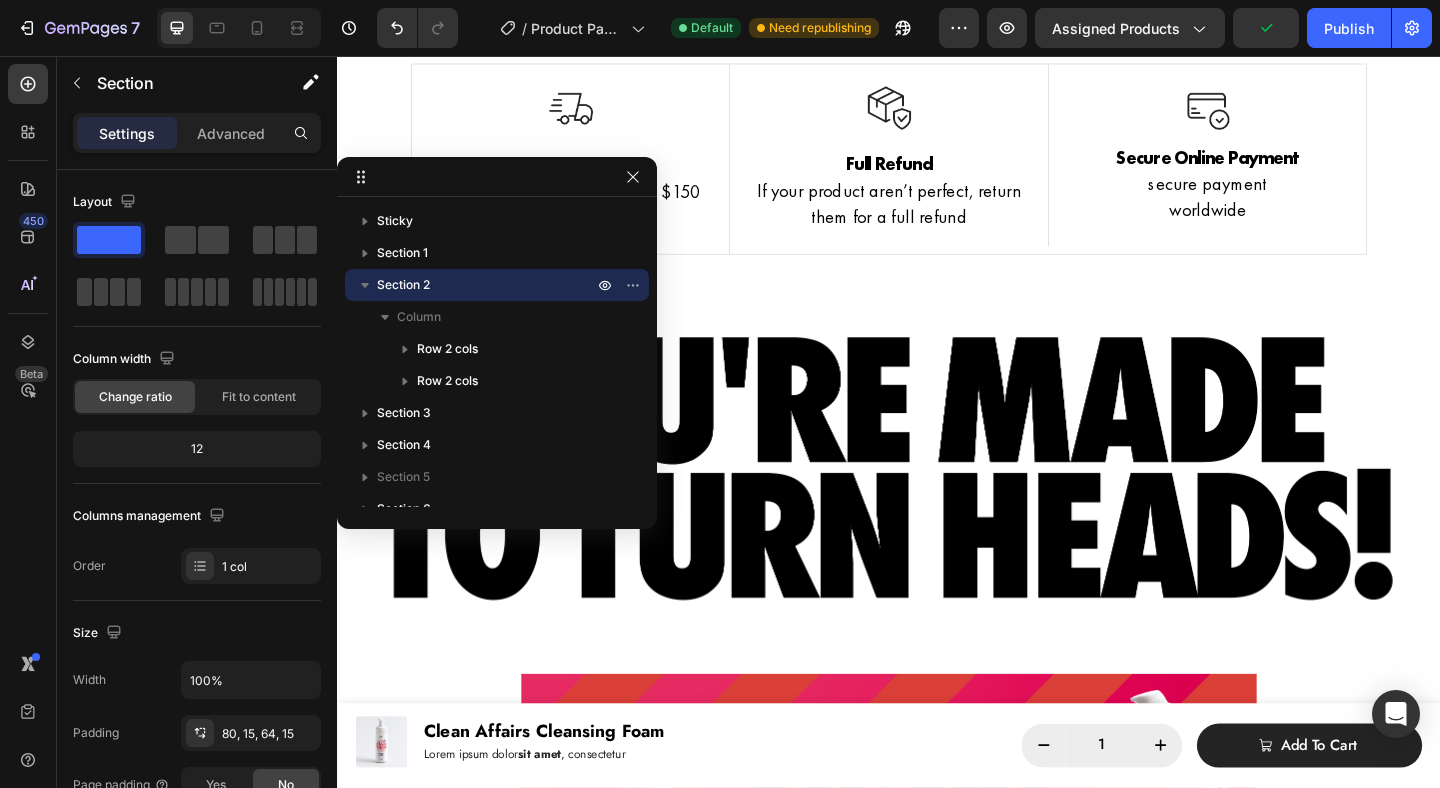 scroll, scrollTop: 2348, scrollLeft: 0, axis: vertical 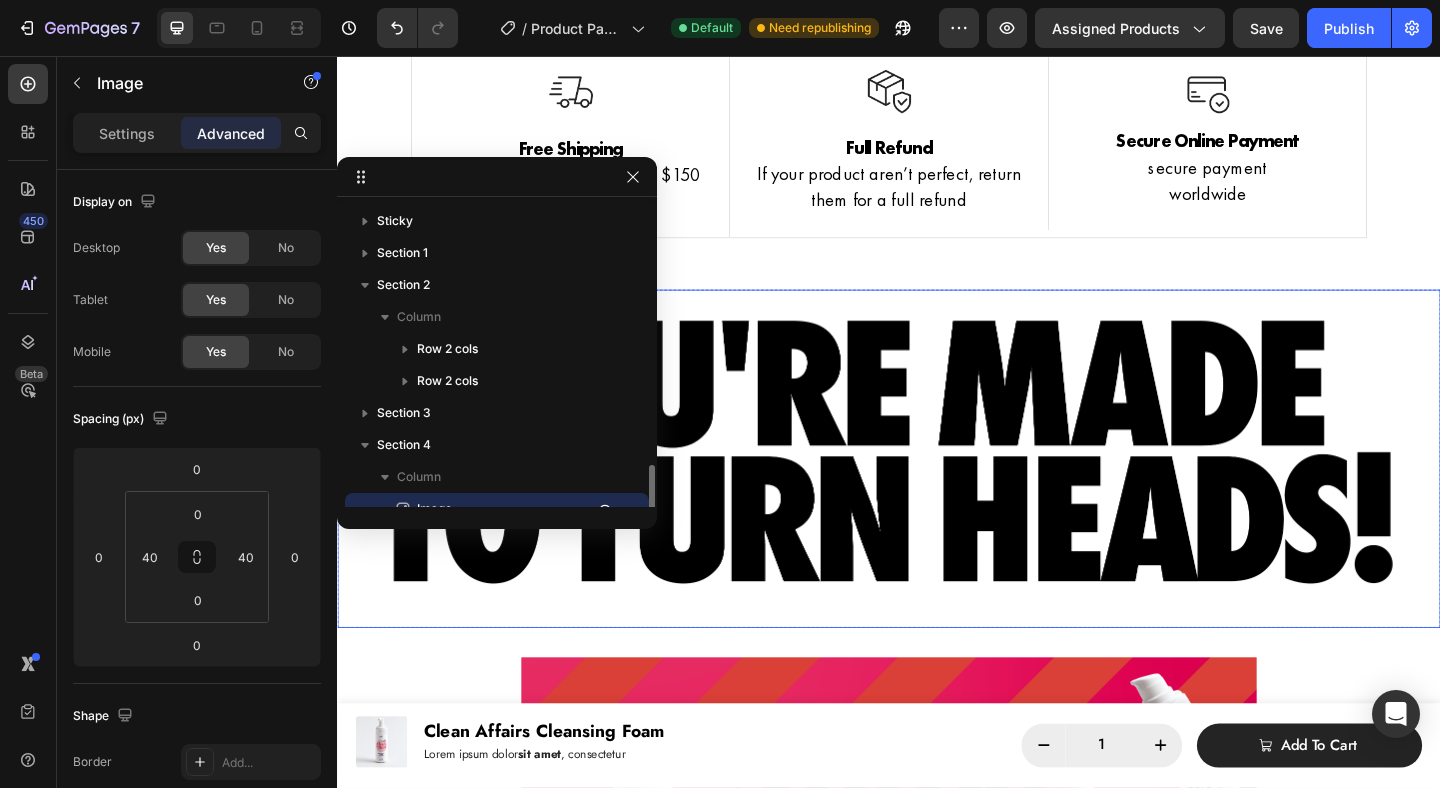 click at bounding box center [937, 494] 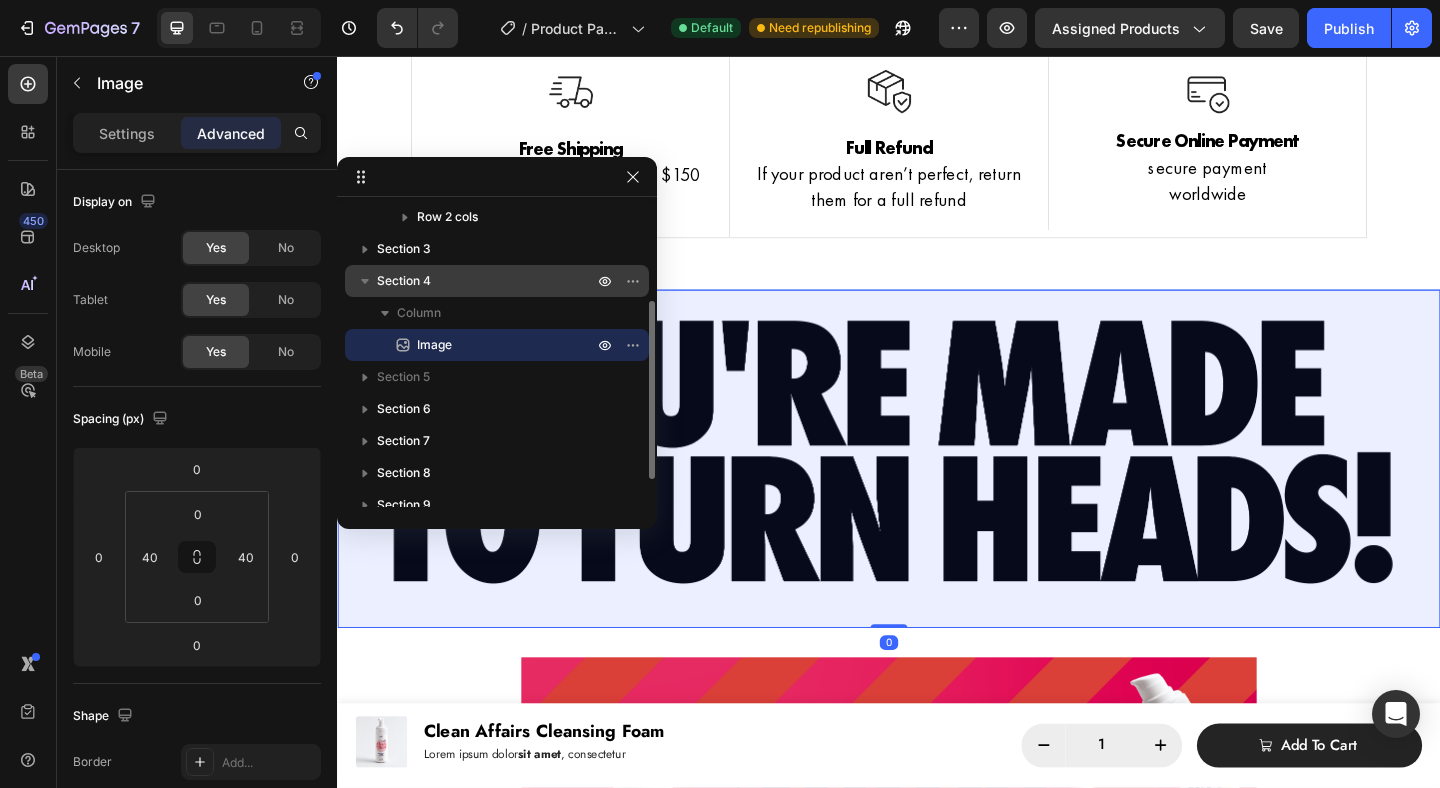 click on "Section 4" at bounding box center [404, 281] 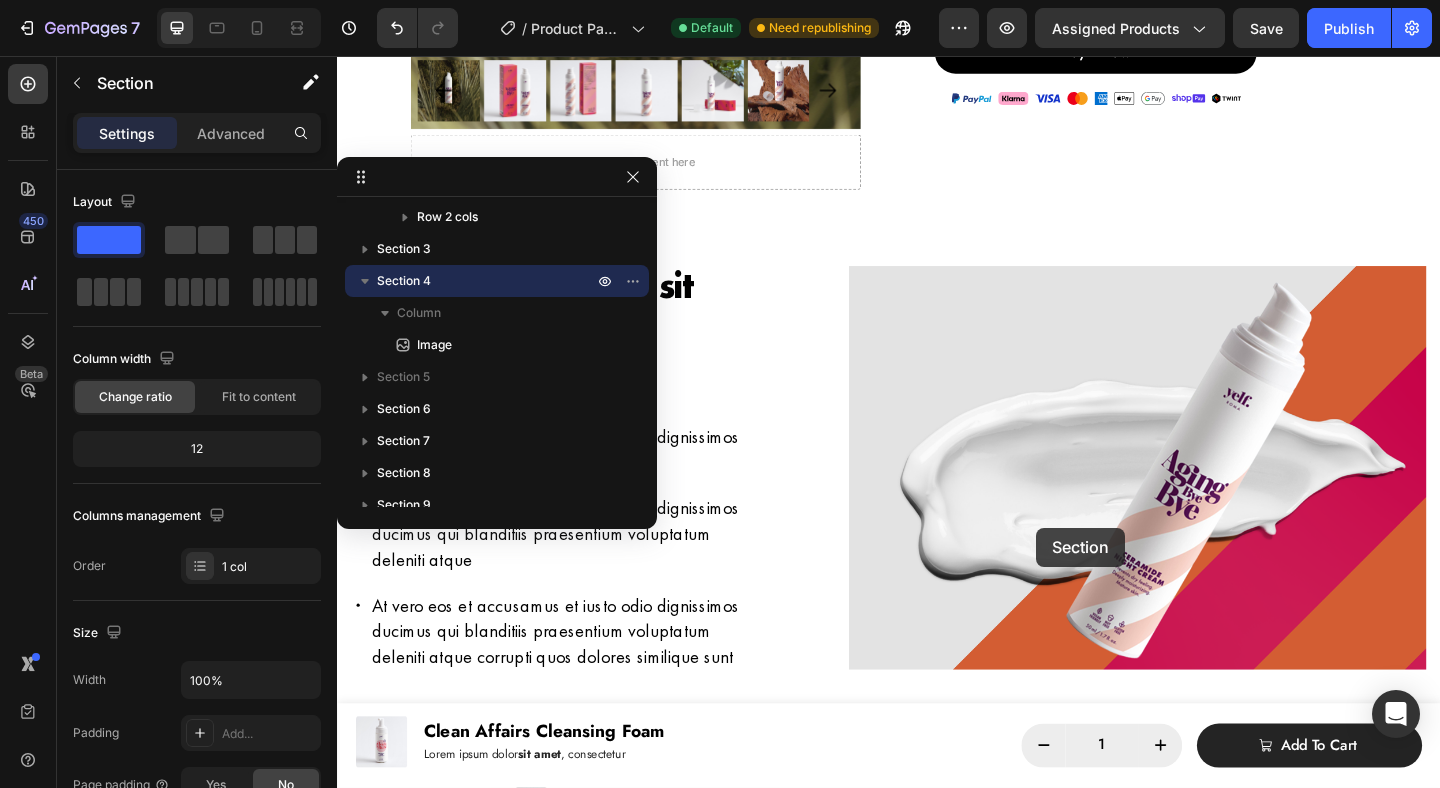 scroll, scrollTop: 646, scrollLeft: 0, axis: vertical 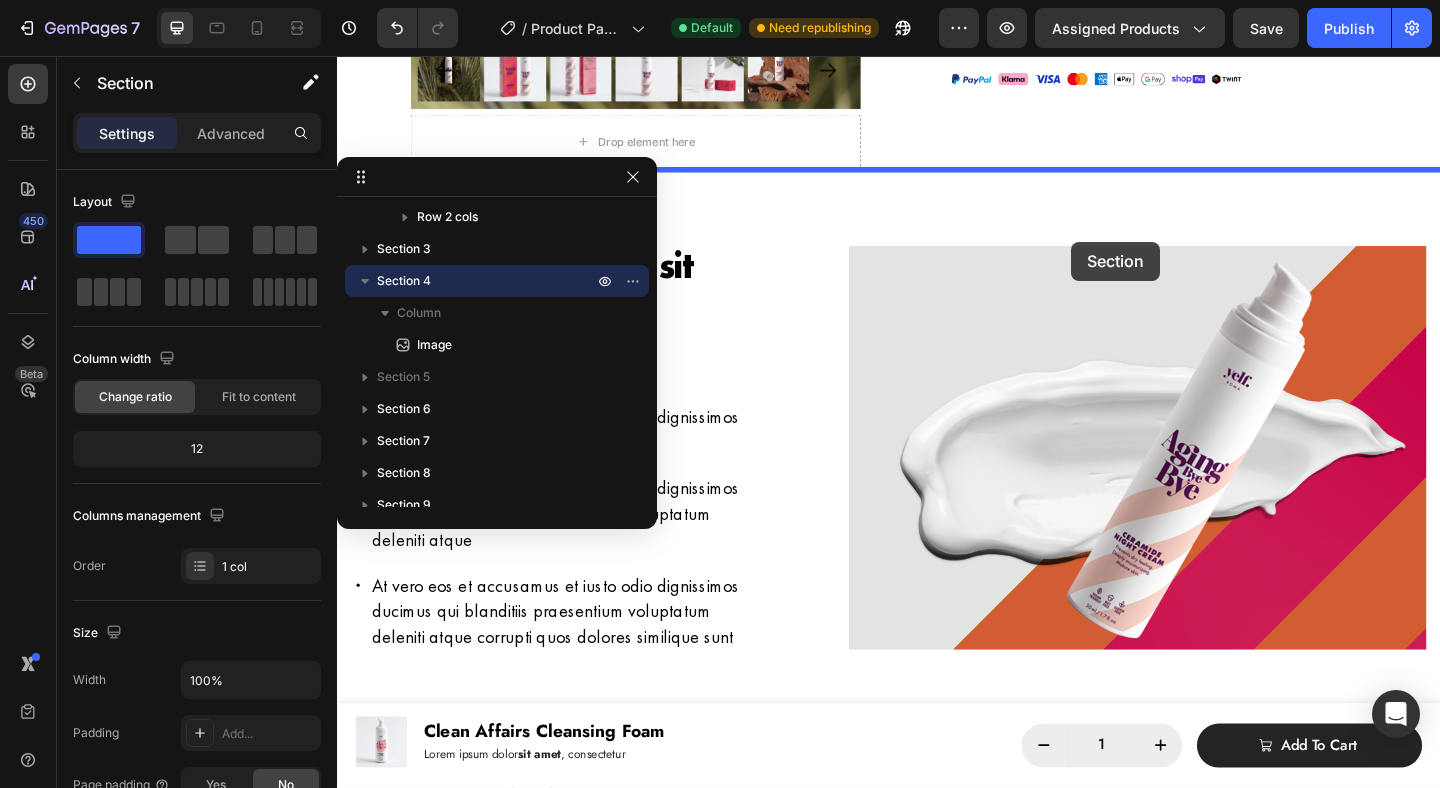 drag, startPoint x: 1129, startPoint y: 284, endPoint x: 1135, endPoint y: 258, distance: 26.683329 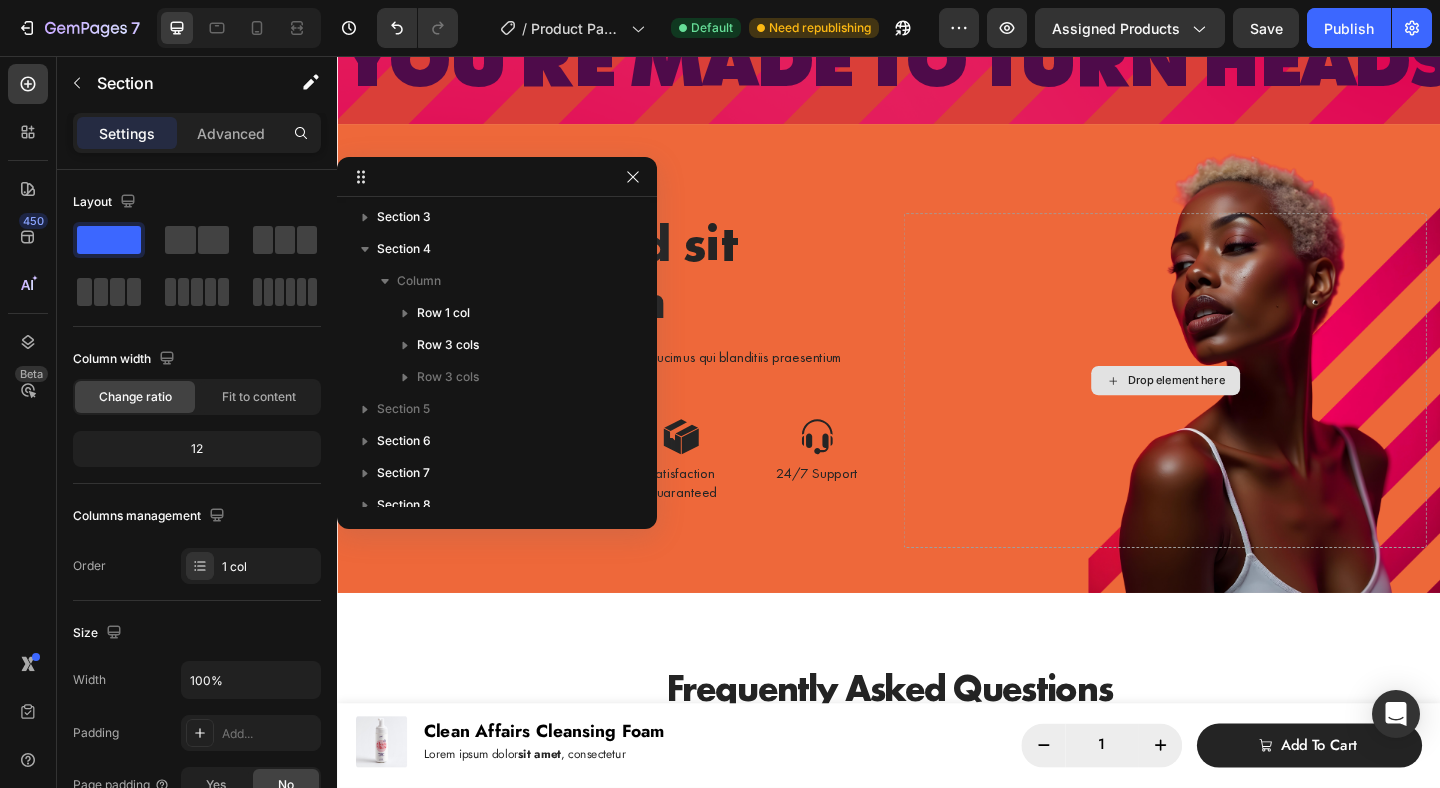 scroll, scrollTop: 3551, scrollLeft: 0, axis: vertical 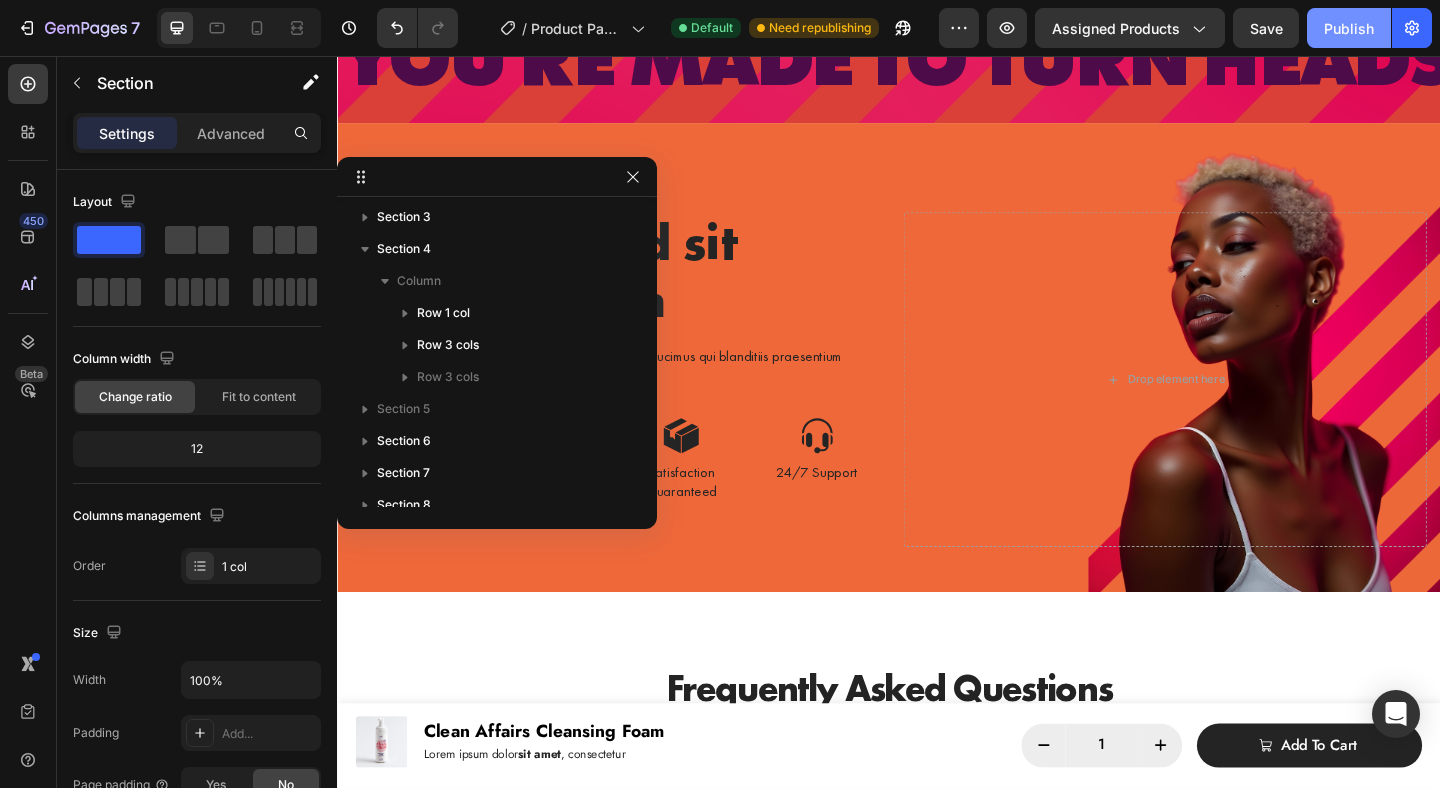 click on "Publish" 